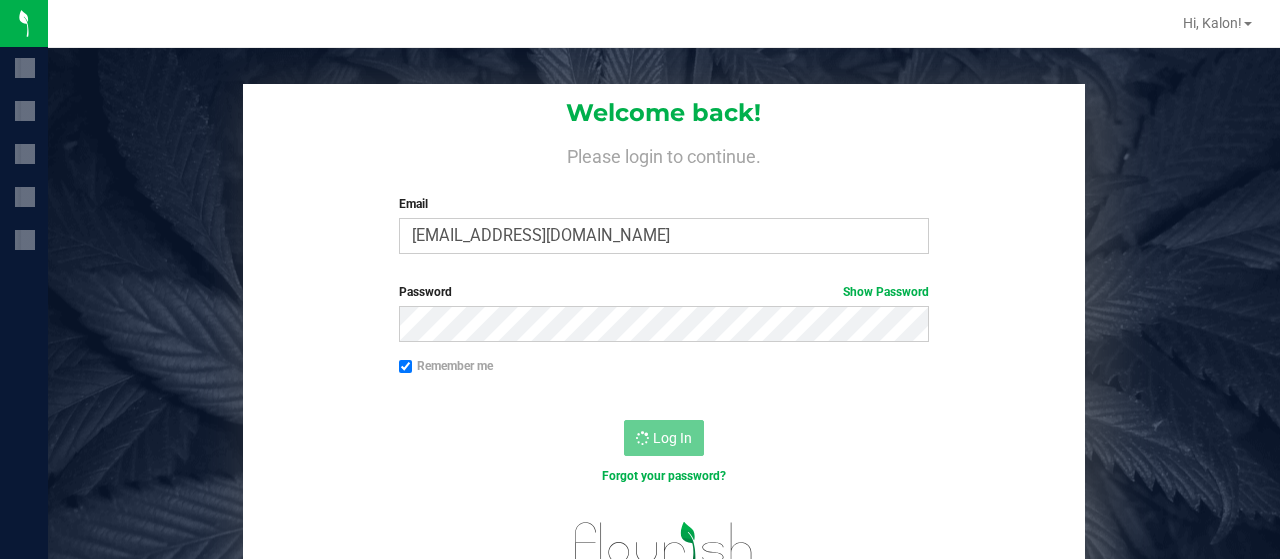 scroll, scrollTop: 0, scrollLeft: 0, axis: both 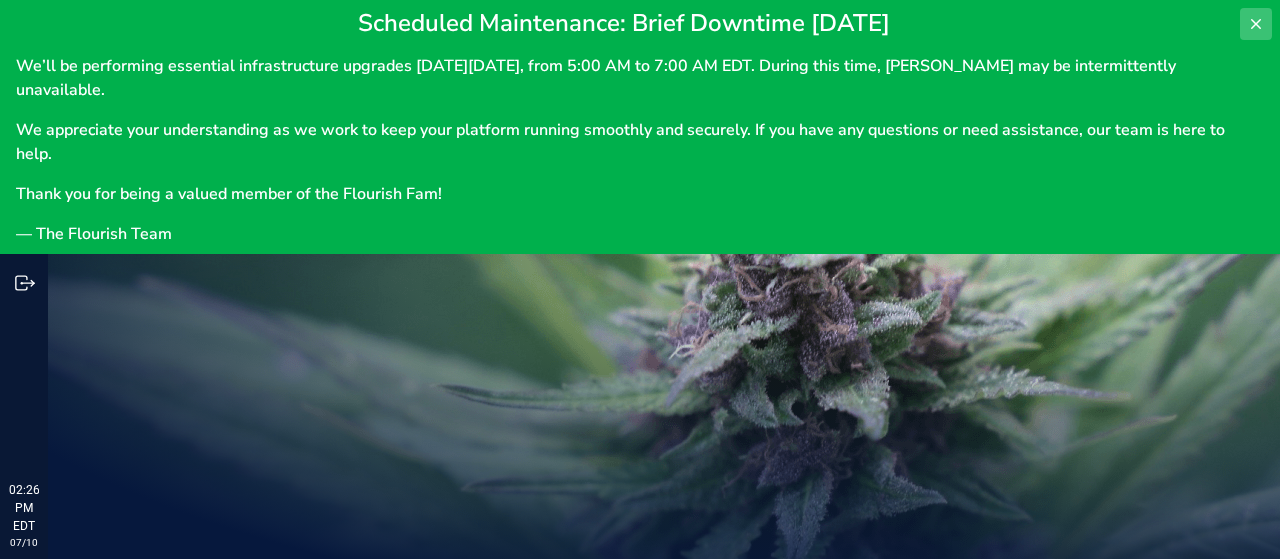 click 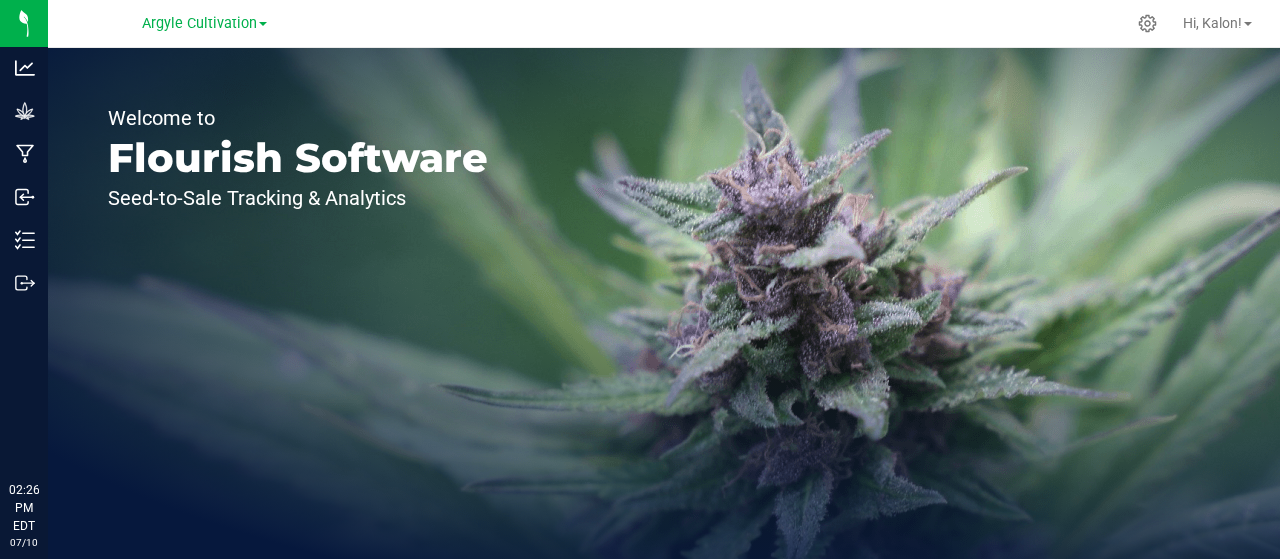scroll, scrollTop: 0, scrollLeft: 0, axis: both 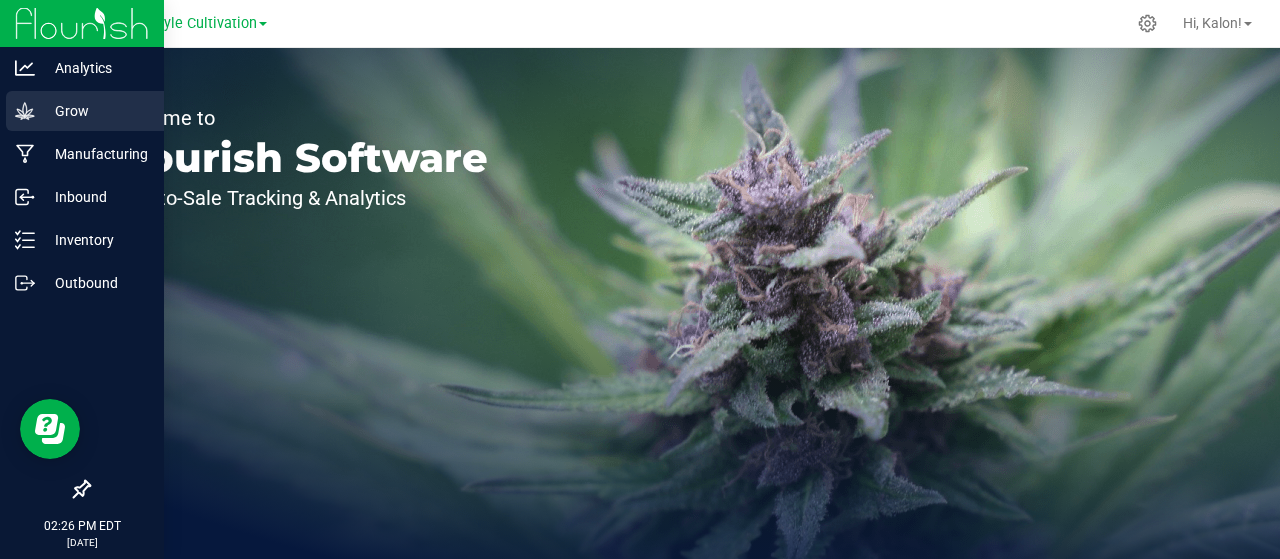 click on "Grow" at bounding box center (95, 111) 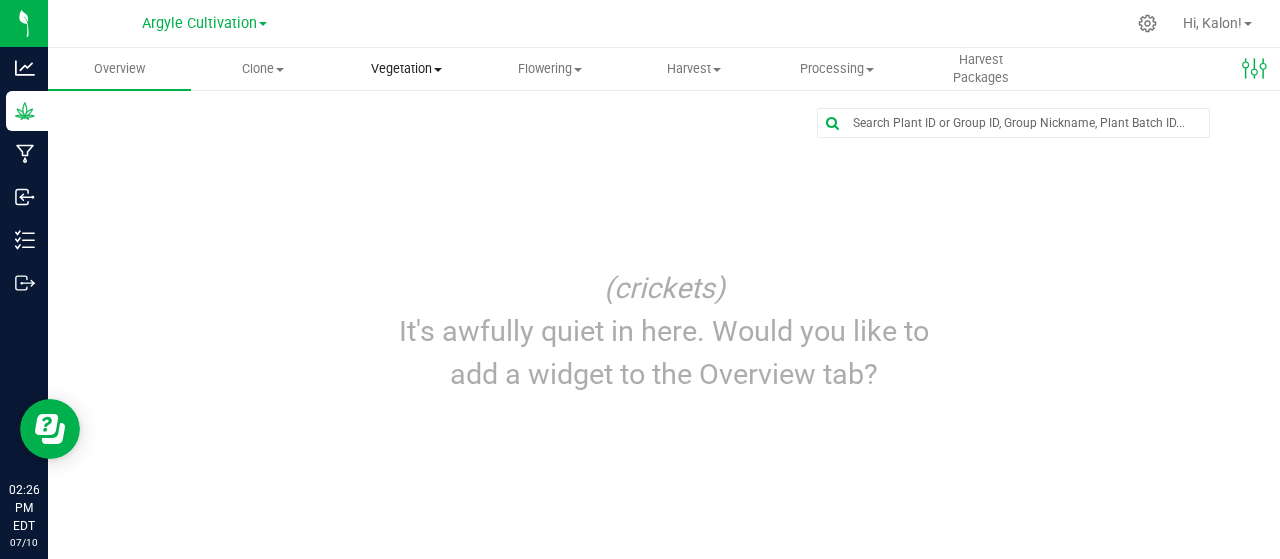 click on "Vegetation" at bounding box center (406, 69) 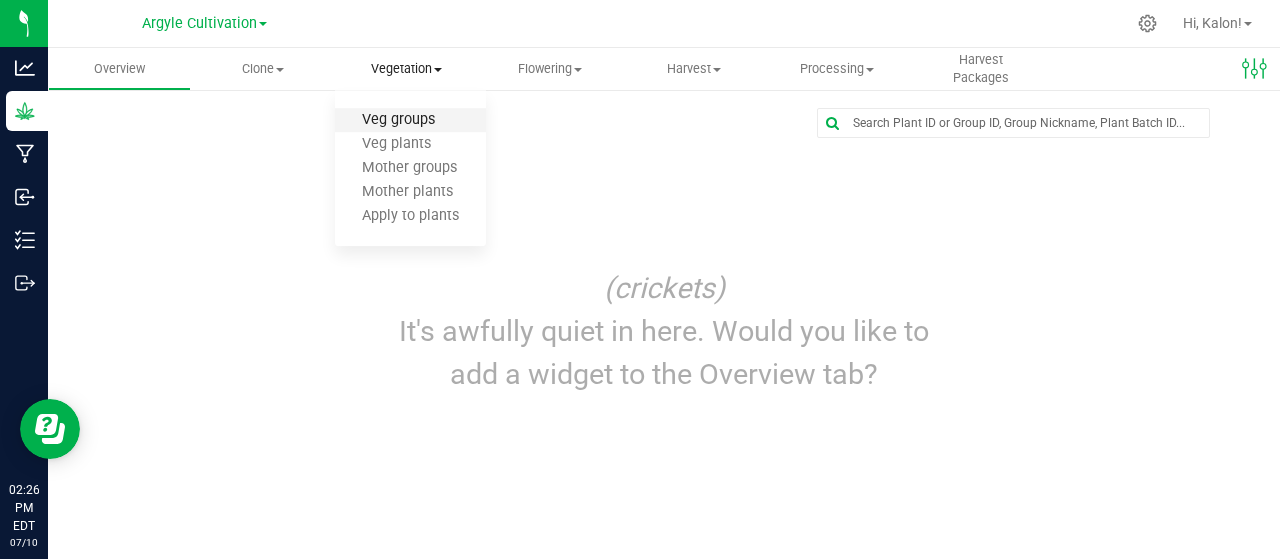 click on "Veg groups" at bounding box center [398, 120] 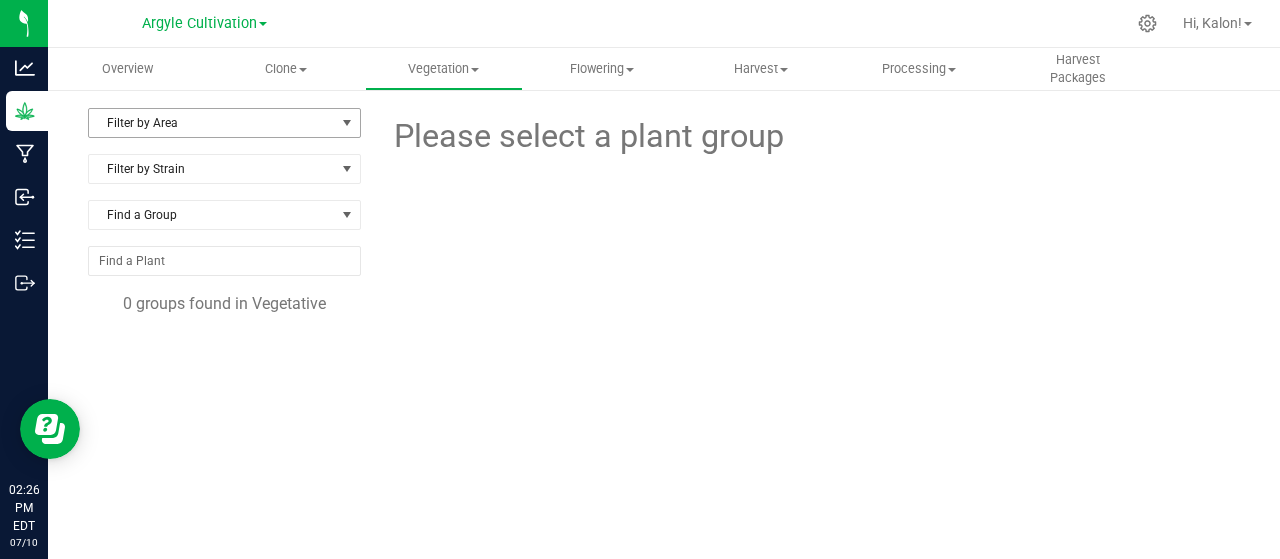 click on "Filter by Area" at bounding box center [212, 123] 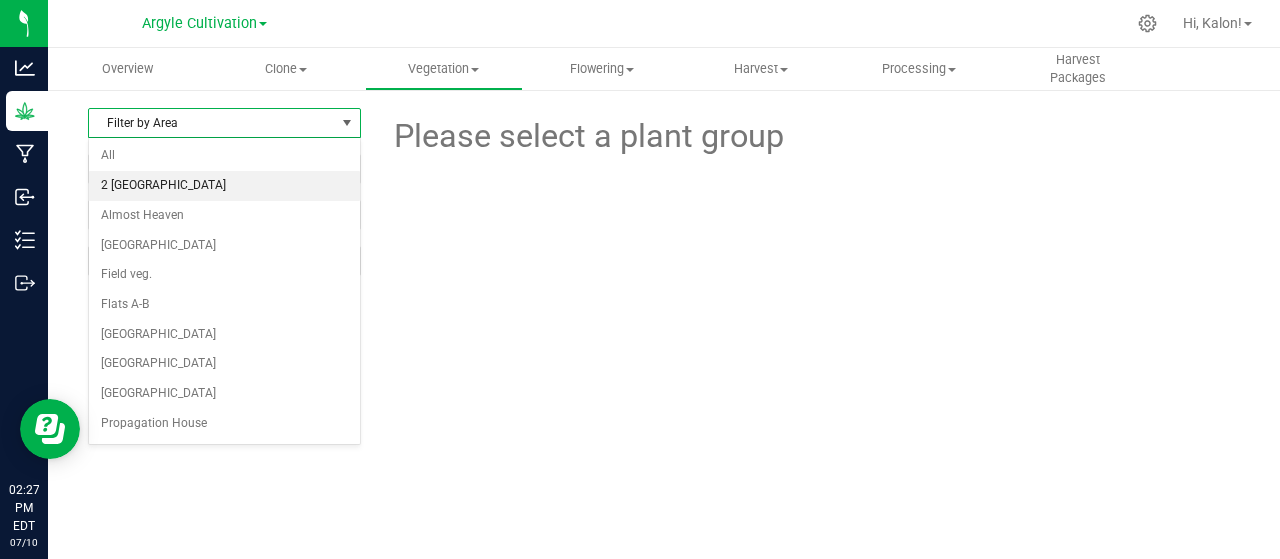click on "2 [GEOGRAPHIC_DATA]" at bounding box center [224, 186] 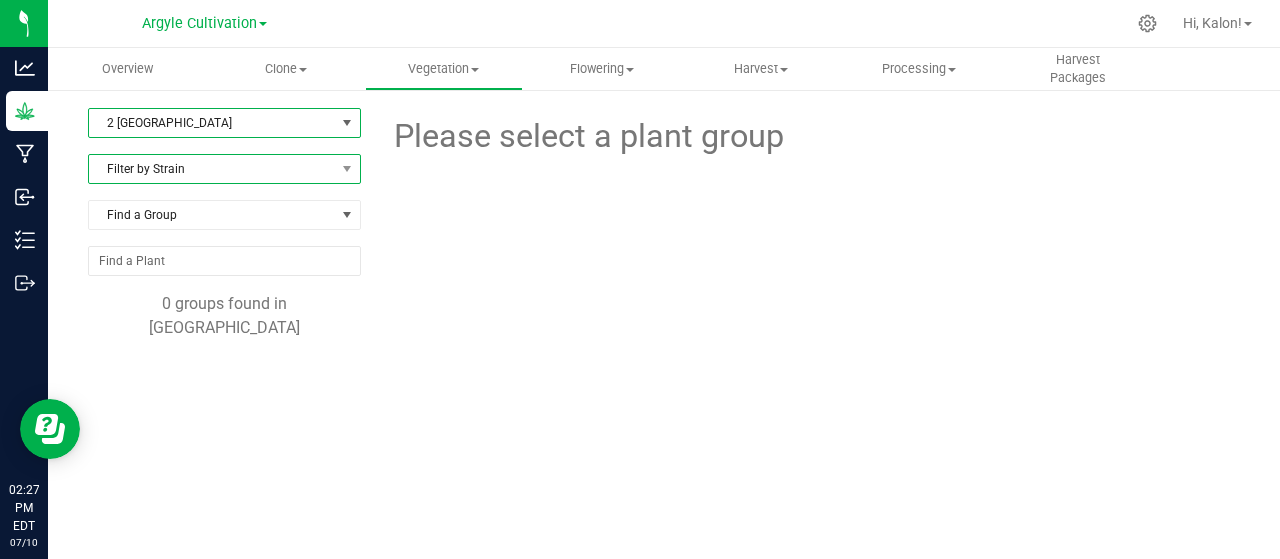 click on "Filter by Strain" at bounding box center [212, 169] 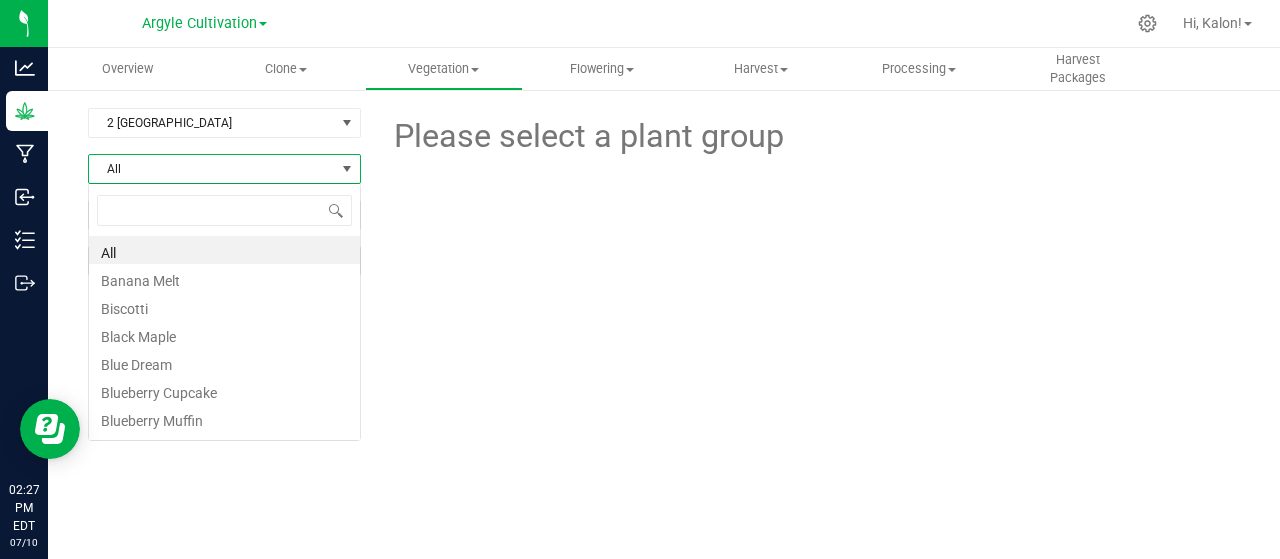 scroll, scrollTop: 99971, scrollLeft: 99727, axis: both 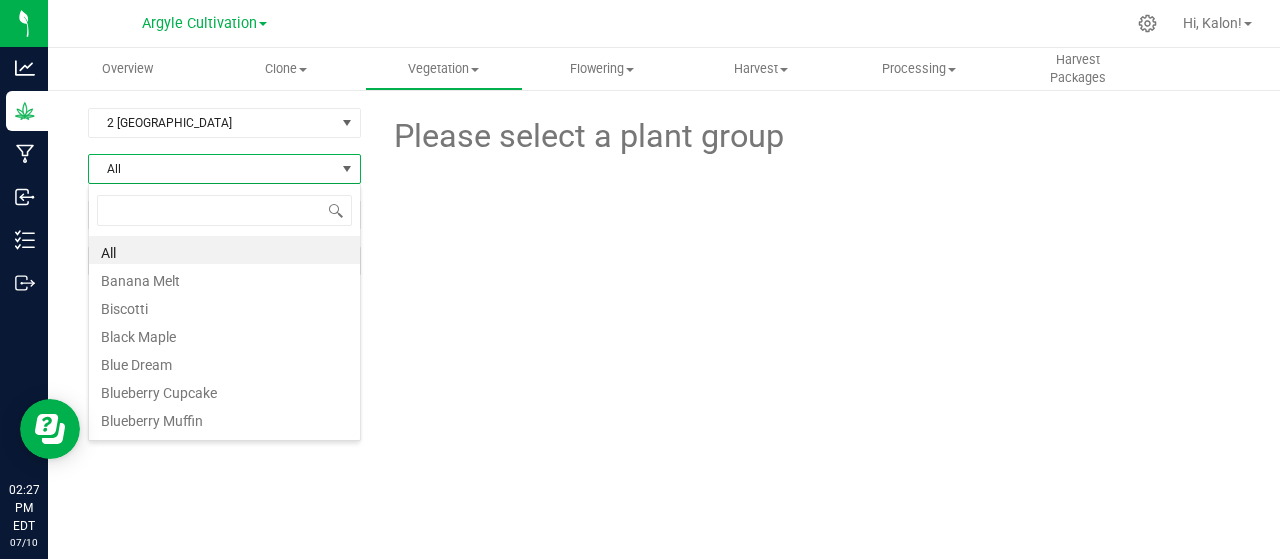 click on "All" at bounding box center [212, 169] 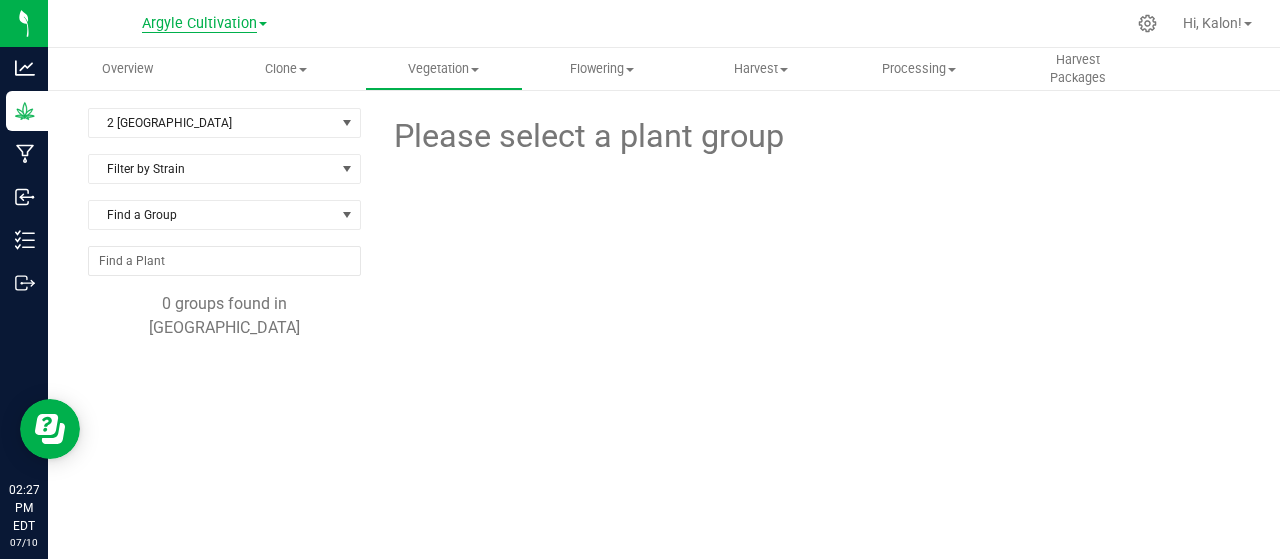 click on "Argyle Cultivation" at bounding box center [199, 24] 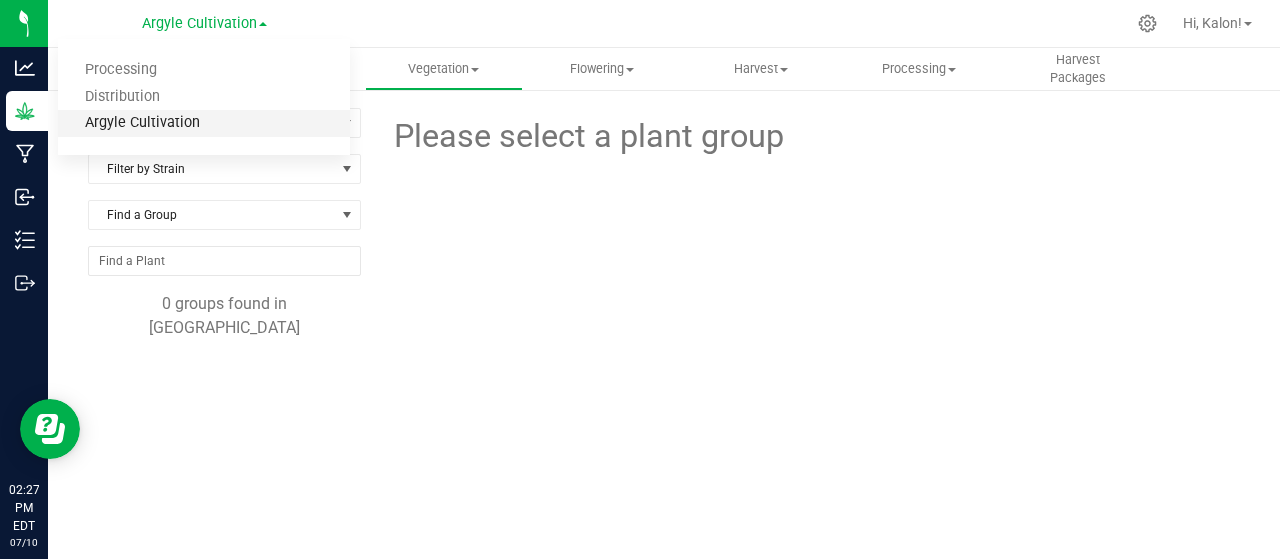 click on "Argyle Cultivation" at bounding box center [204, 123] 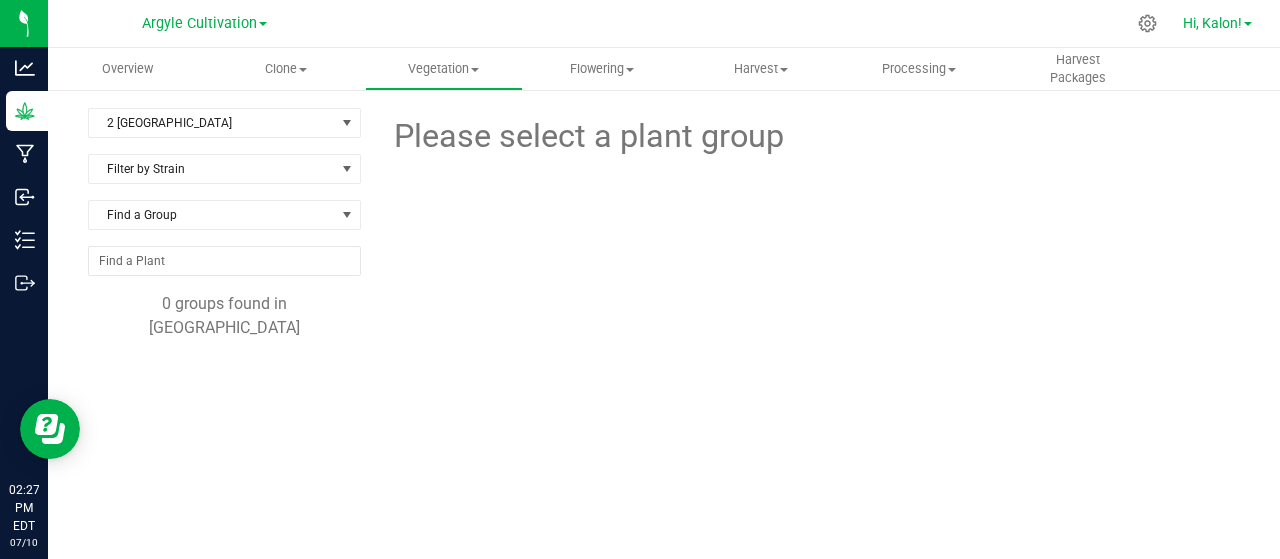 click on "Hi, Kalon!" at bounding box center (1212, 23) 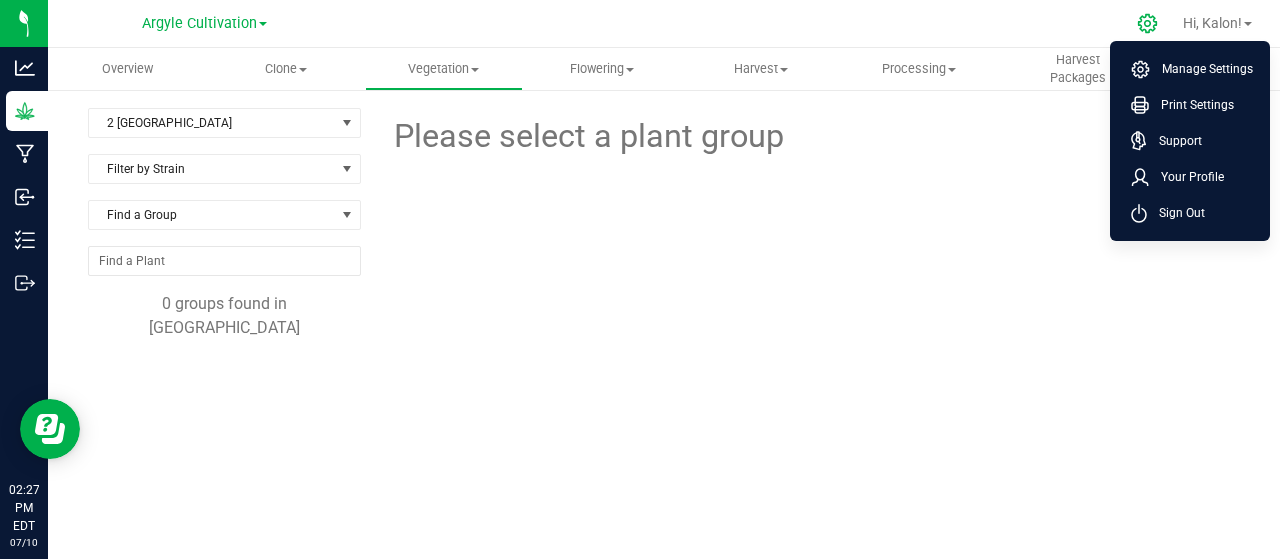 click at bounding box center (1148, 23) 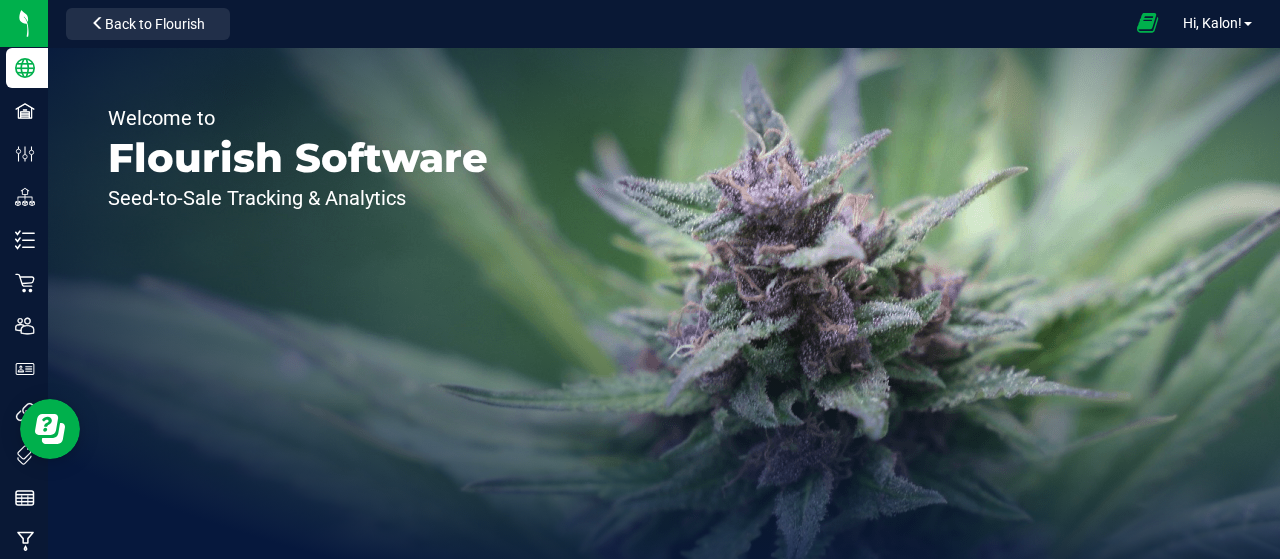 click at bounding box center (1147, 23) 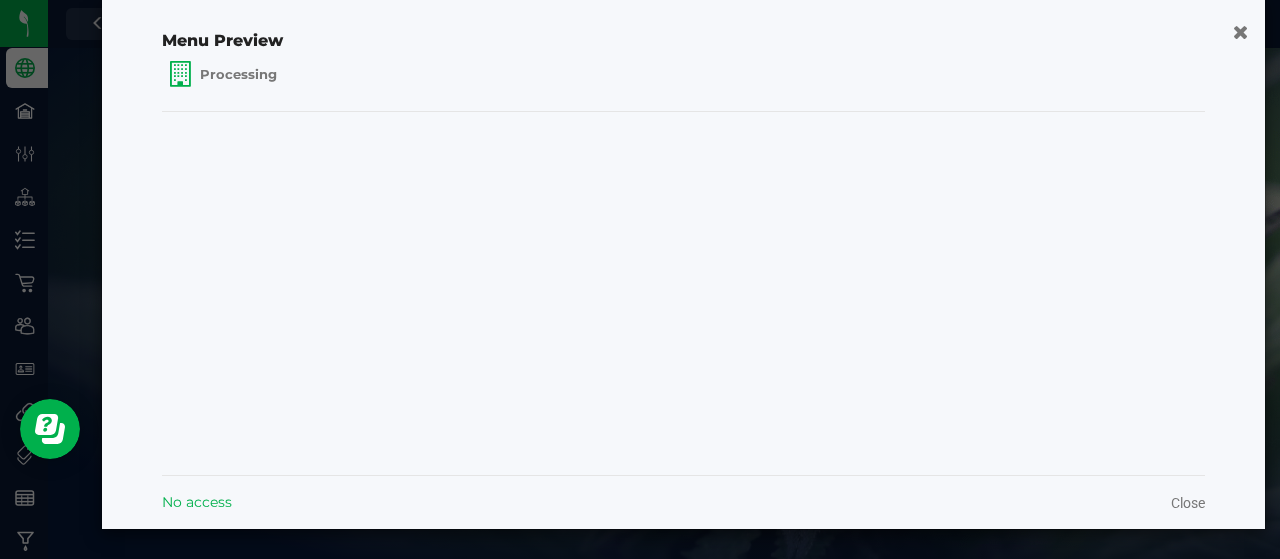 scroll, scrollTop: 0, scrollLeft: 0, axis: both 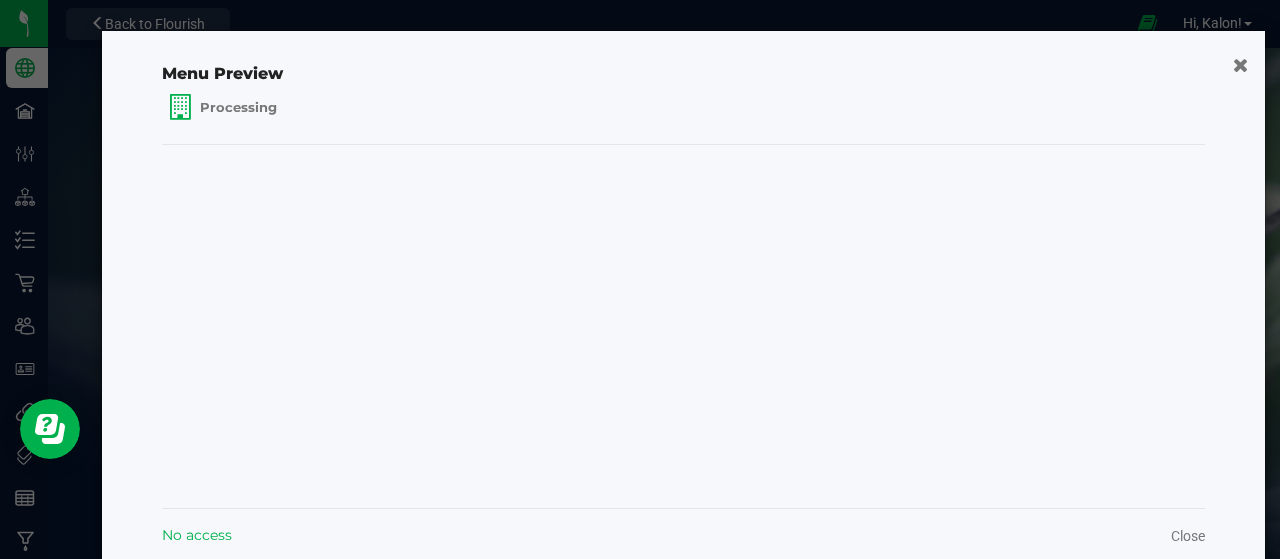 click 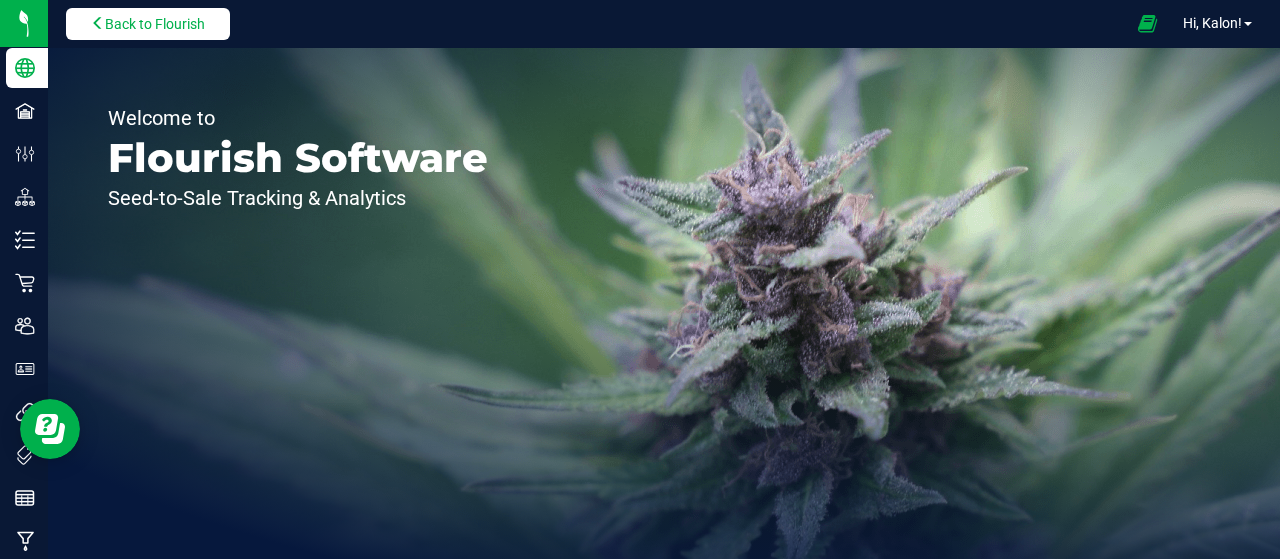 click on "Back to Flourish" at bounding box center (148, 24) 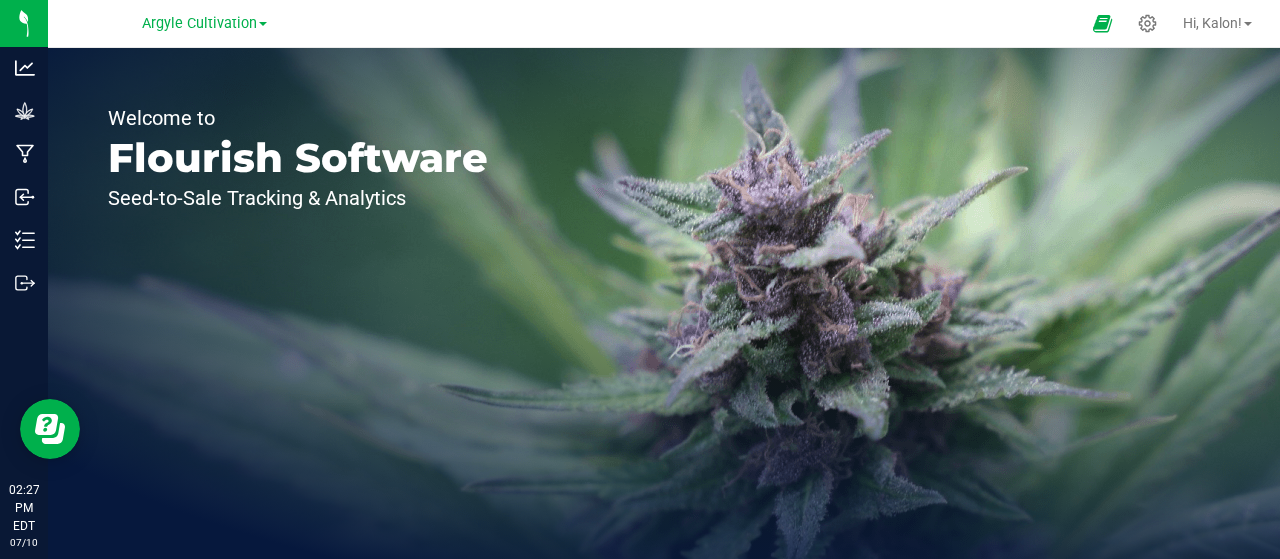 click on "Argyle Cultivation   Processing   Distribution   Argyle Cultivation" at bounding box center (204, 23) 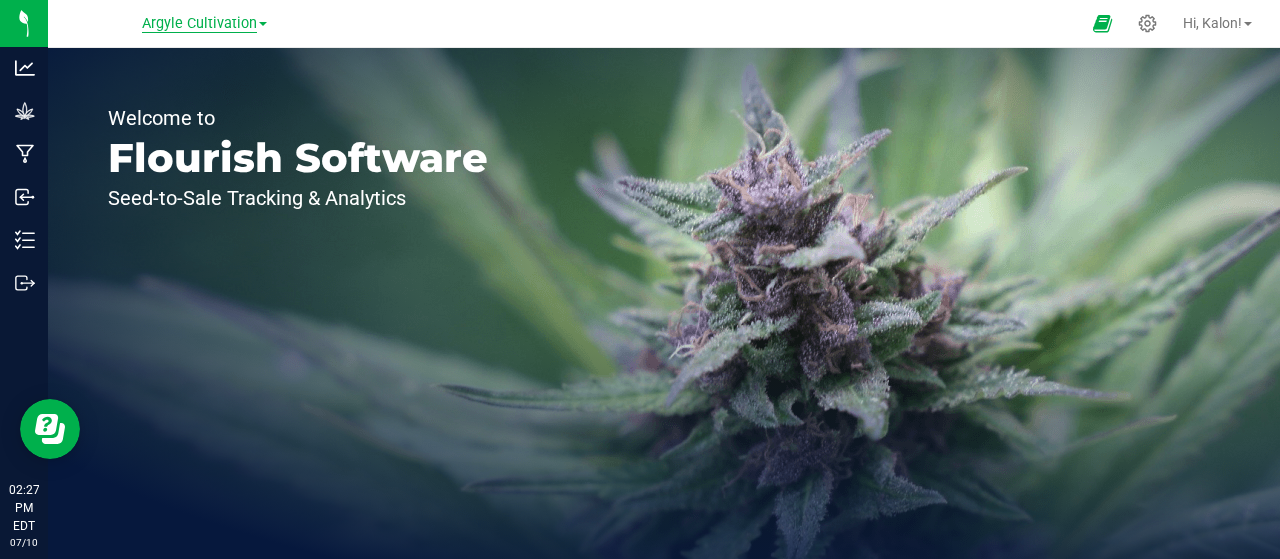 click on "Argyle Cultivation" at bounding box center [199, 24] 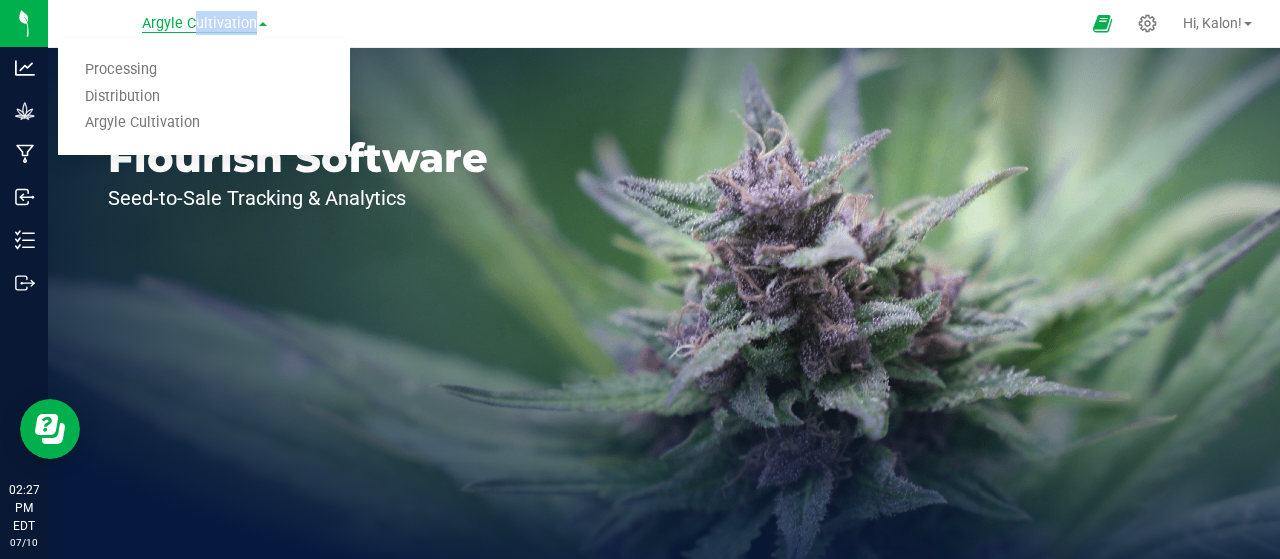 click on "Argyle Cultivation" at bounding box center (199, 24) 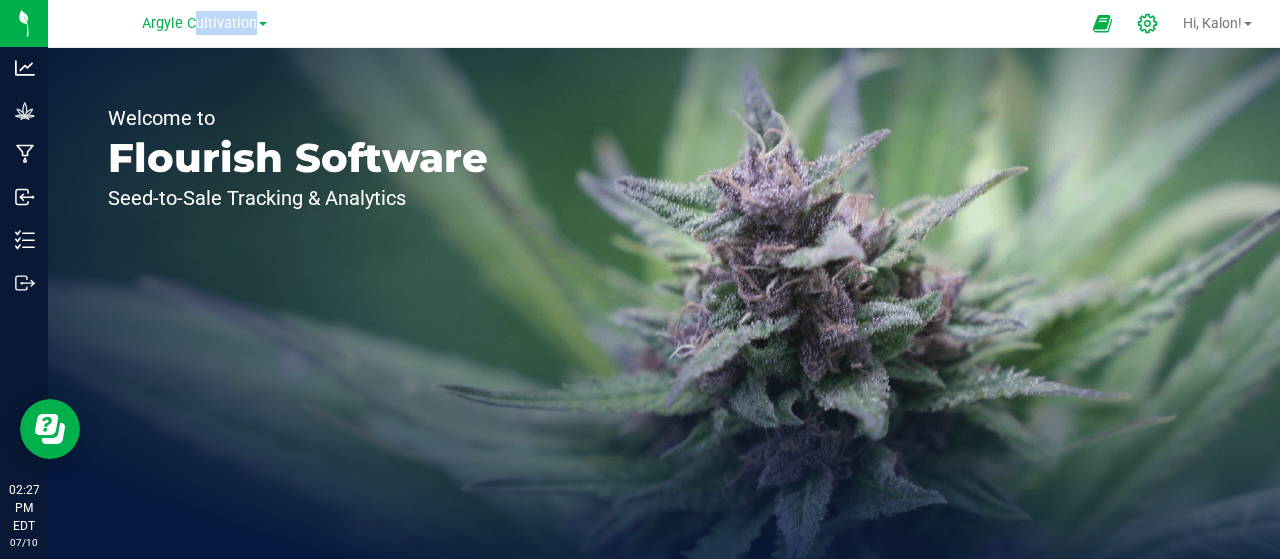 click 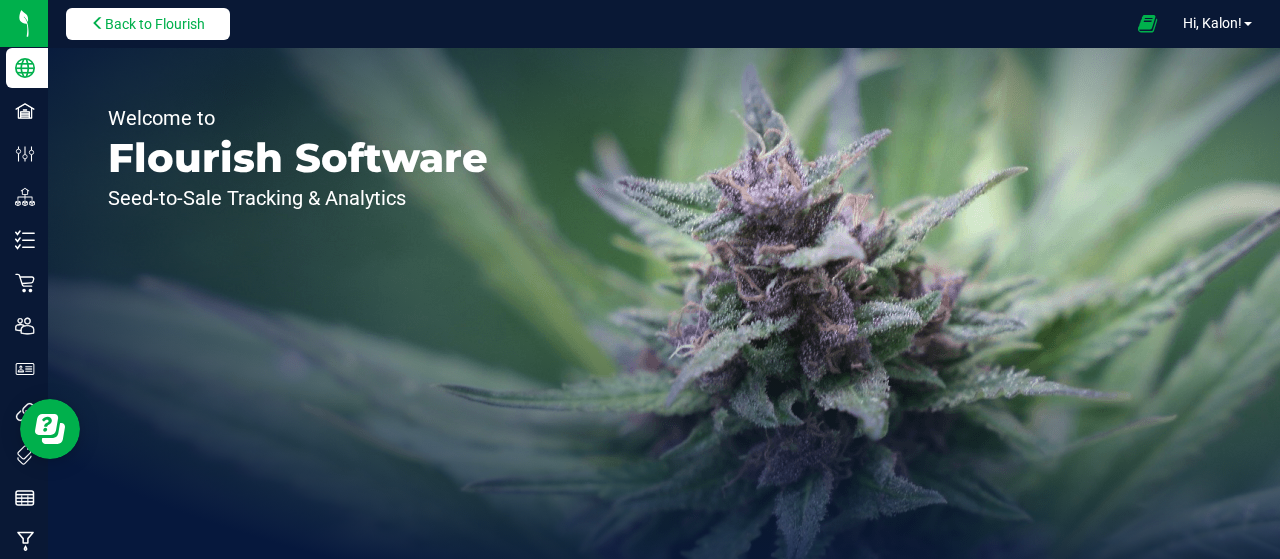 click on "Back to Flourish" at bounding box center (148, 24) 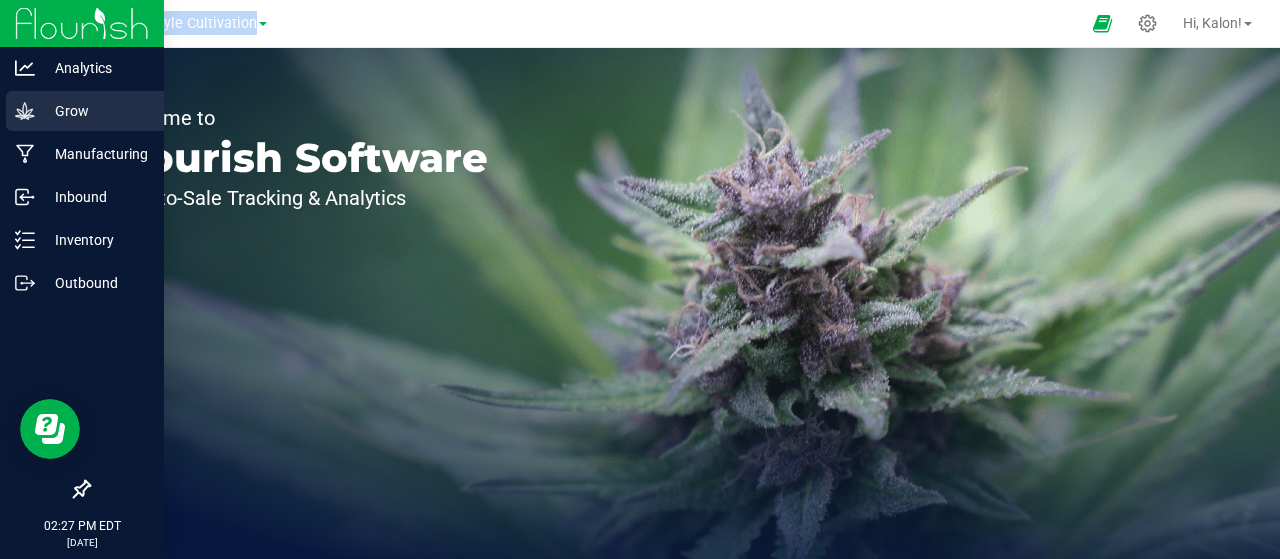 click on "Grow" at bounding box center (95, 111) 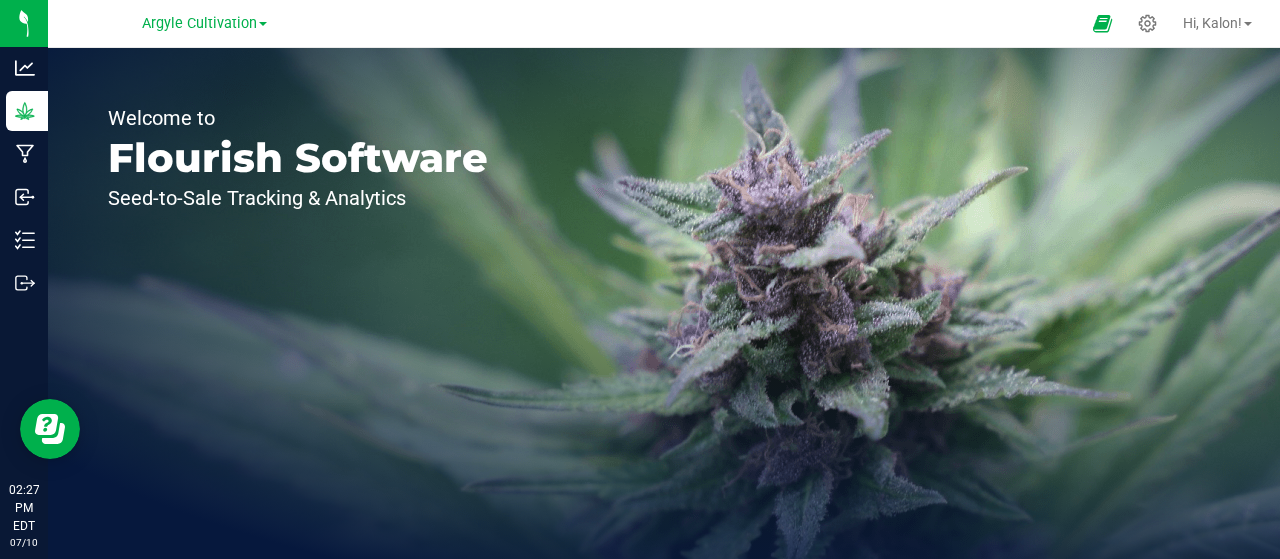 click on "Welcome to   Flourish Software   Seed-to-Sale Tracking & Analytics" at bounding box center (298, 303) 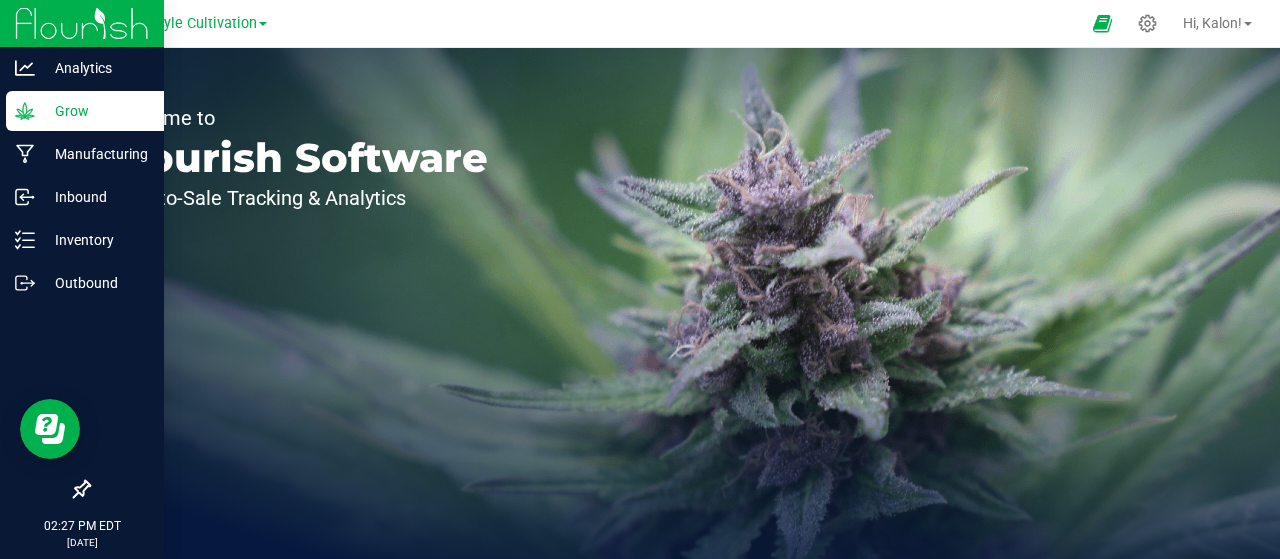 click on "Grow" at bounding box center [82, 112] 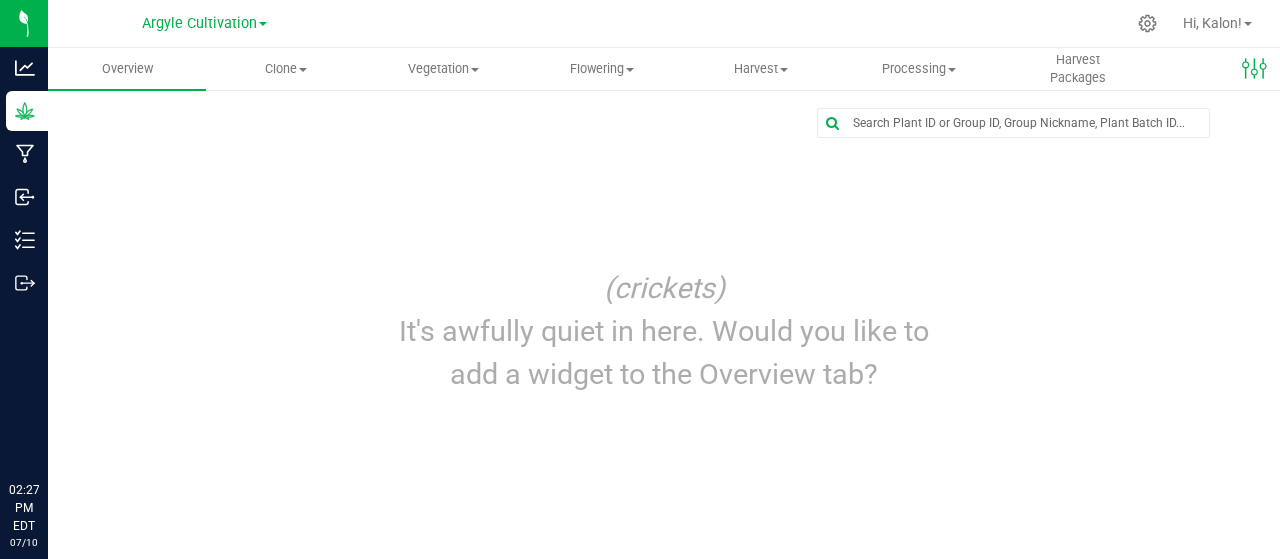 scroll, scrollTop: 0, scrollLeft: 0, axis: both 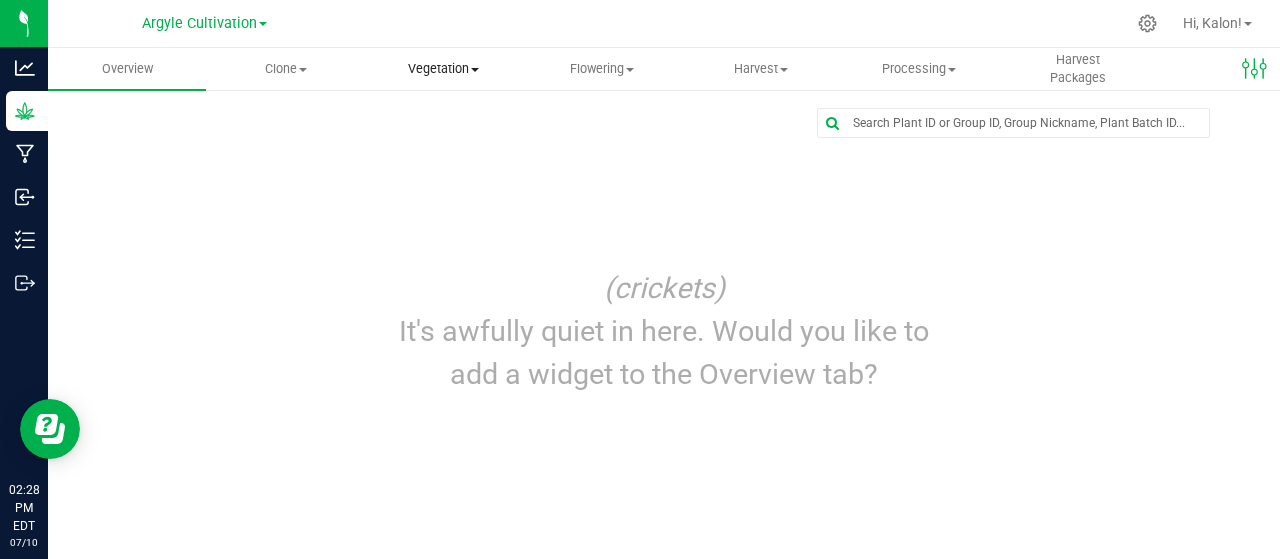 click on "Vegetation" at bounding box center [444, 69] 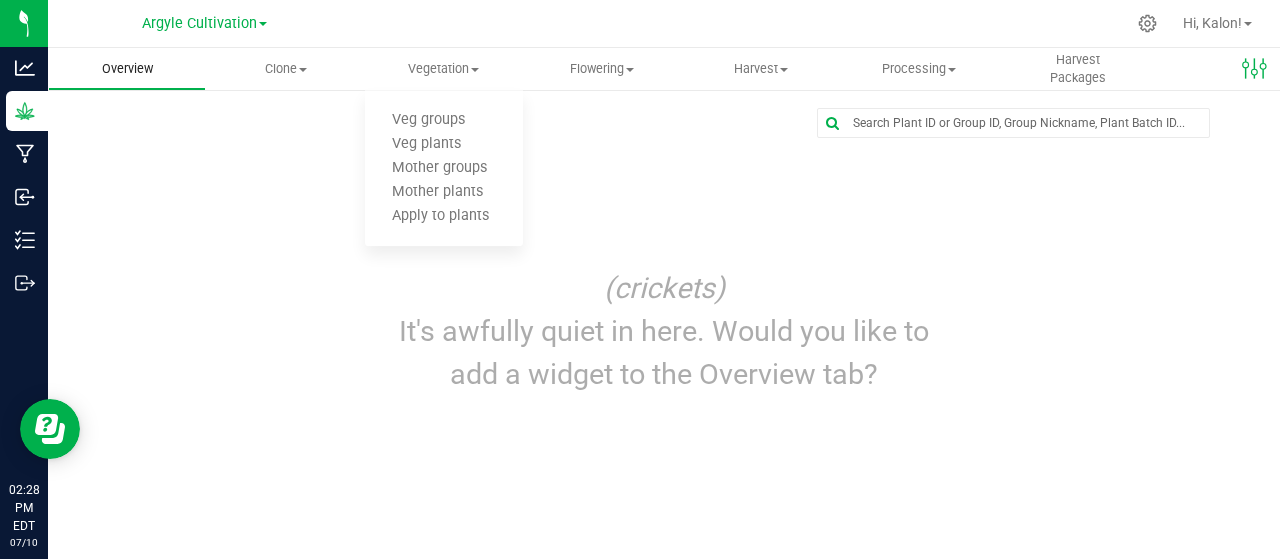 click on "Overview" at bounding box center (127, 69) 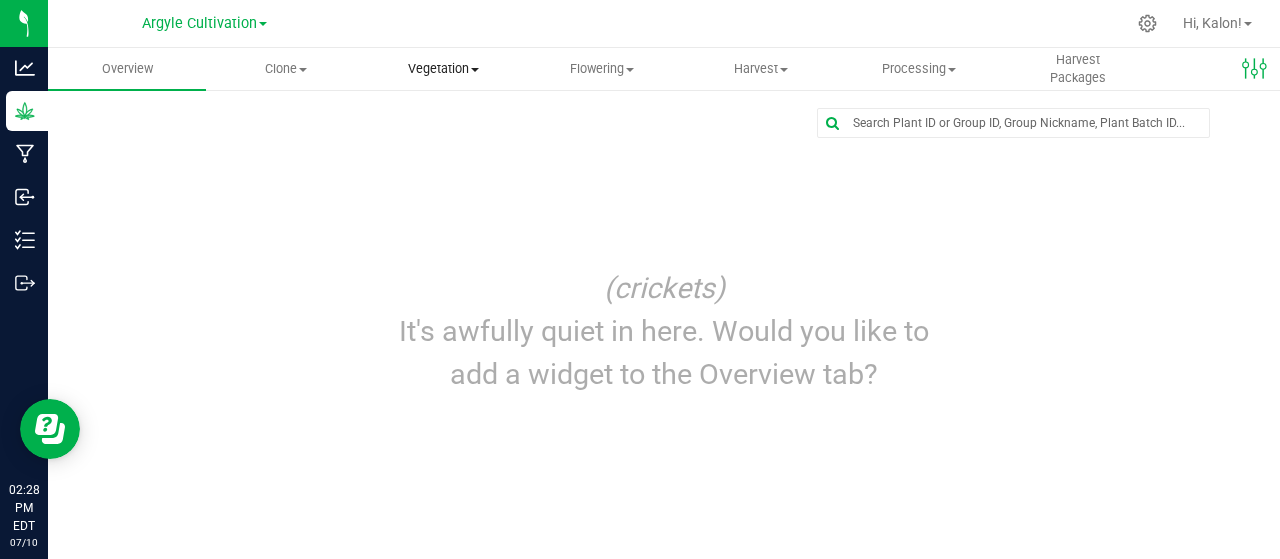 click on "Vegetation" at bounding box center [444, 69] 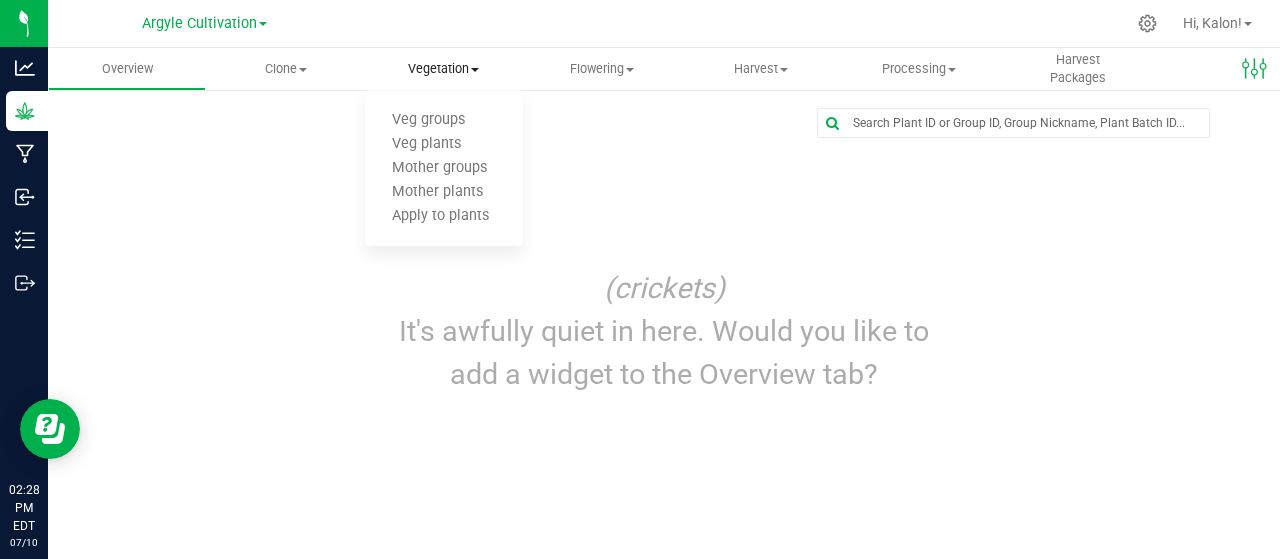 click on "Veg groups
Veg plants
Mother groups
Mother plants
Apply to plants" at bounding box center (444, 169) 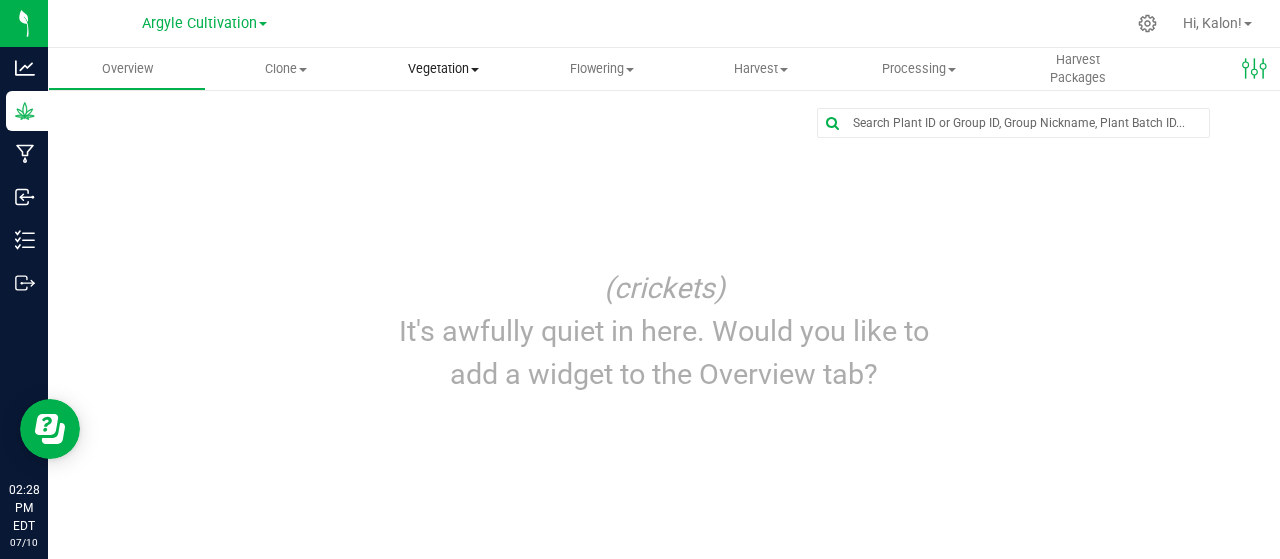 click on "Veg groups" at bounding box center [428, 120] 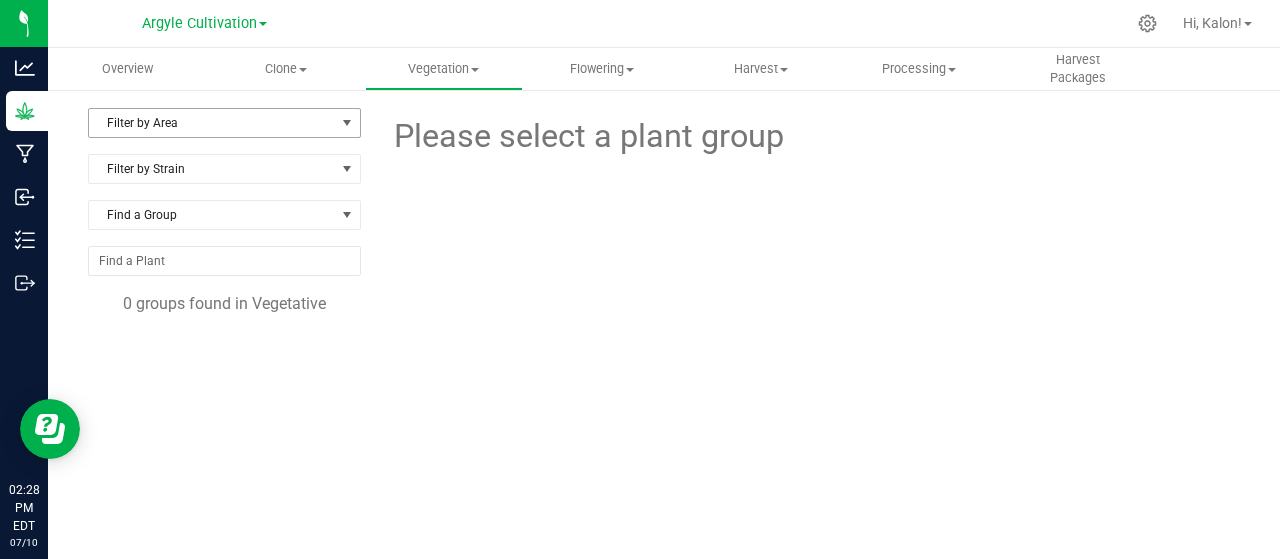 click on "Filter by Area" at bounding box center (212, 123) 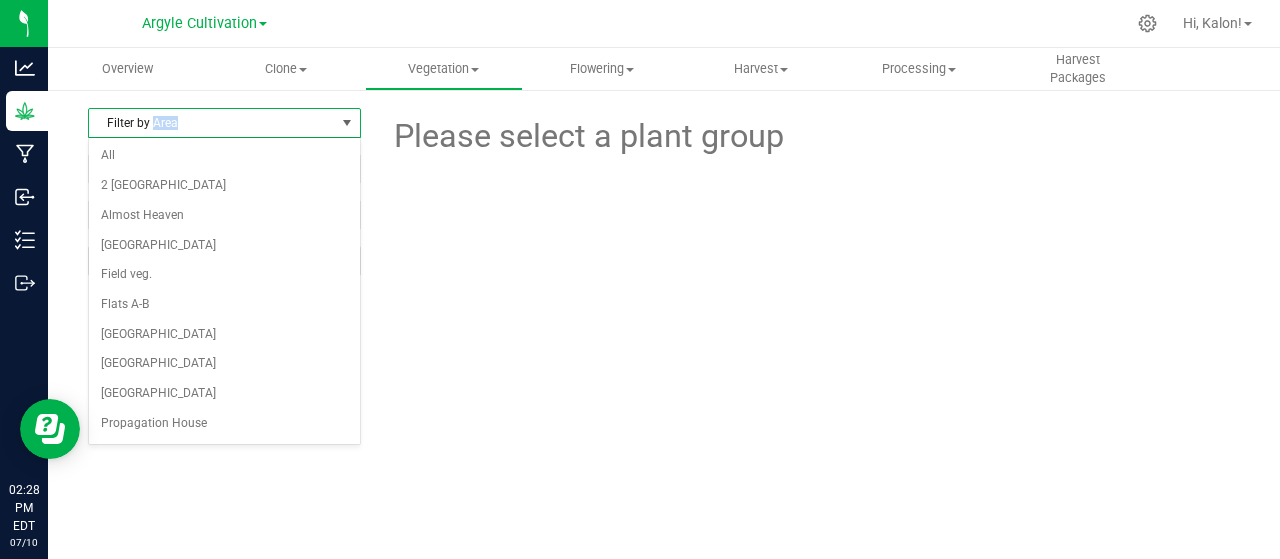 click on "Filter by Area" at bounding box center (212, 123) 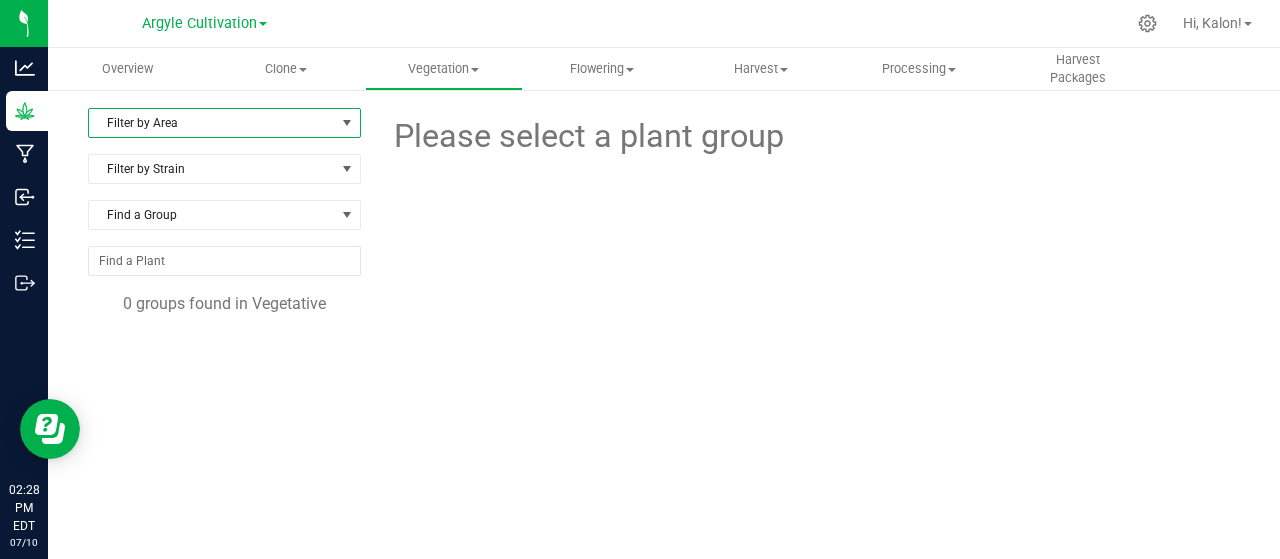 click on "Filter by Area" at bounding box center (212, 123) 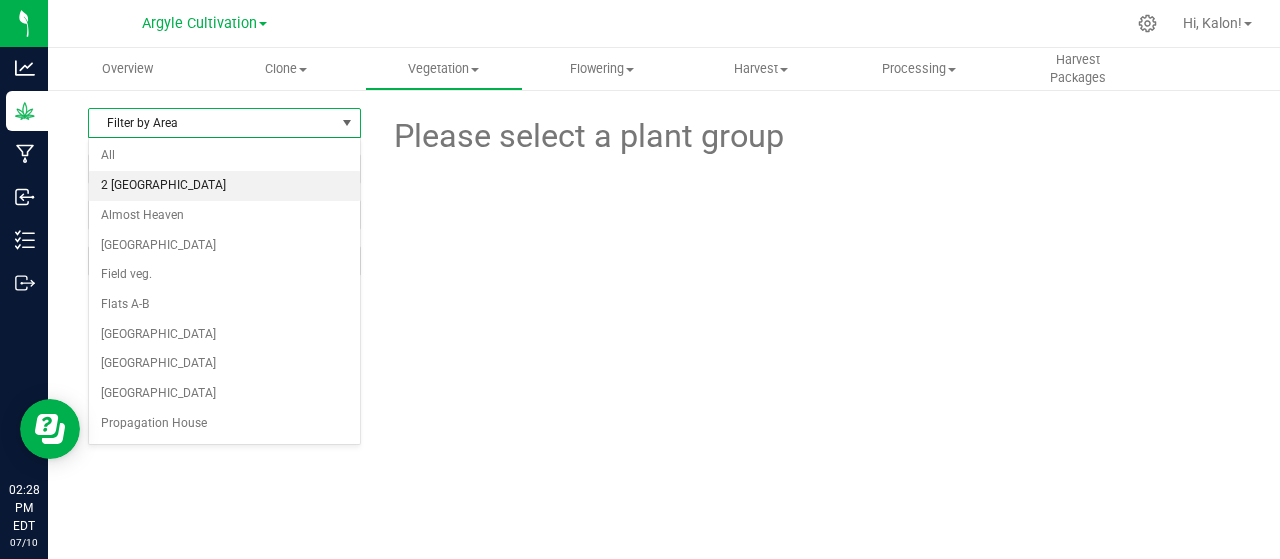 click on "2 [GEOGRAPHIC_DATA]" at bounding box center (224, 186) 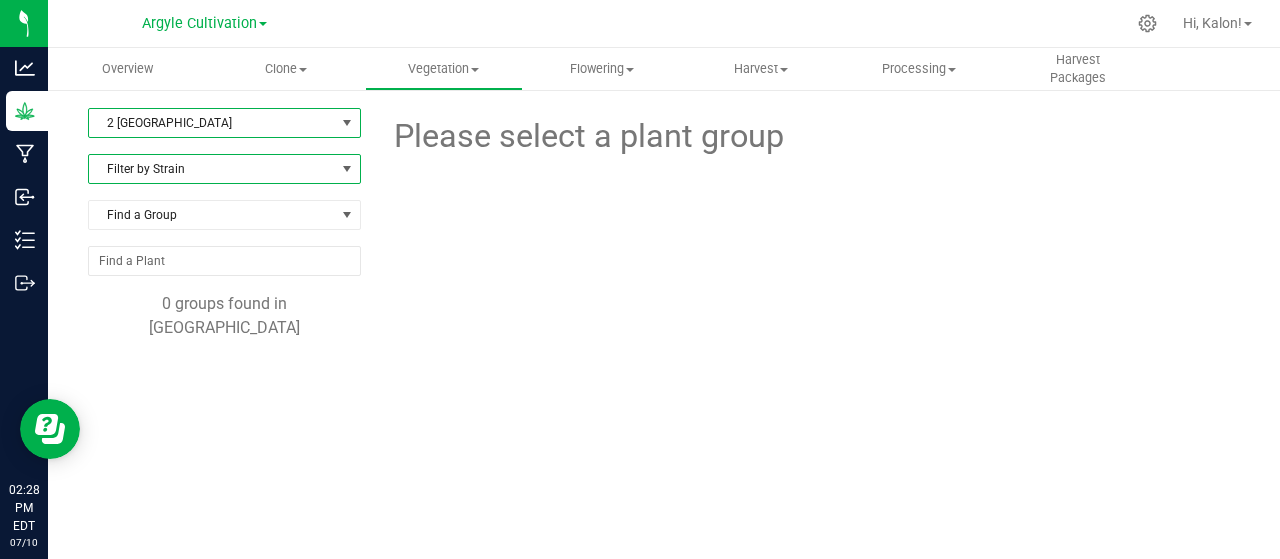 click on "Filter by Strain" at bounding box center (212, 169) 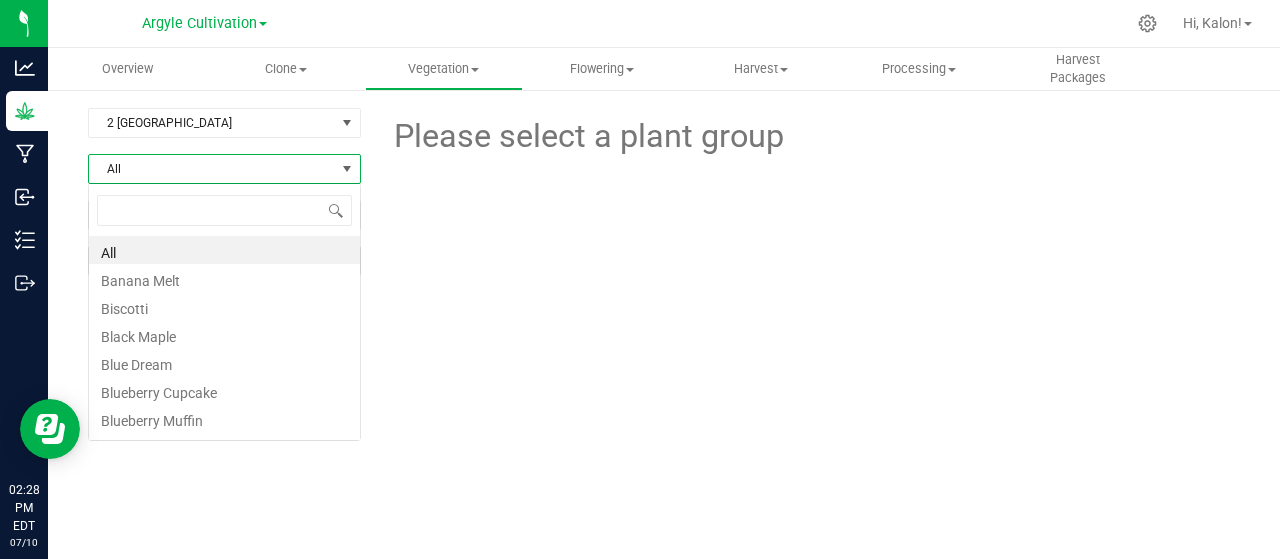 scroll, scrollTop: 99971, scrollLeft: 99727, axis: both 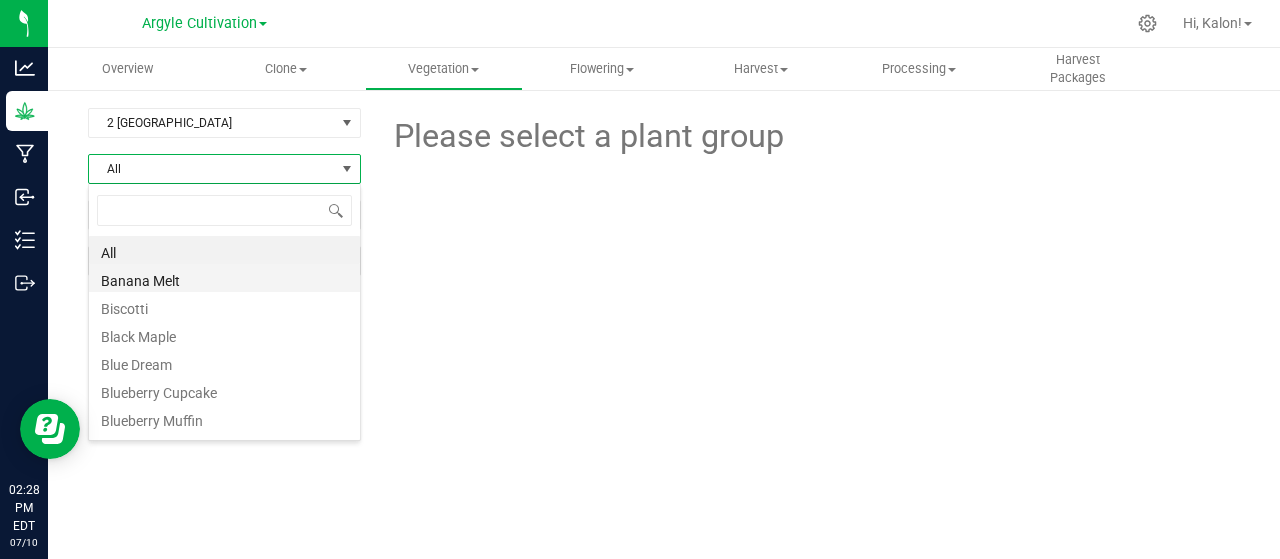 click on "Banana Melt" at bounding box center [224, 278] 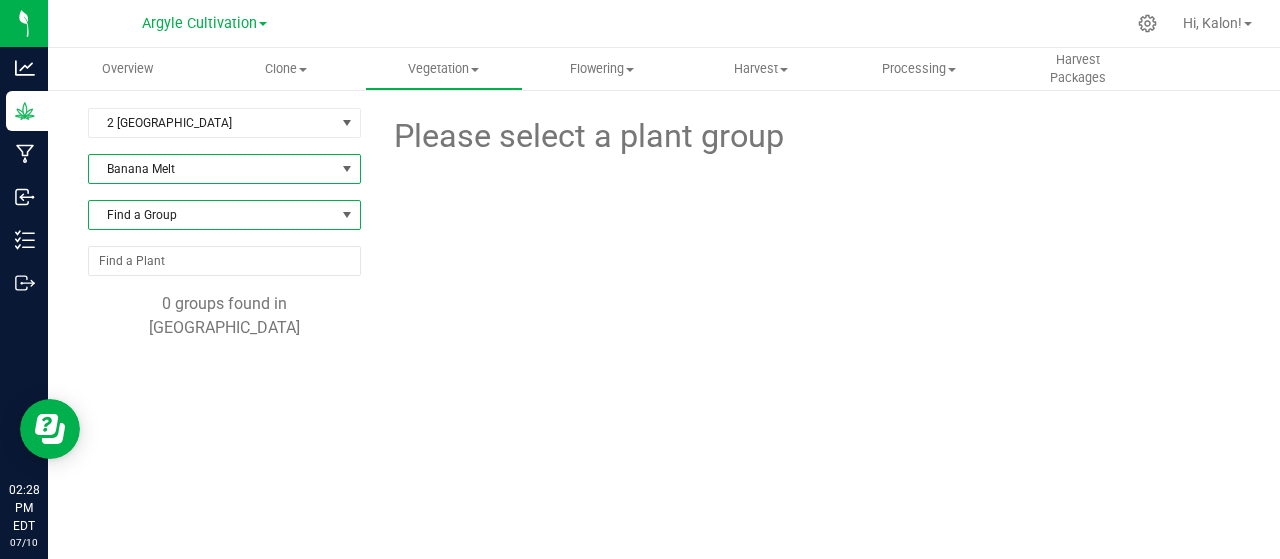click on "Find a Group" at bounding box center (212, 215) 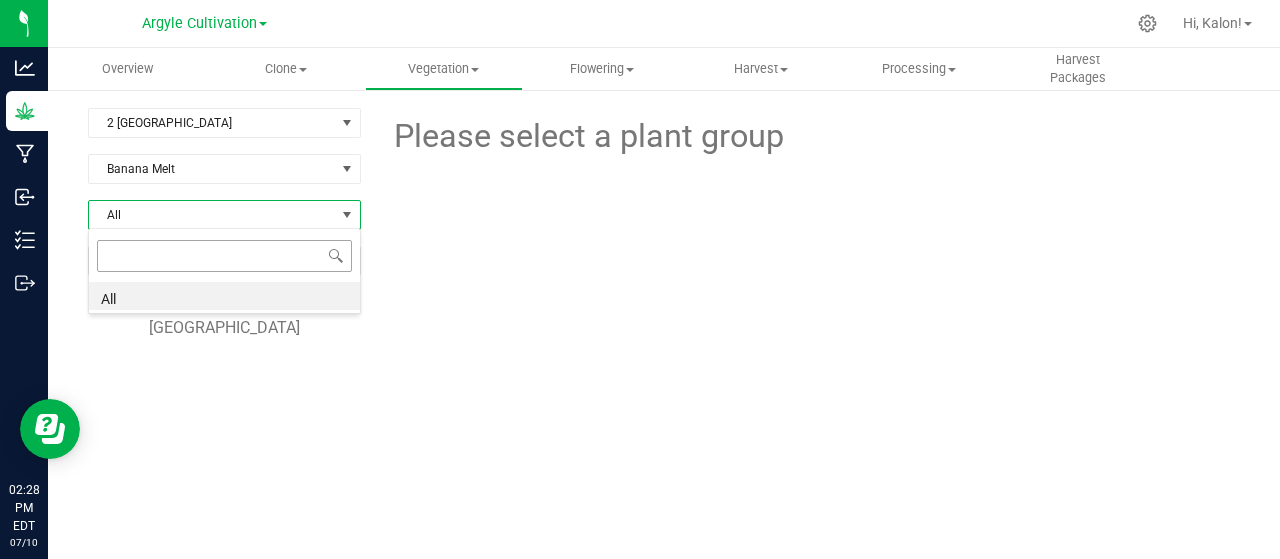 scroll, scrollTop: 99971, scrollLeft: 99727, axis: both 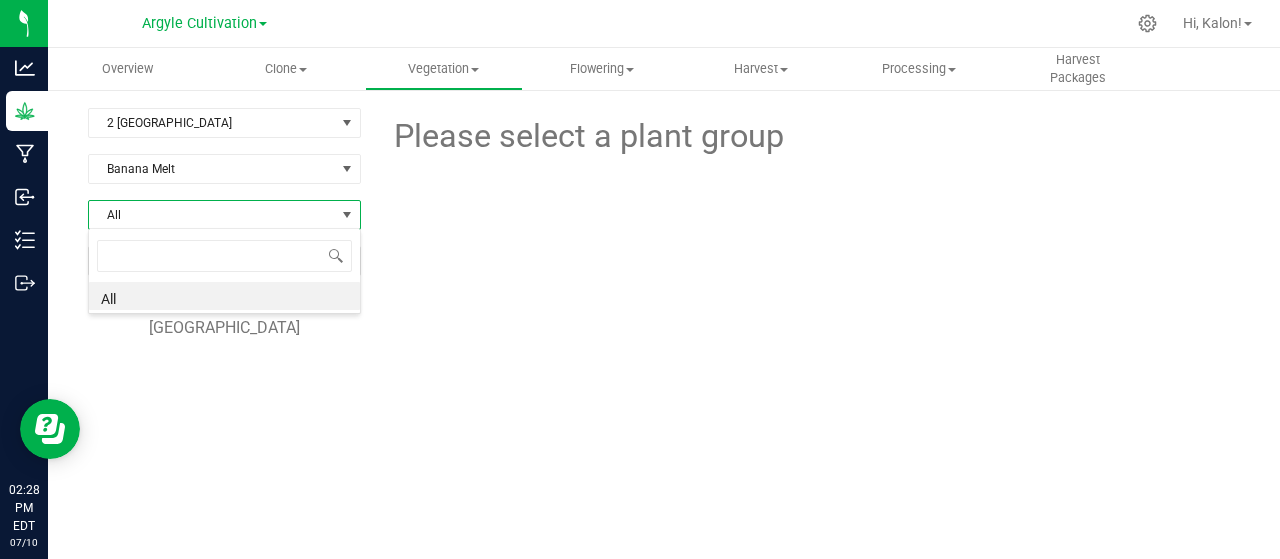 click on "All" at bounding box center [224, 296] 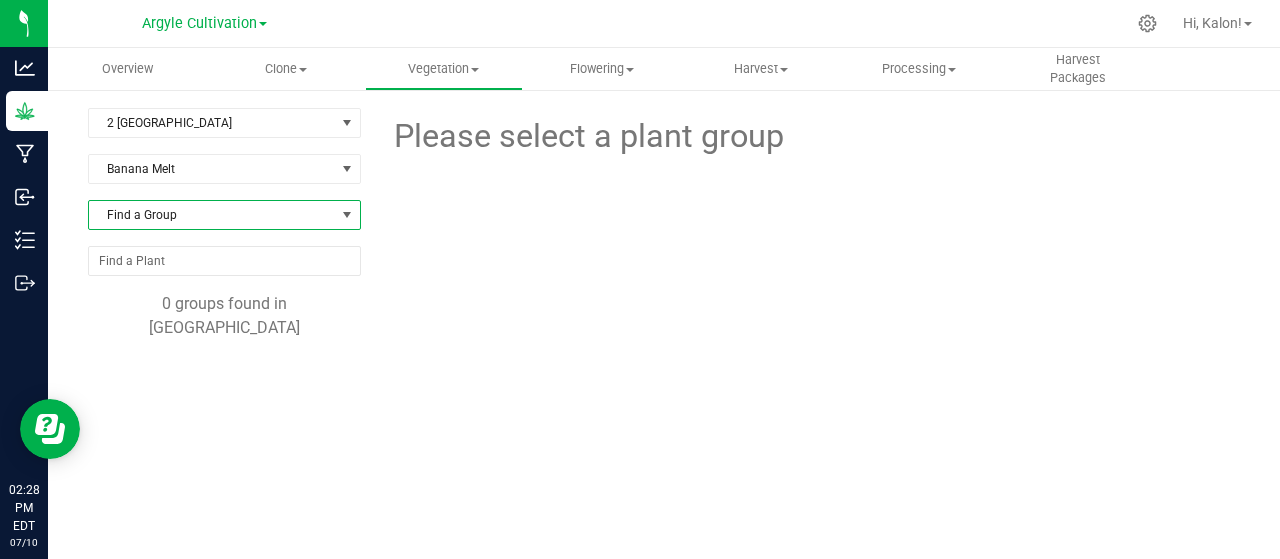 click on "Find a Group" at bounding box center [224, 223] 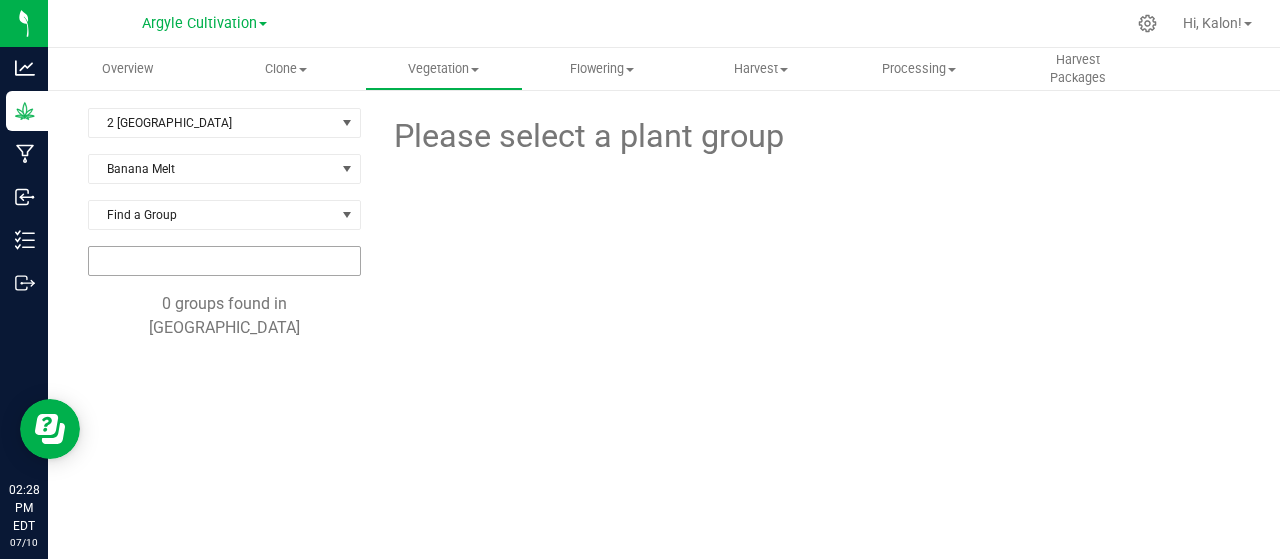 click at bounding box center [224, 261] 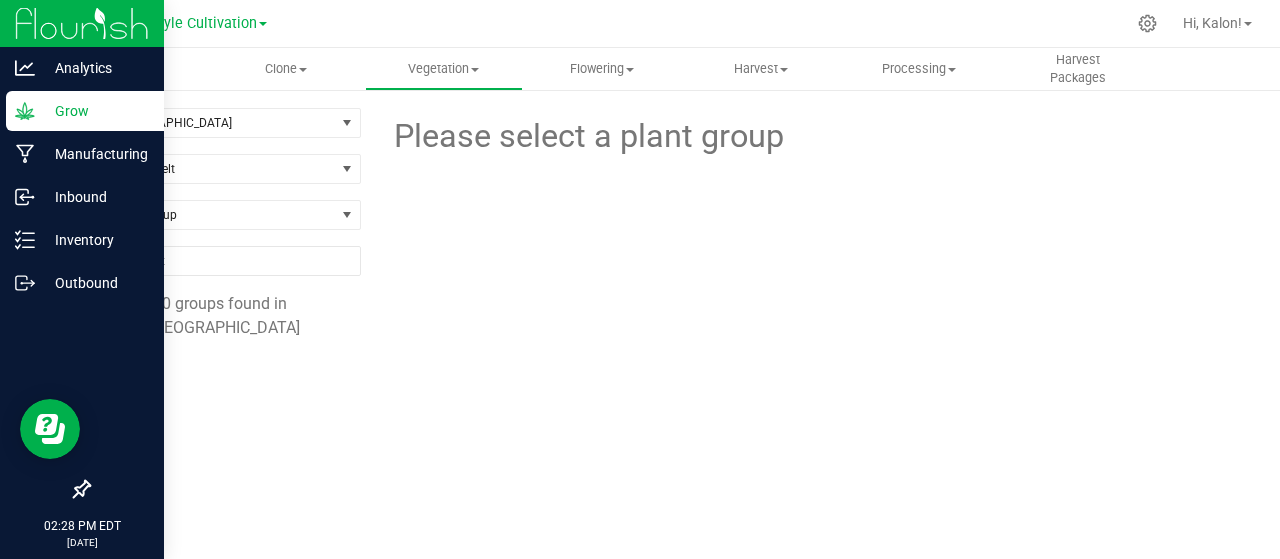 click 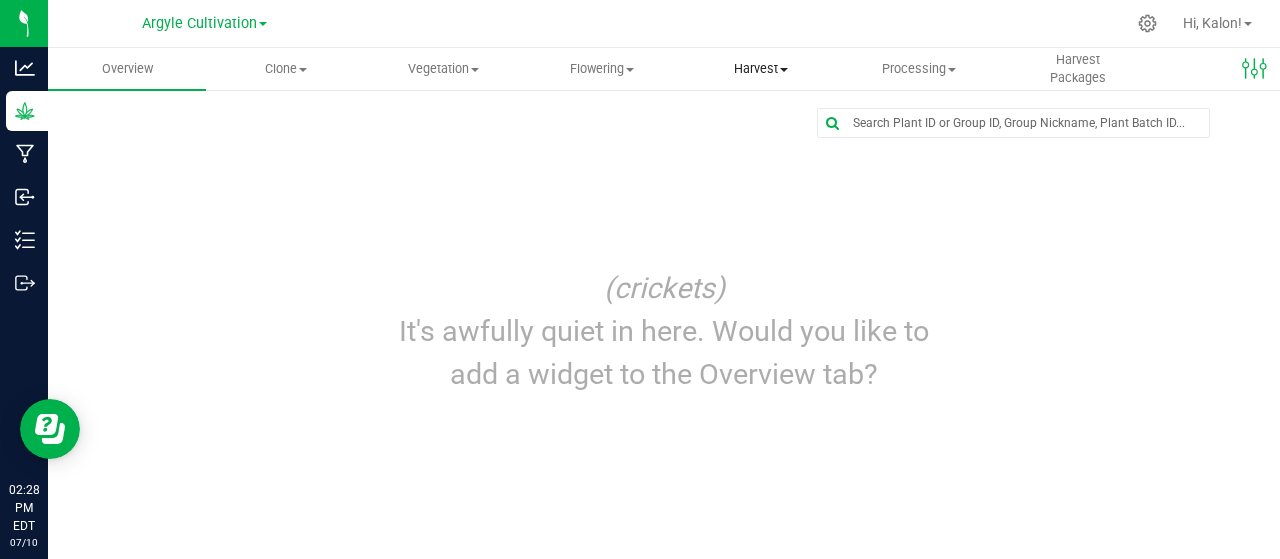 click on "Harvest
Harvests
Harvested plants" at bounding box center [761, 69] 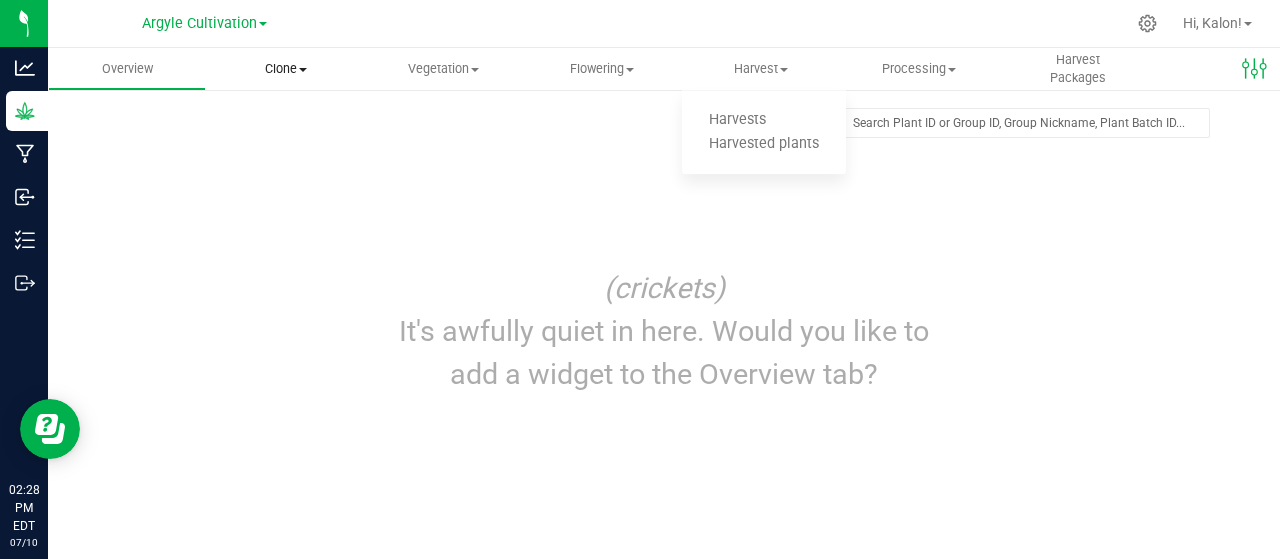 click on "Clone" at bounding box center (285, 69) 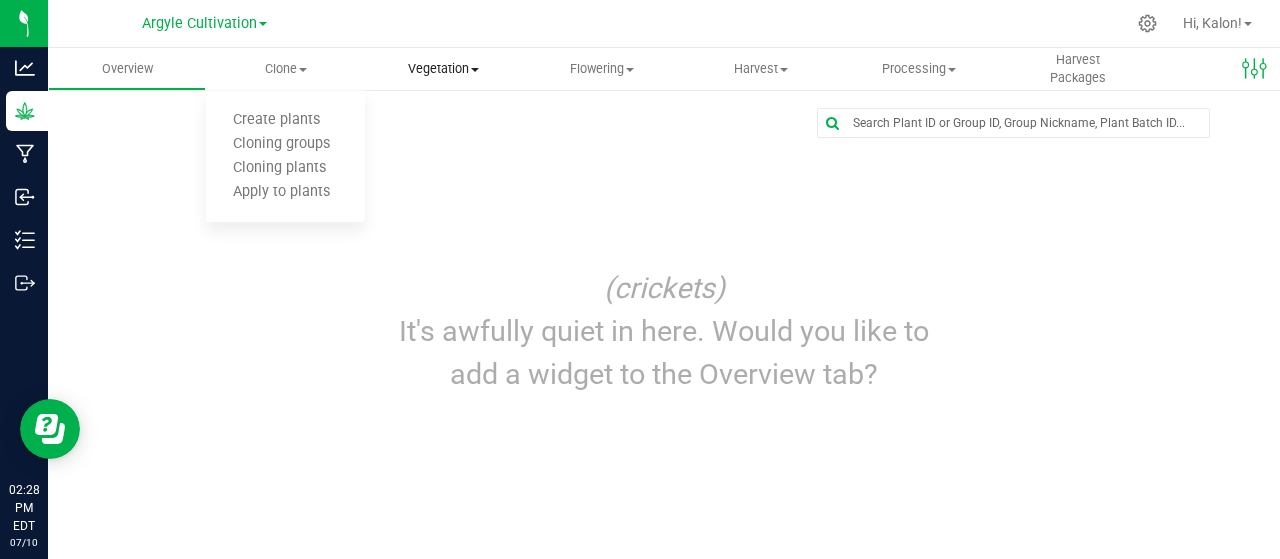 click on "Vegetation" at bounding box center [444, 69] 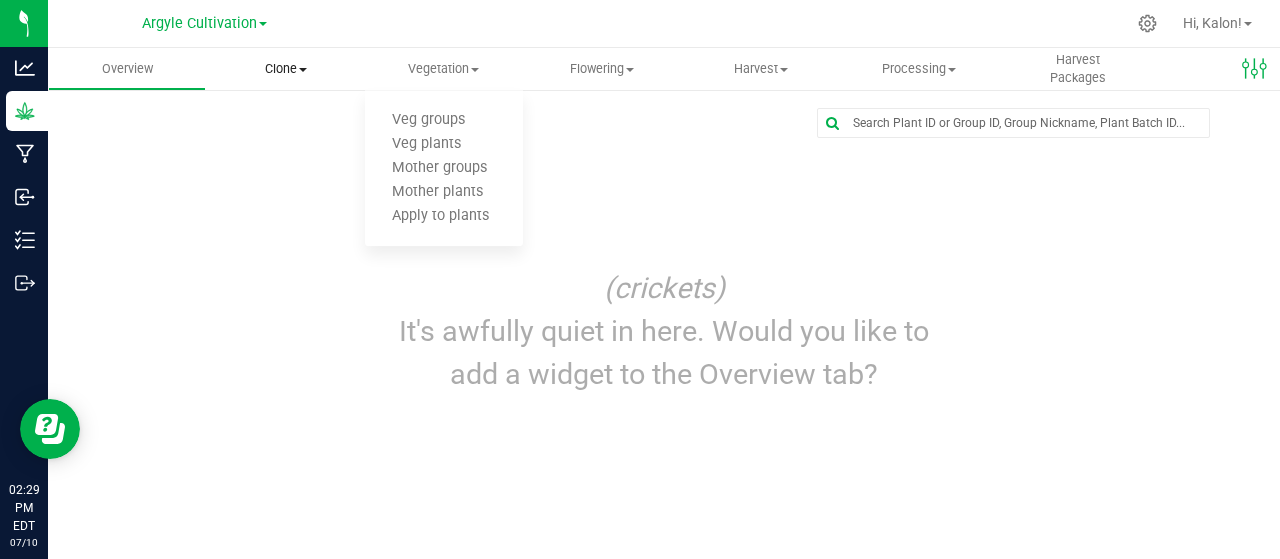 click on "Clone" at bounding box center [285, 69] 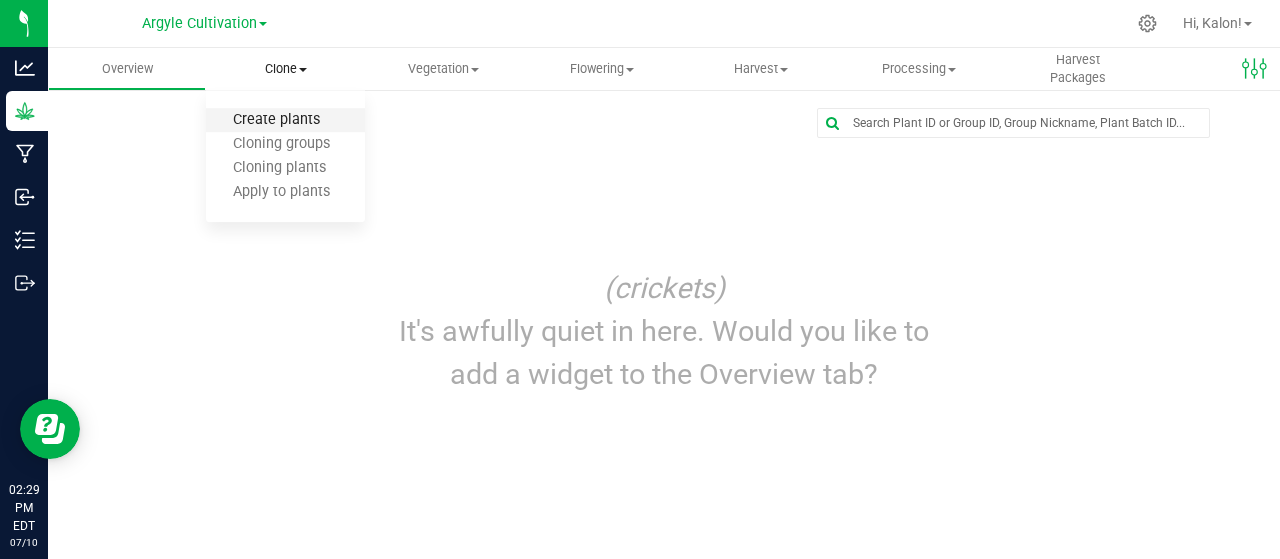 click on "Create plants" at bounding box center (276, 120) 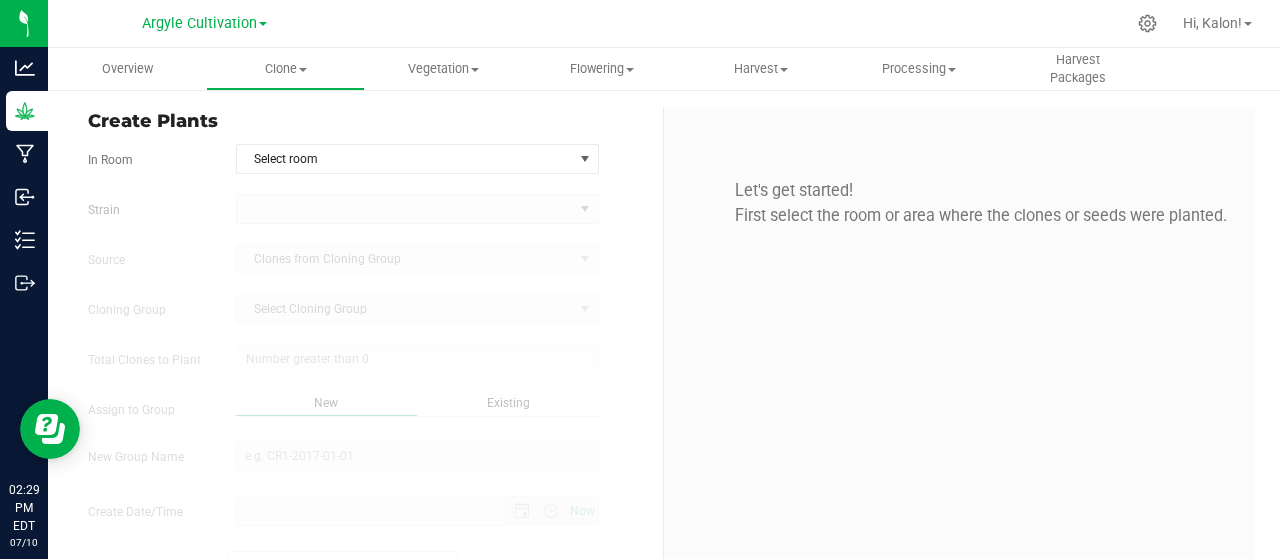 type on "[DATE] 2:29 PM" 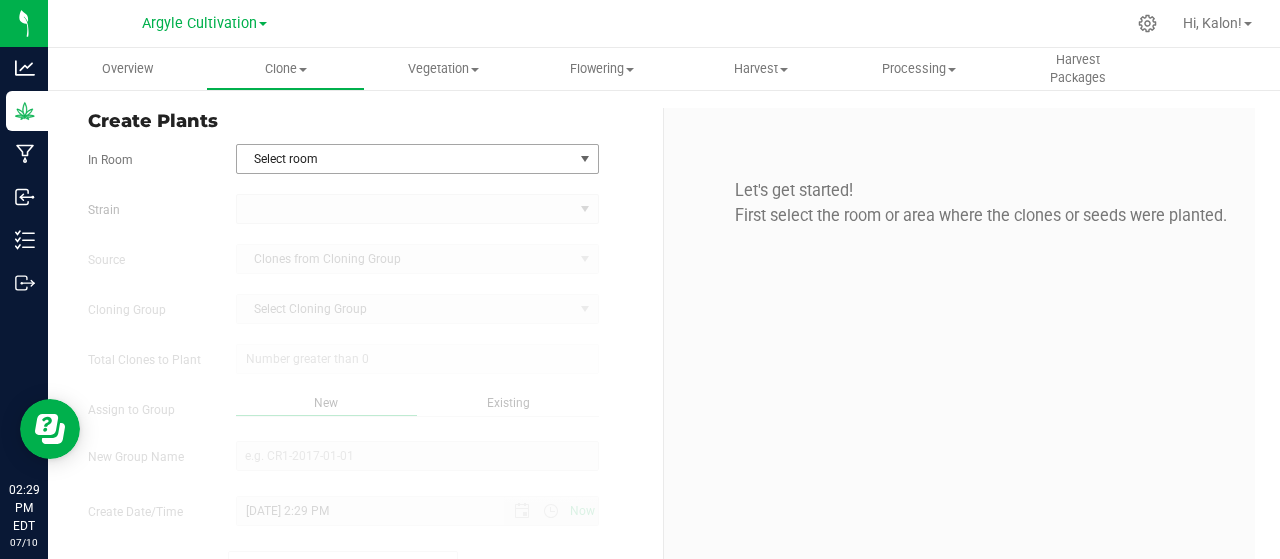 click on "Select room" at bounding box center (405, 159) 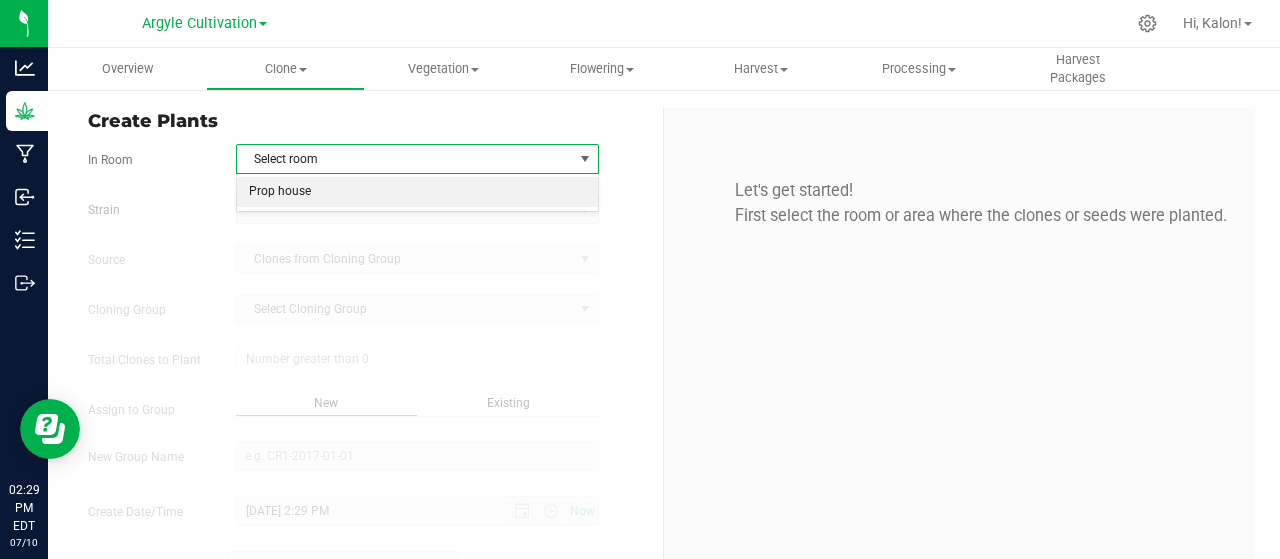 click on "Prop house" at bounding box center [418, 192] 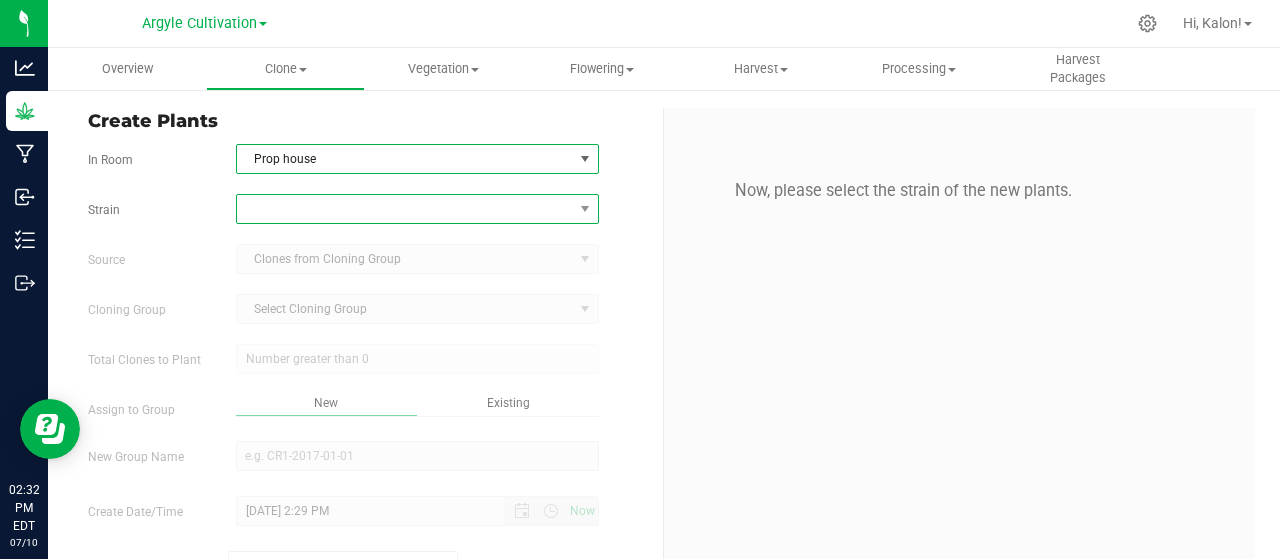 click at bounding box center [405, 209] 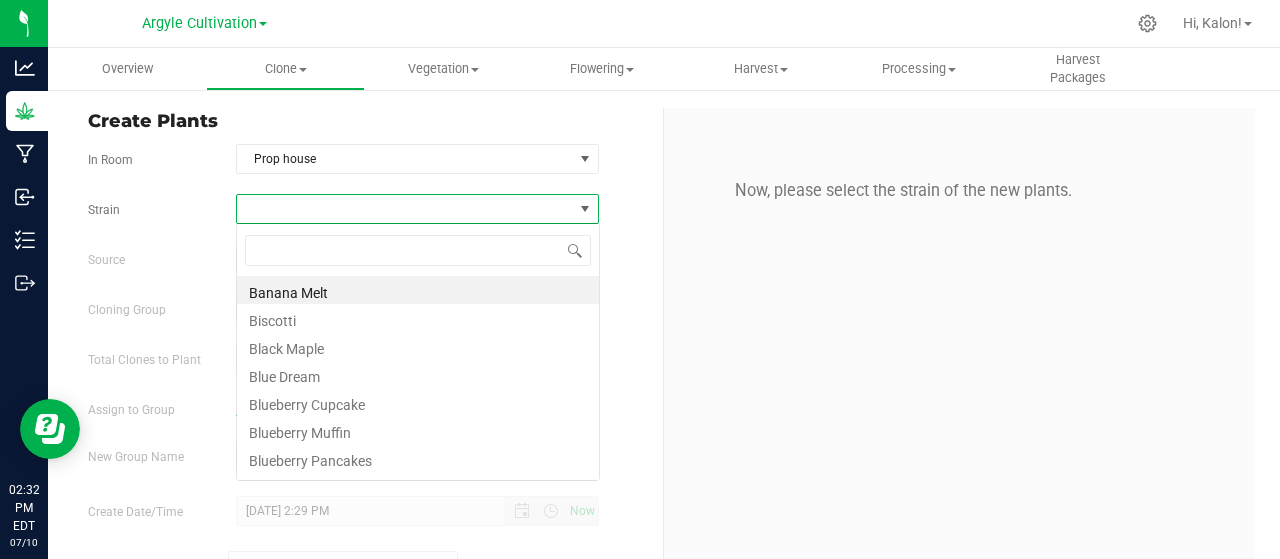 scroll, scrollTop: 99971, scrollLeft: 99636, axis: both 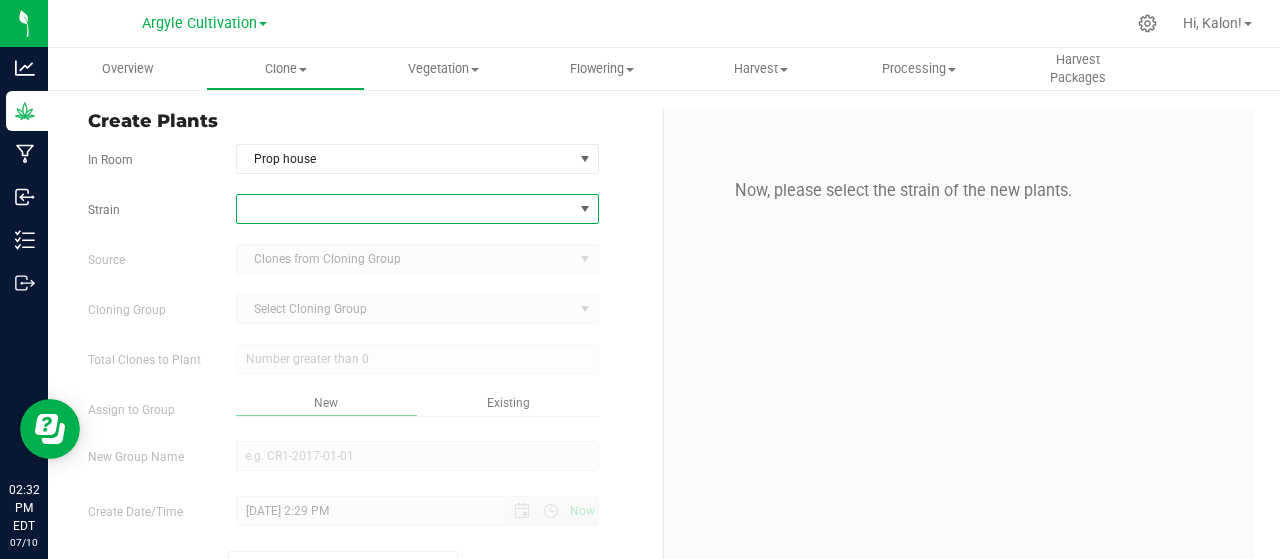 click at bounding box center (405, 209) 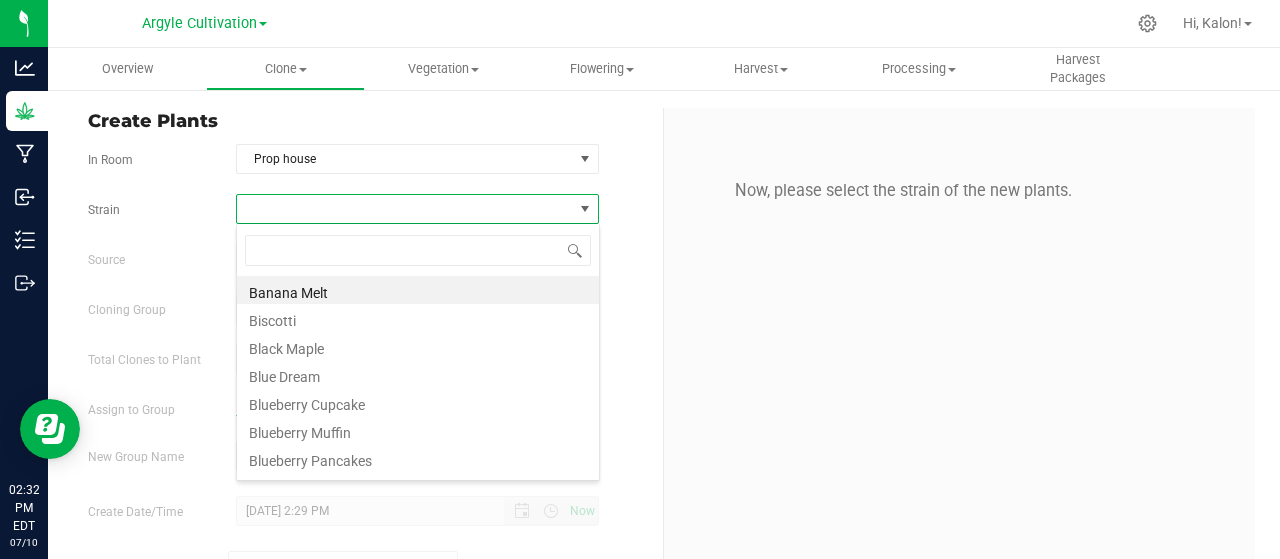 scroll, scrollTop: 99971, scrollLeft: 99636, axis: both 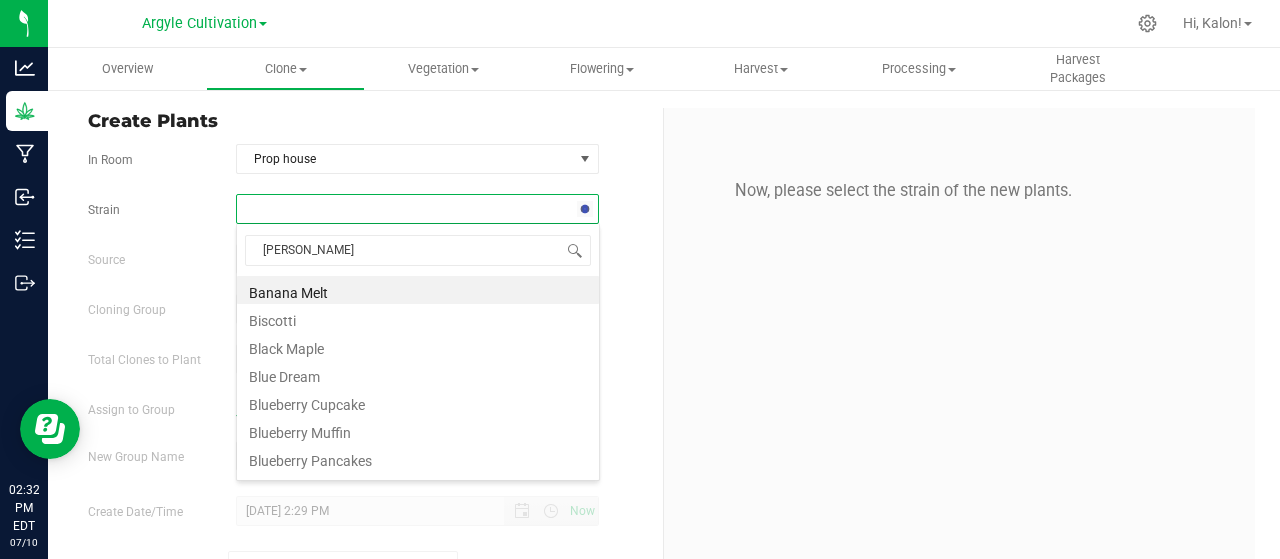 type on "Lilac" 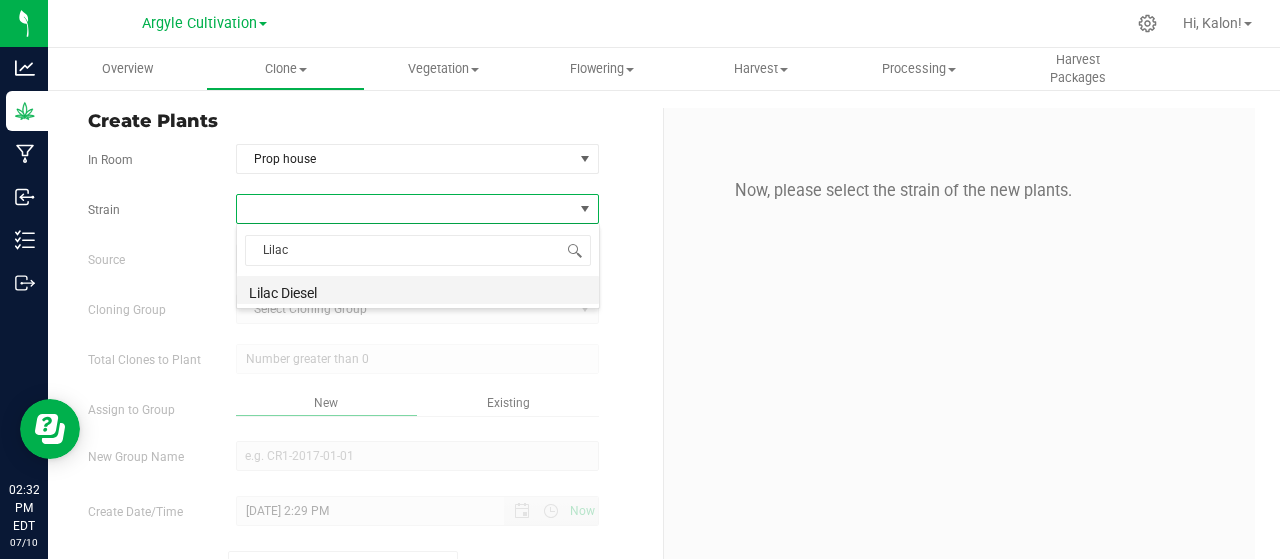 click on "Lilac Diesel" at bounding box center [418, 290] 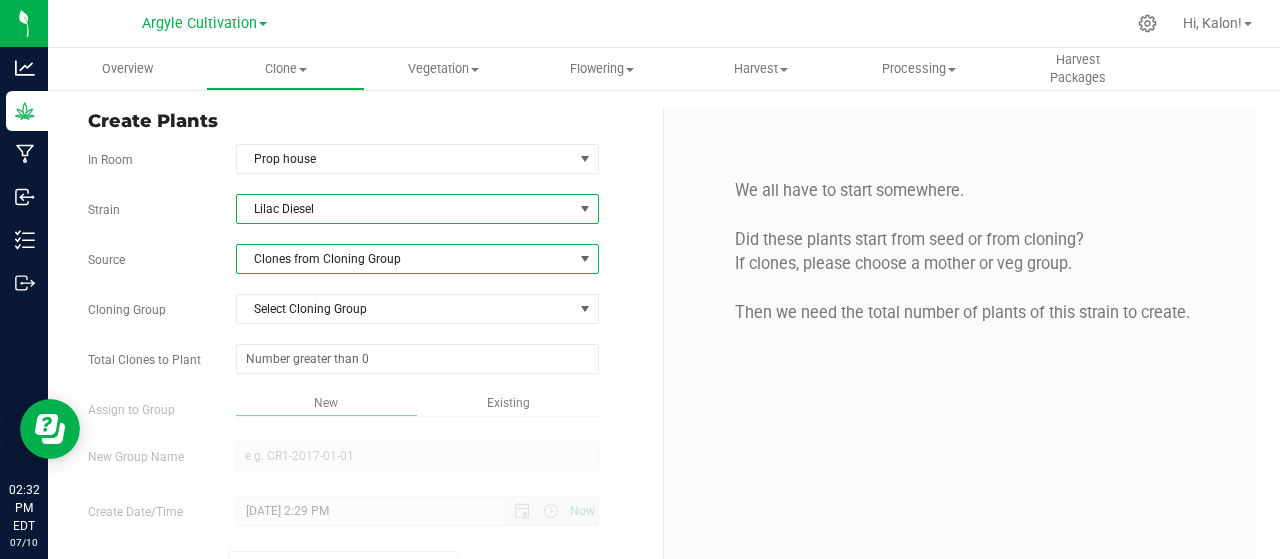 click on "Clones from Cloning Group" at bounding box center [405, 259] 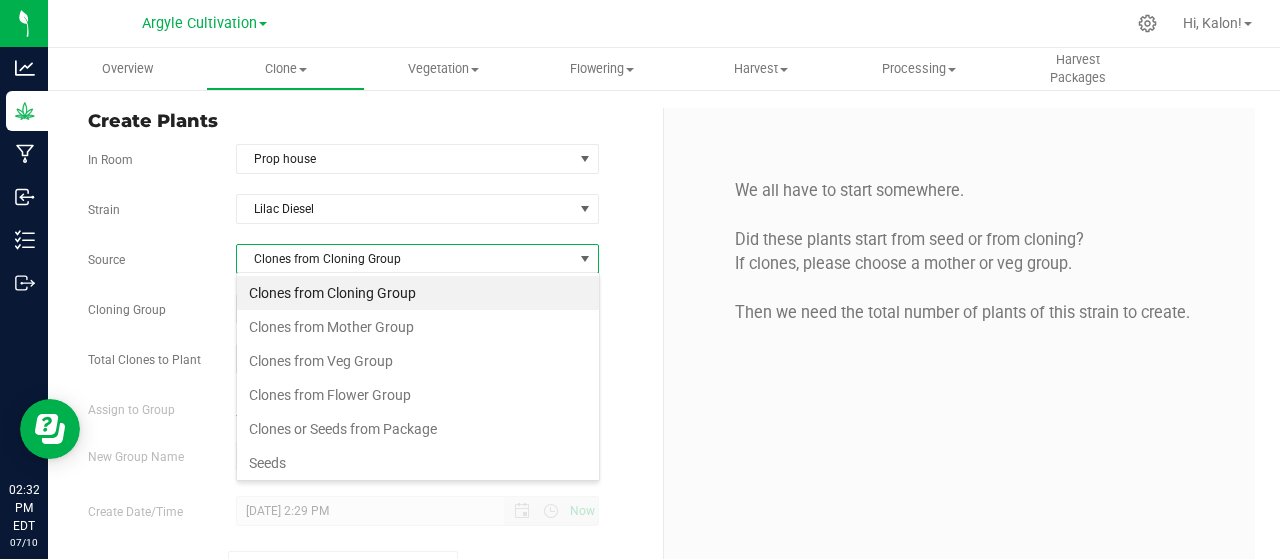 scroll, scrollTop: 99971, scrollLeft: 99636, axis: both 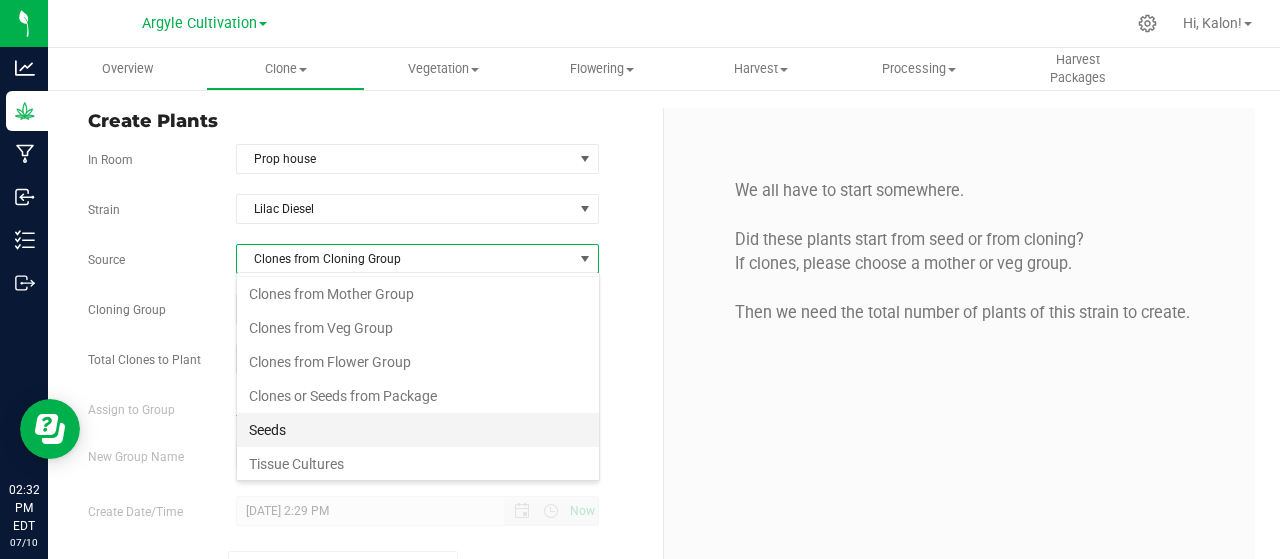 click on "Seeds" at bounding box center (418, 430) 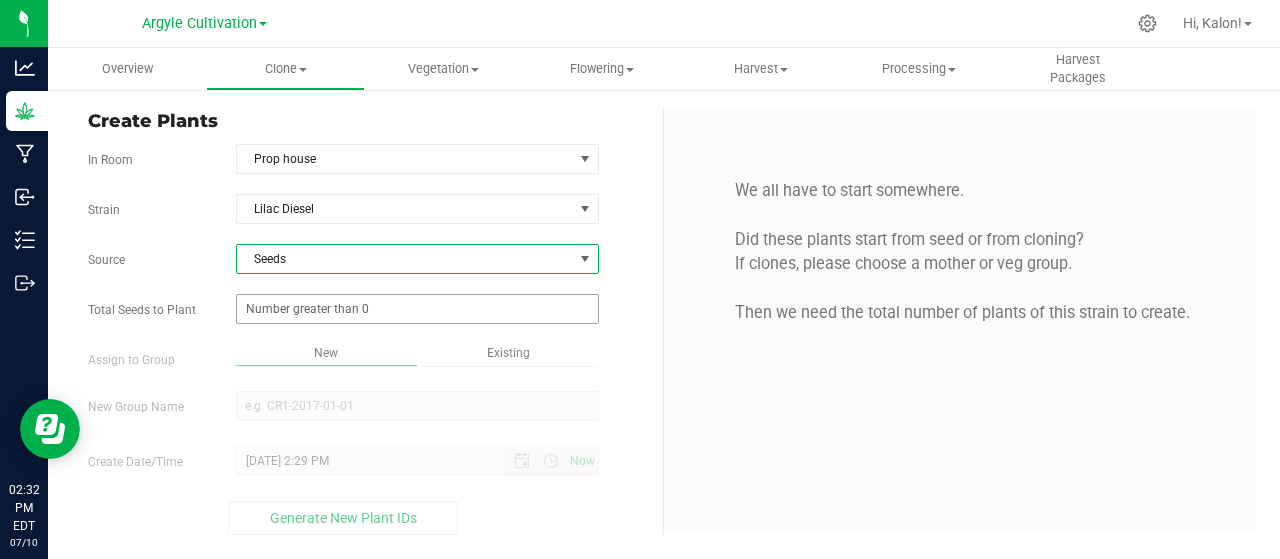 click at bounding box center (417, 309) 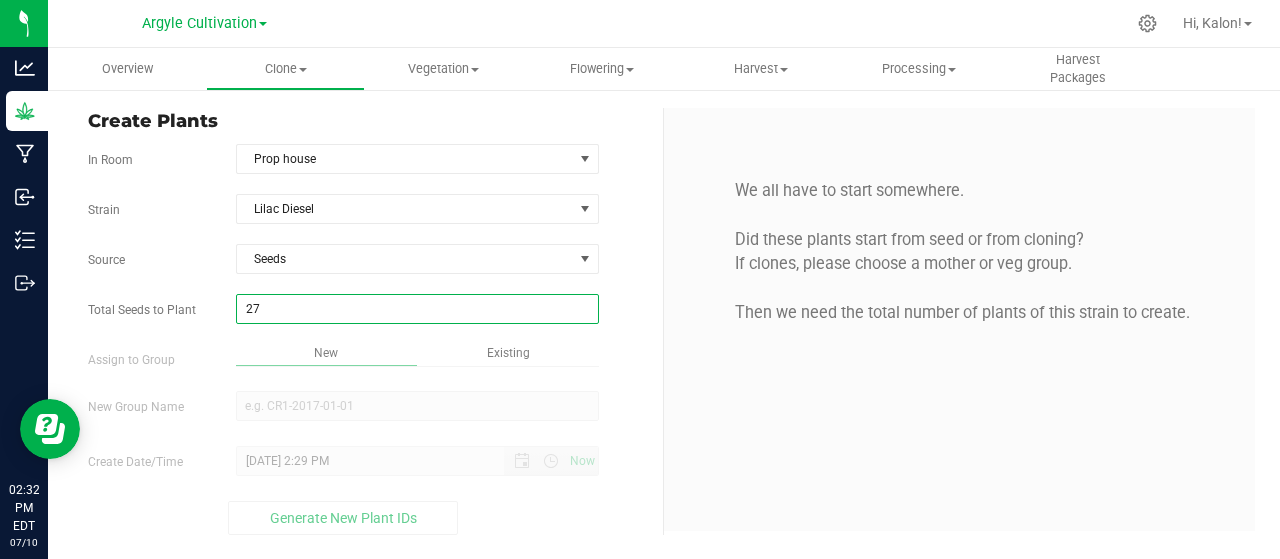 type on "277" 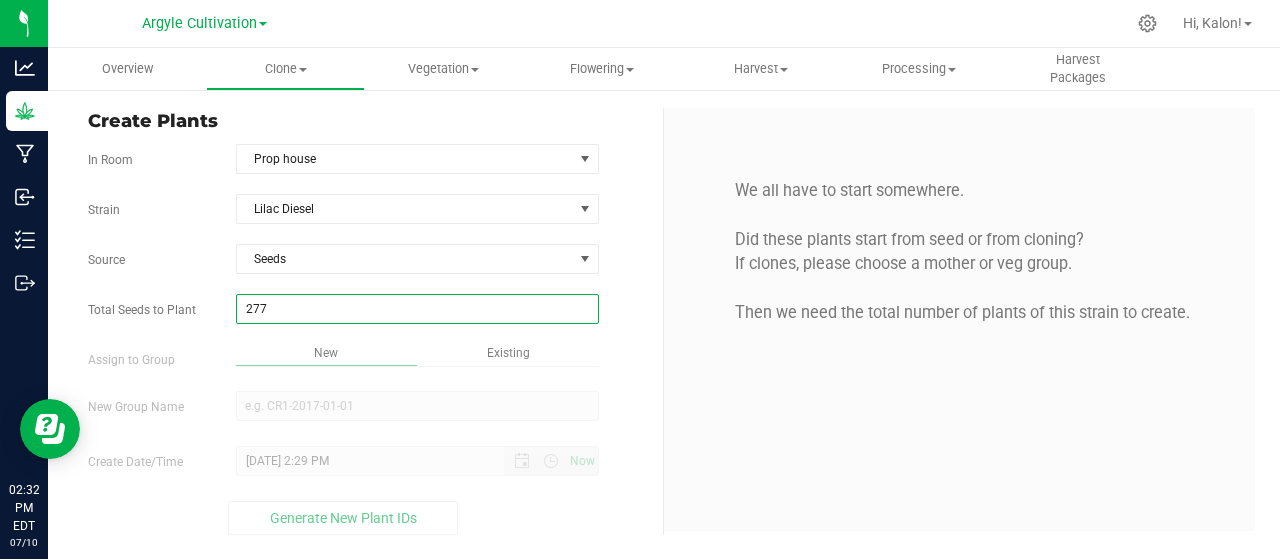 type on "277" 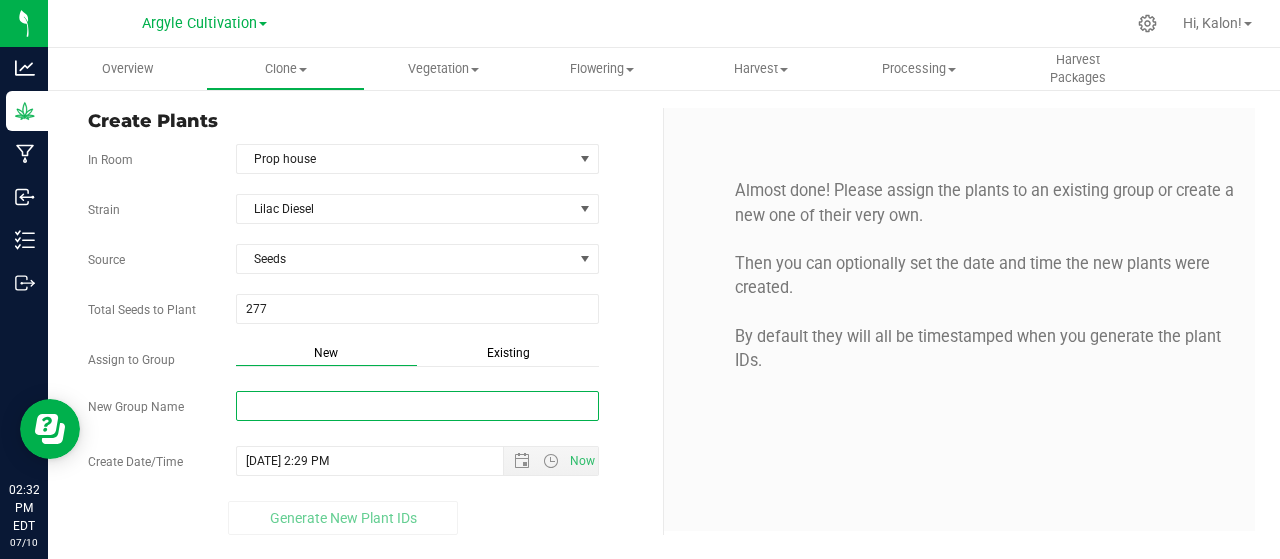 click on "New Group Name" at bounding box center (417, 406) 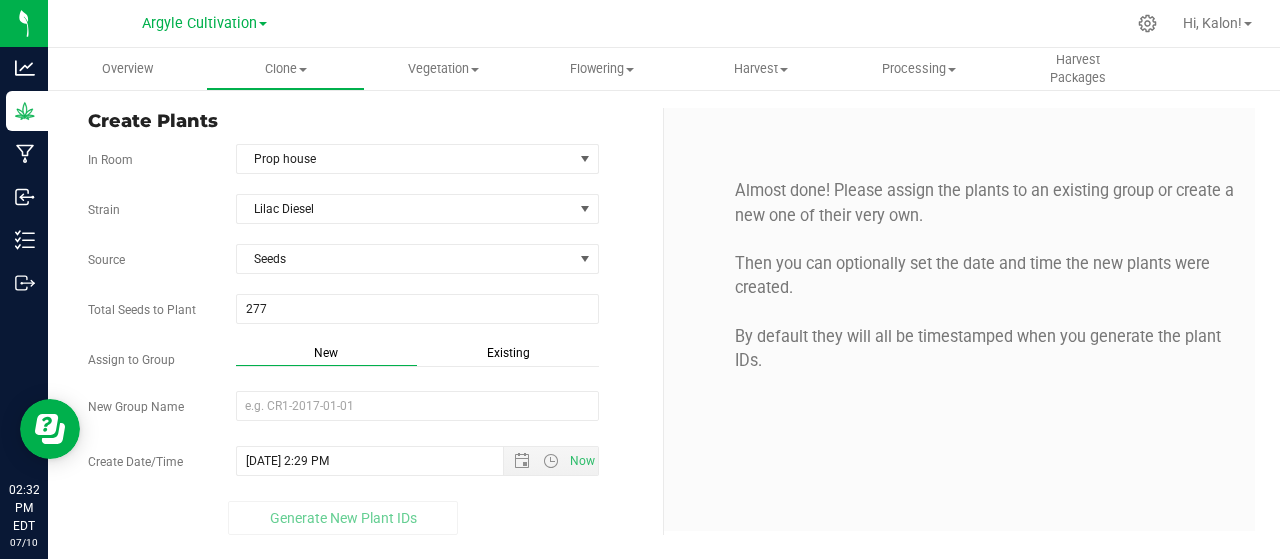 click on "New Group Name" at bounding box center [368, 408] 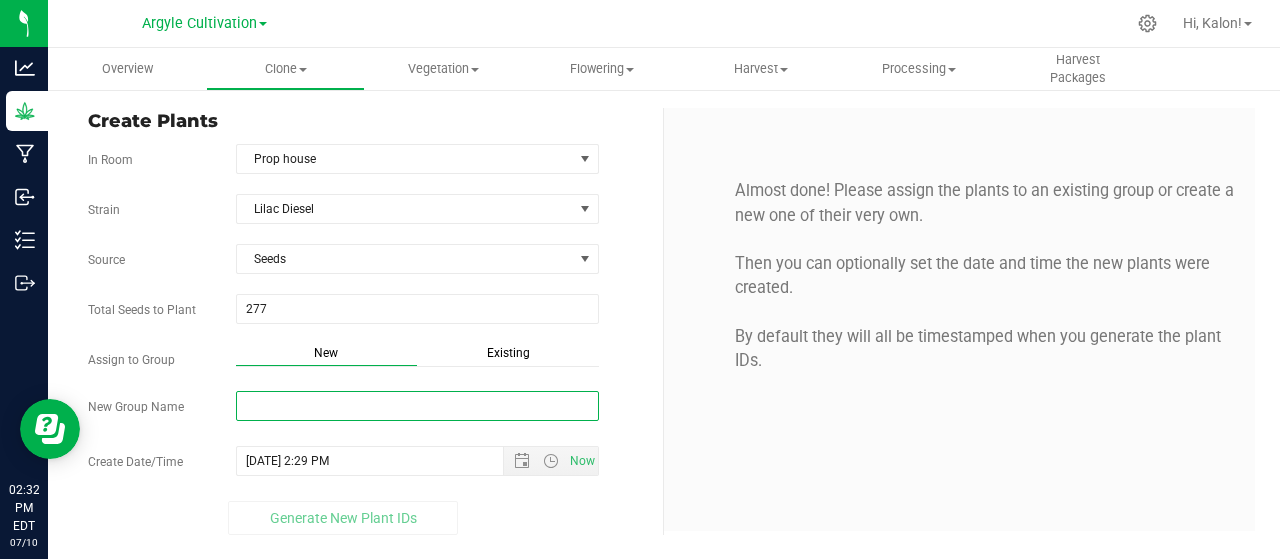 click on "New Group Name" at bounding box center (417, 406) 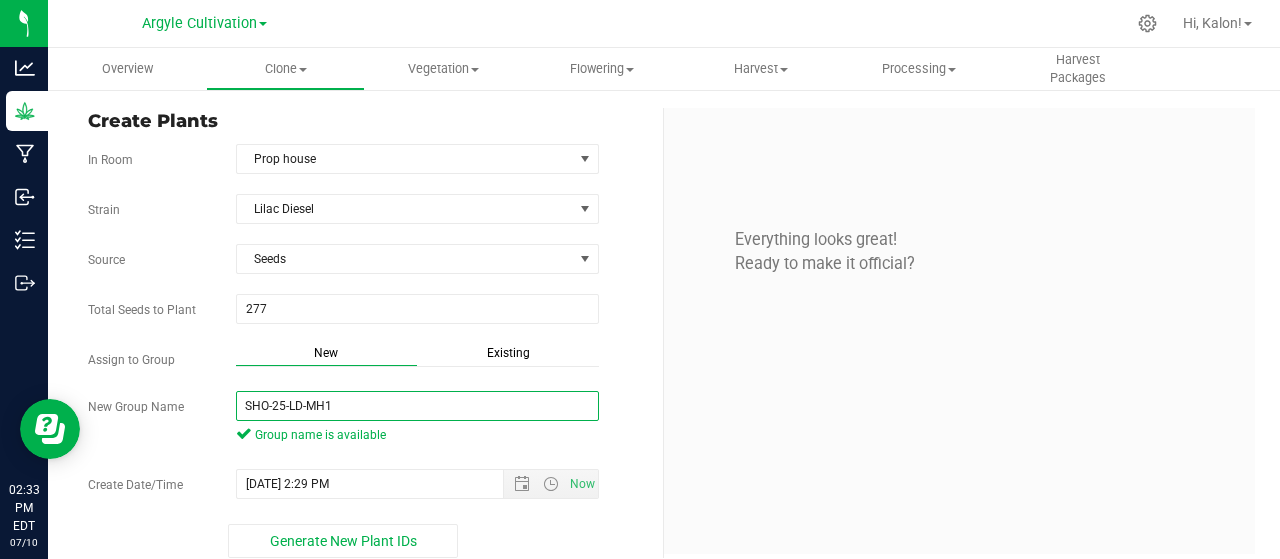 scroll, scrollTop: 15, scrollLeft: 0, axis: vertical 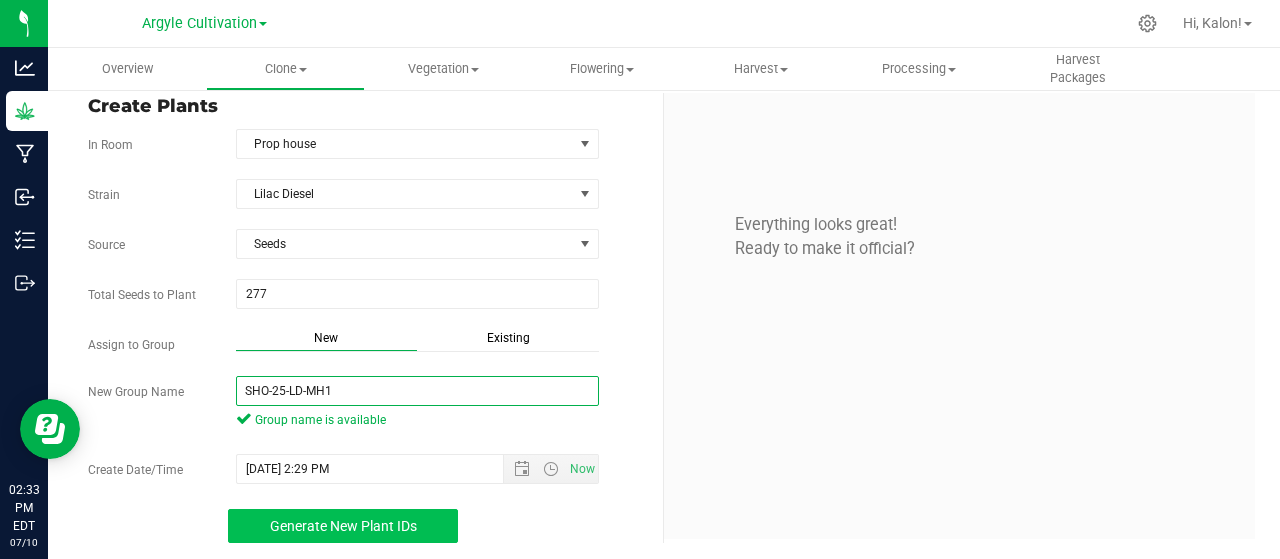 type on "SHO-25-LD-MH1" 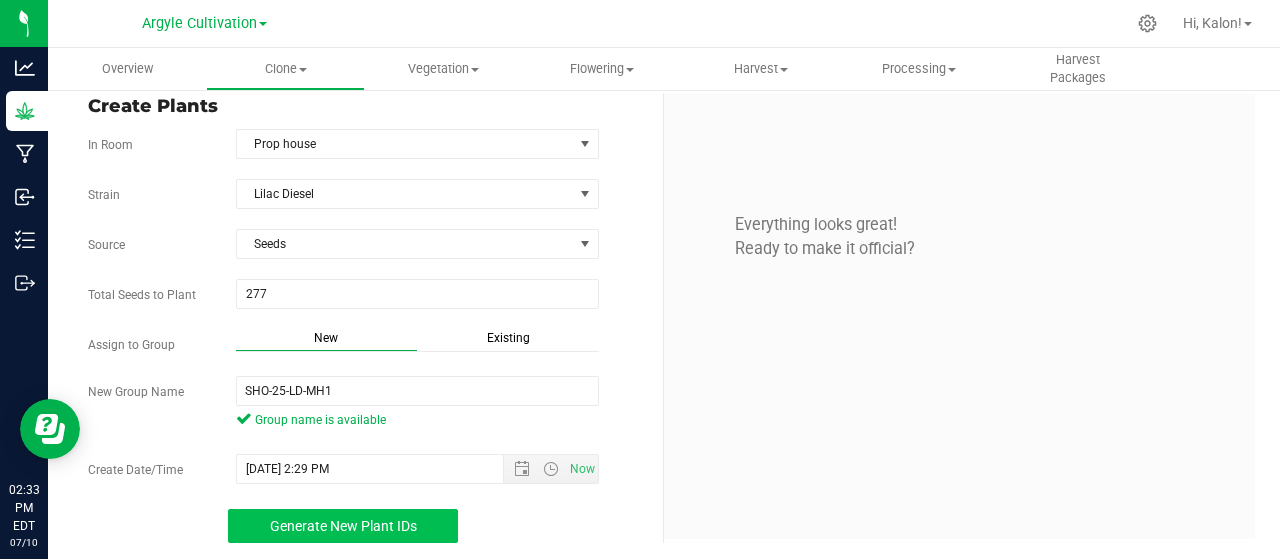 click on "Generate New Plant IDs" at bounding box center (343, 526) 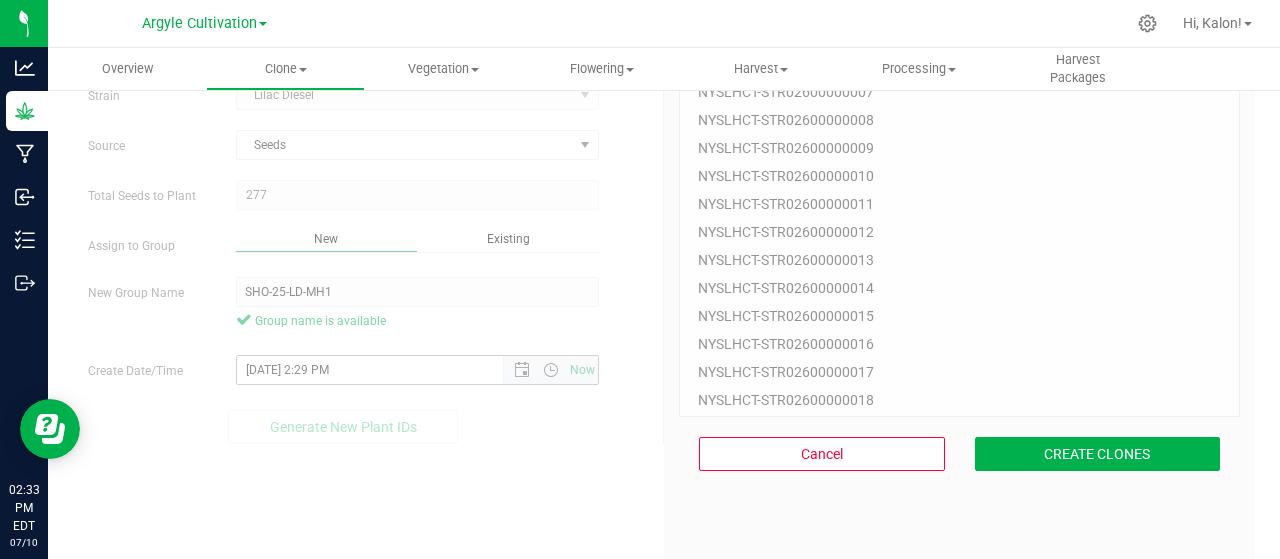 scroll, scrollTop: 145, scrollLeft: 0, axis: vertical 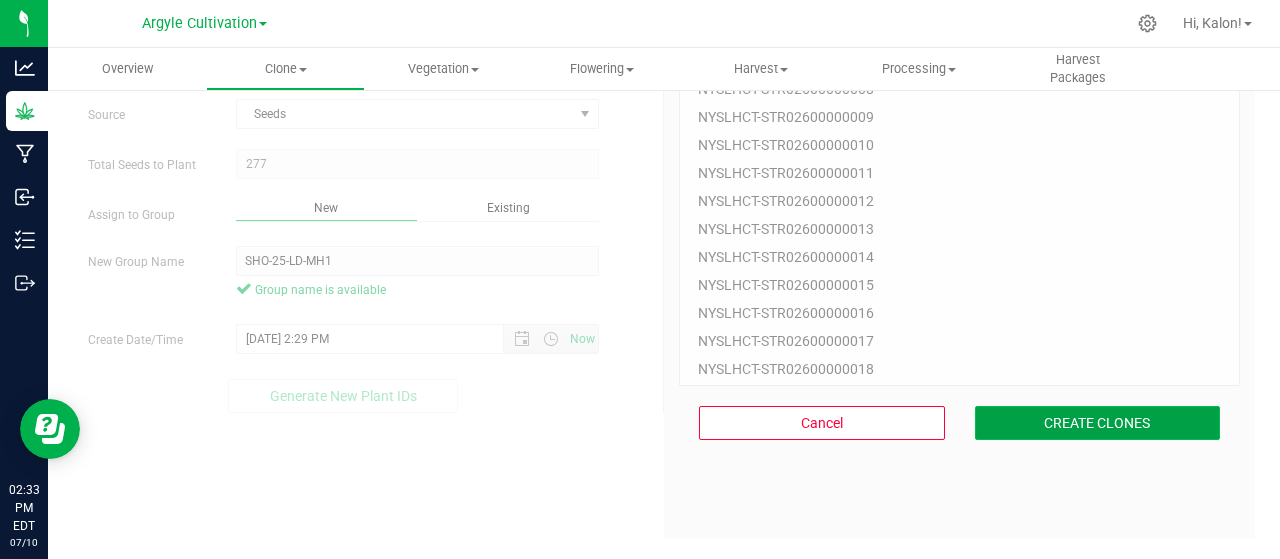 click on "CREATE CLONES" at bounding box center (1098, 423) 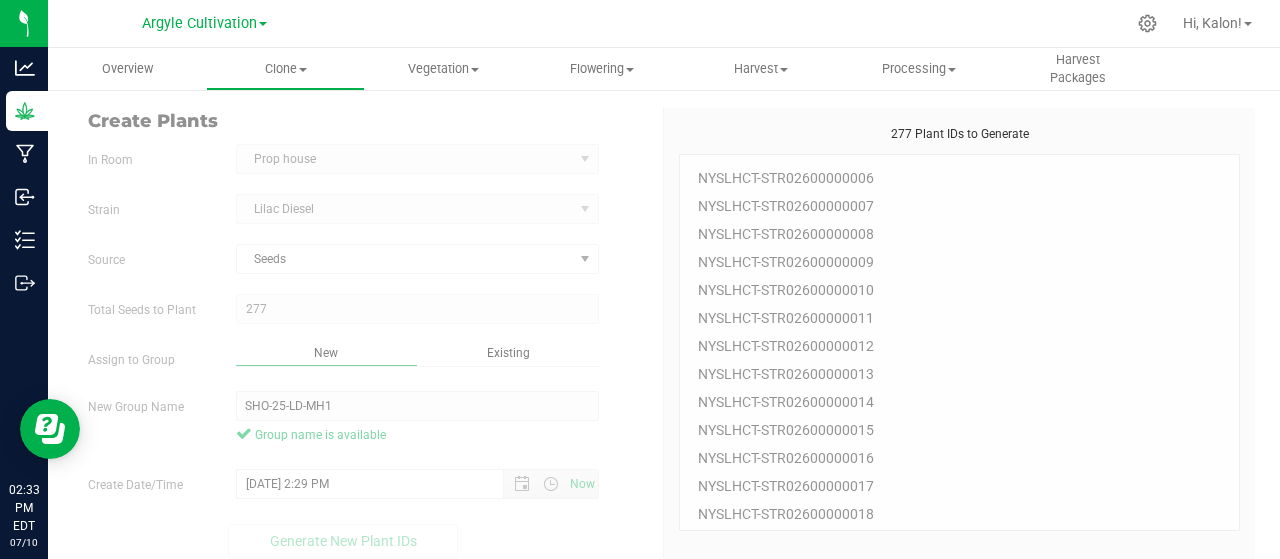 scroll, scrollTop: 145, scrollLeft: 0, axis: vertical 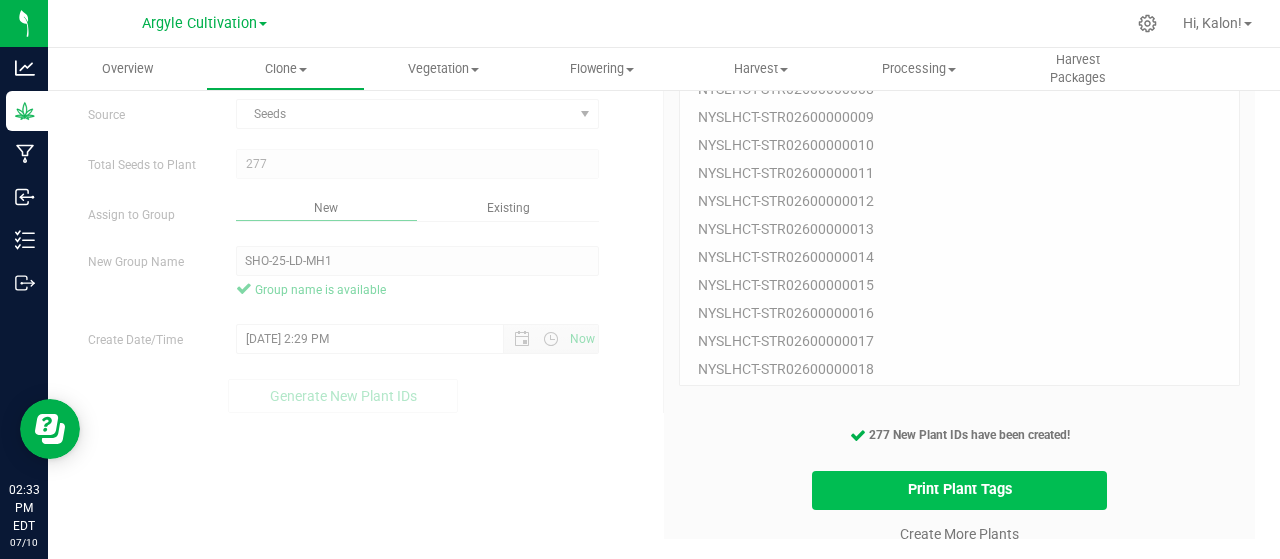 click on "Print Plant Tags" at bounding box center (960, 490) 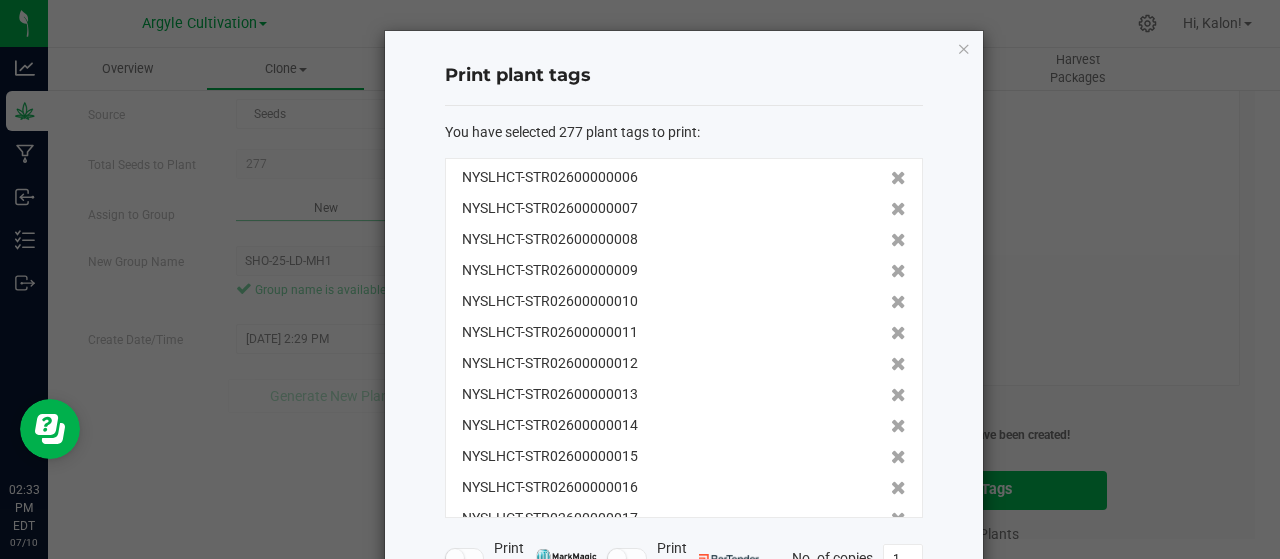 scroll, scrollTop: 145, scrollLeft: 0, axis: vertical 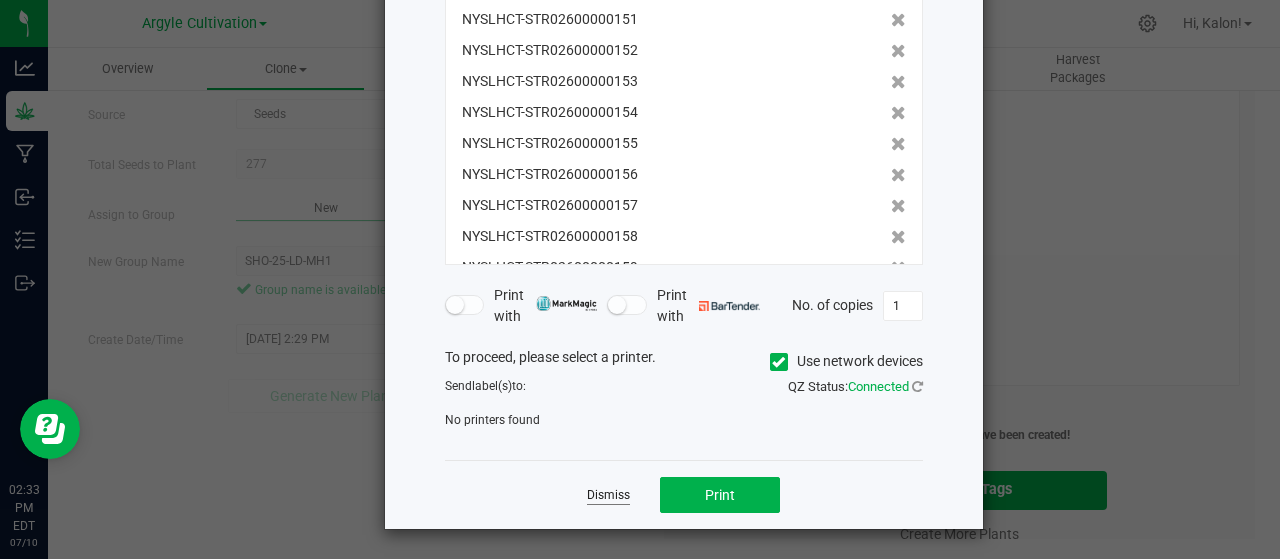 click on "Dismiss" 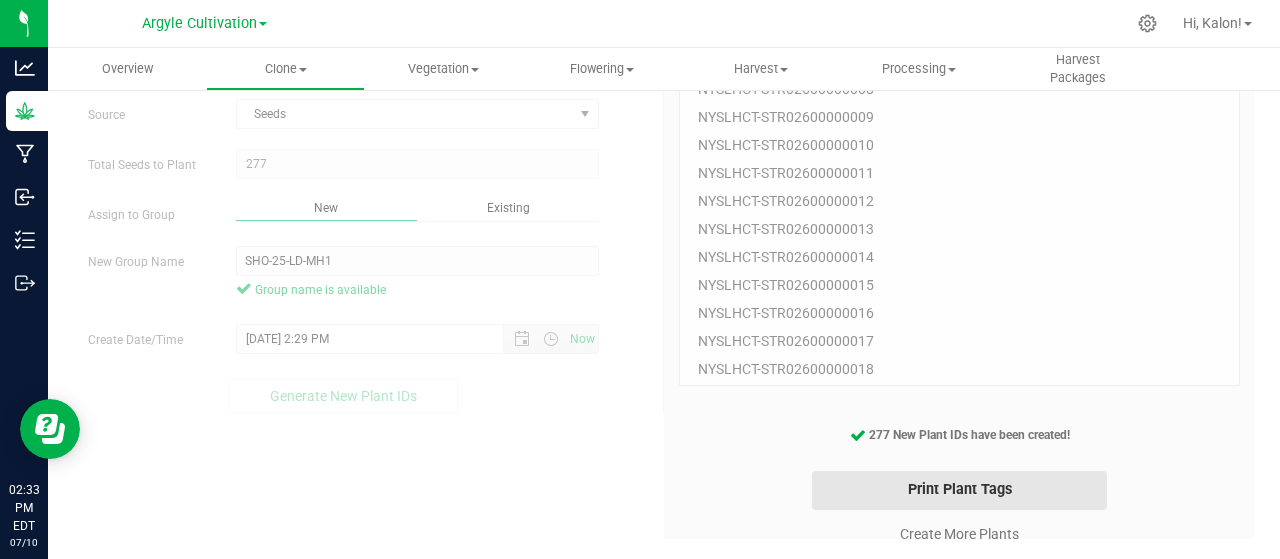 scroll, scrollTop: 0, scrollLeft: 0, axis: both 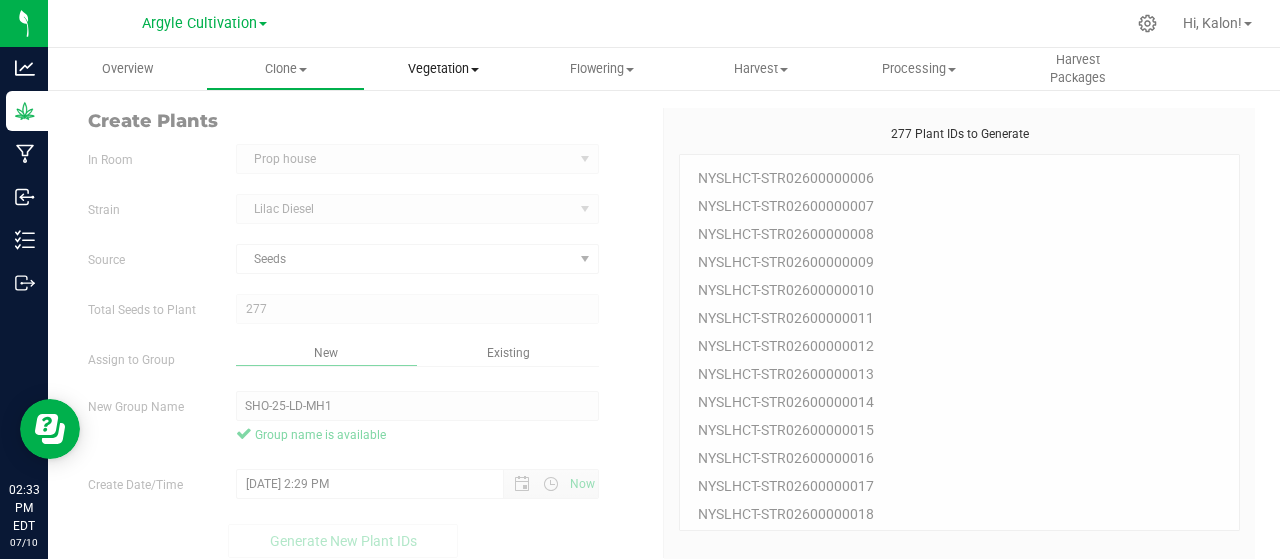 click on "Vegetation" at bounding box center (444, 69) 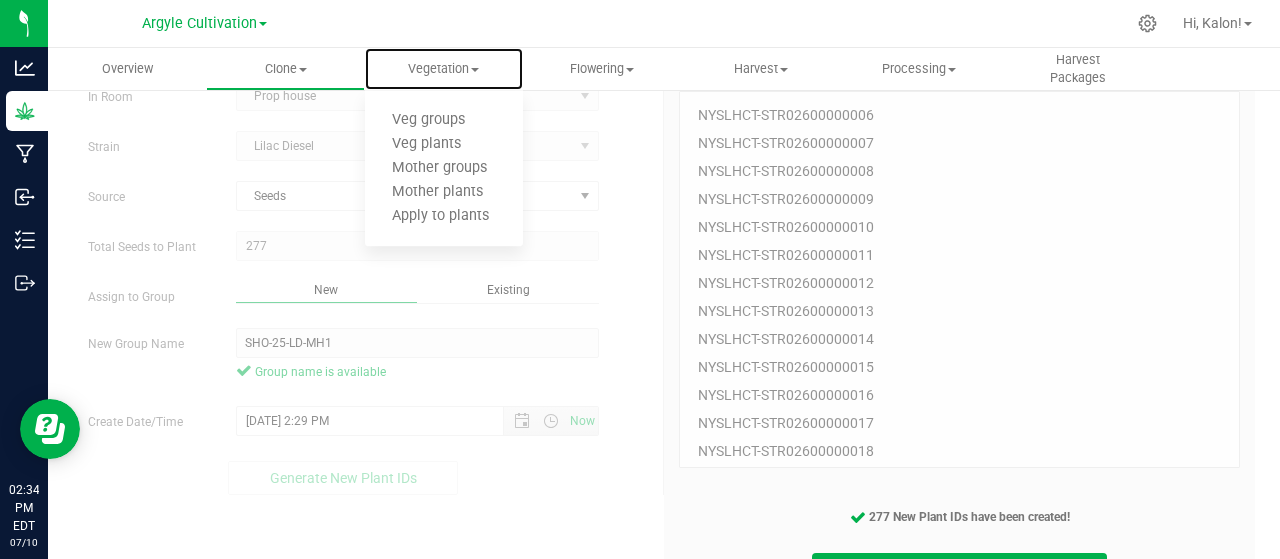 scroll, scrollTop: 0, scrollLeft: 0, axis: both 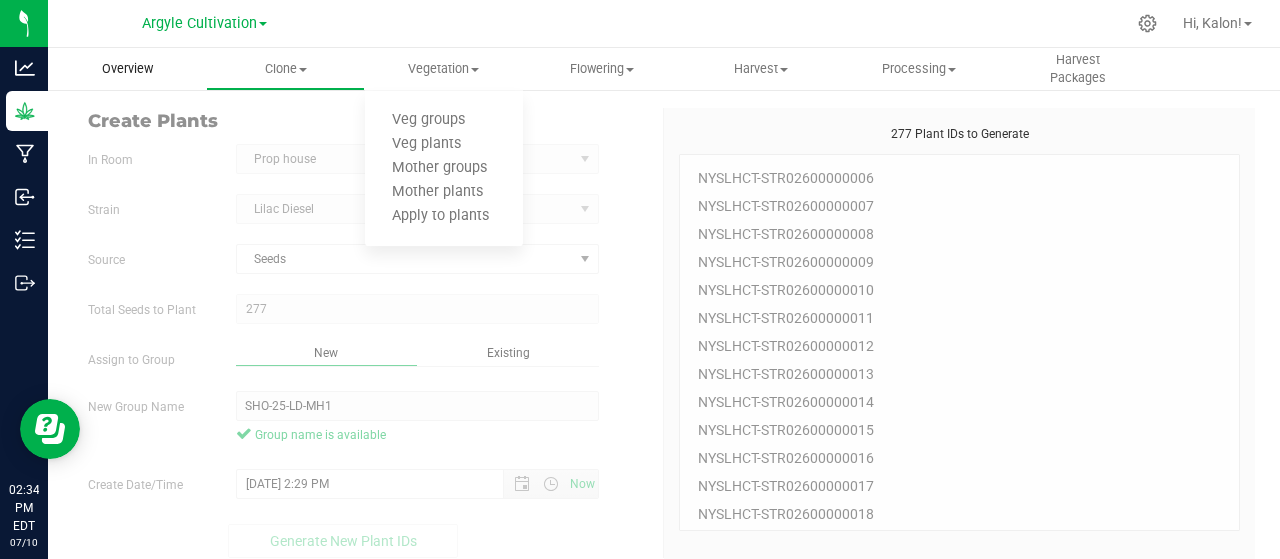click on "Overview" at bounding box center (127, 69) 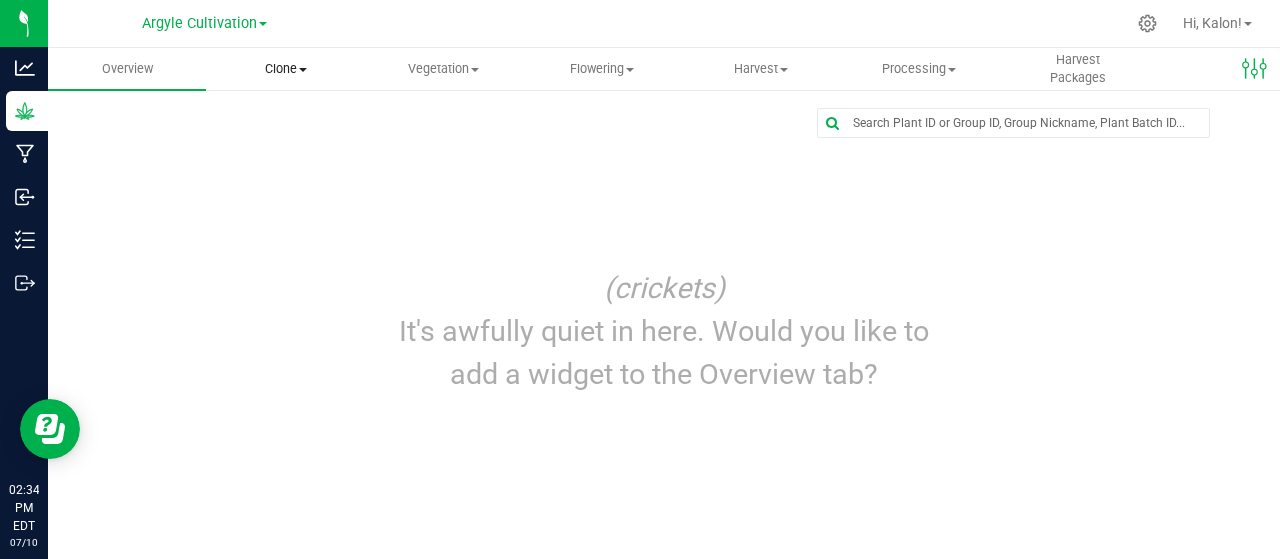 click on "Clone" at bounding box center (285, 69) 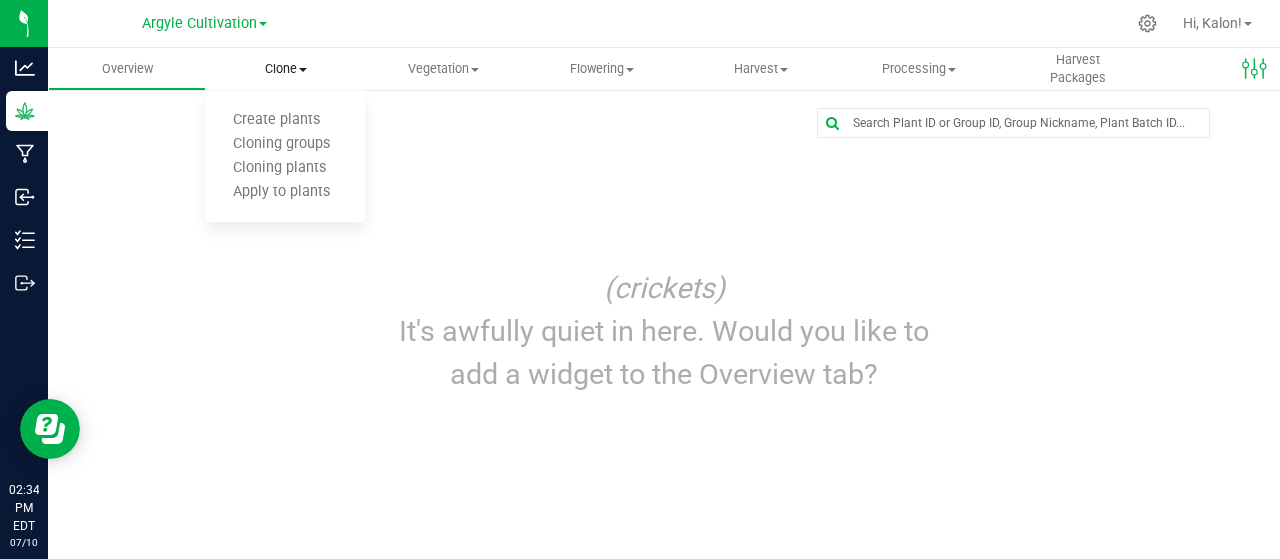 click on "Clone" at bounding box center [285, 69] 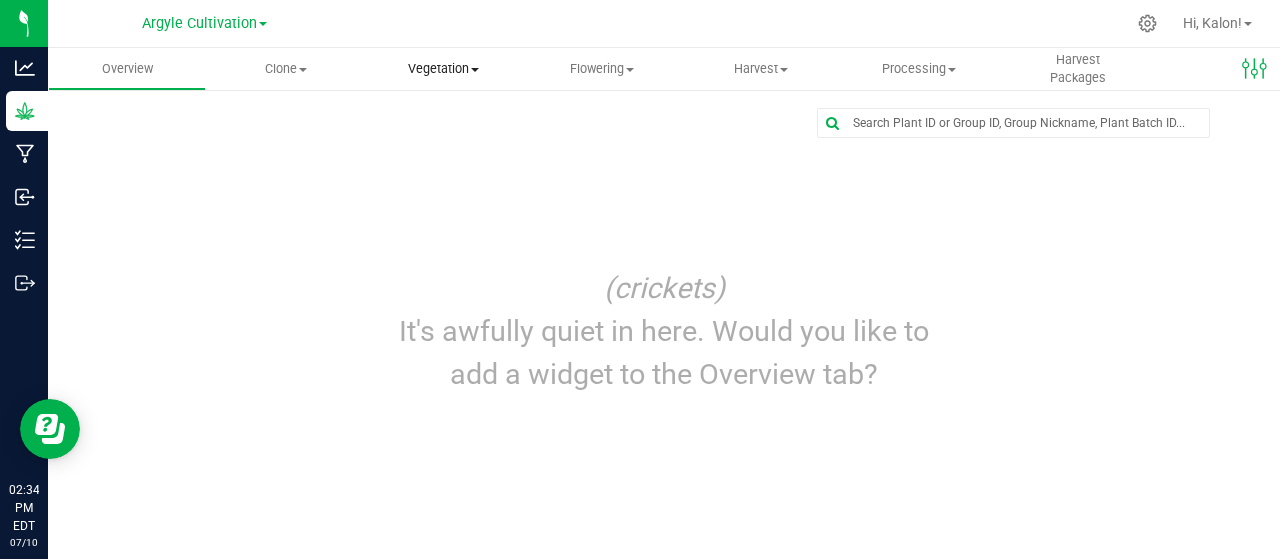 click on "Vegetation" at bounding box center (444, 69) 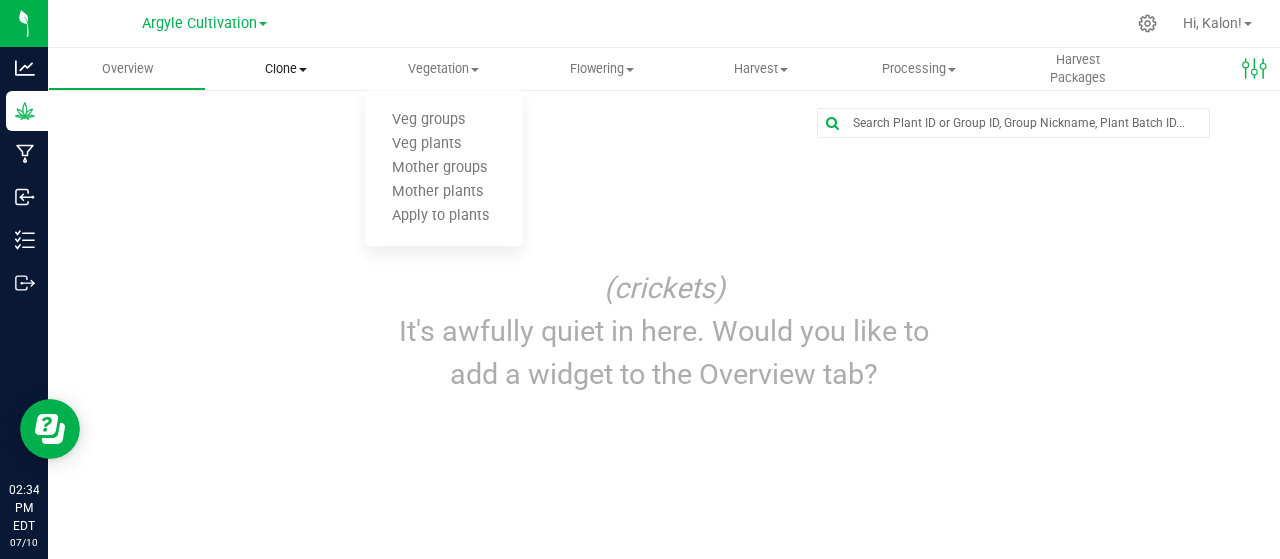 click on "Clone" at bounding box center (285, 69) 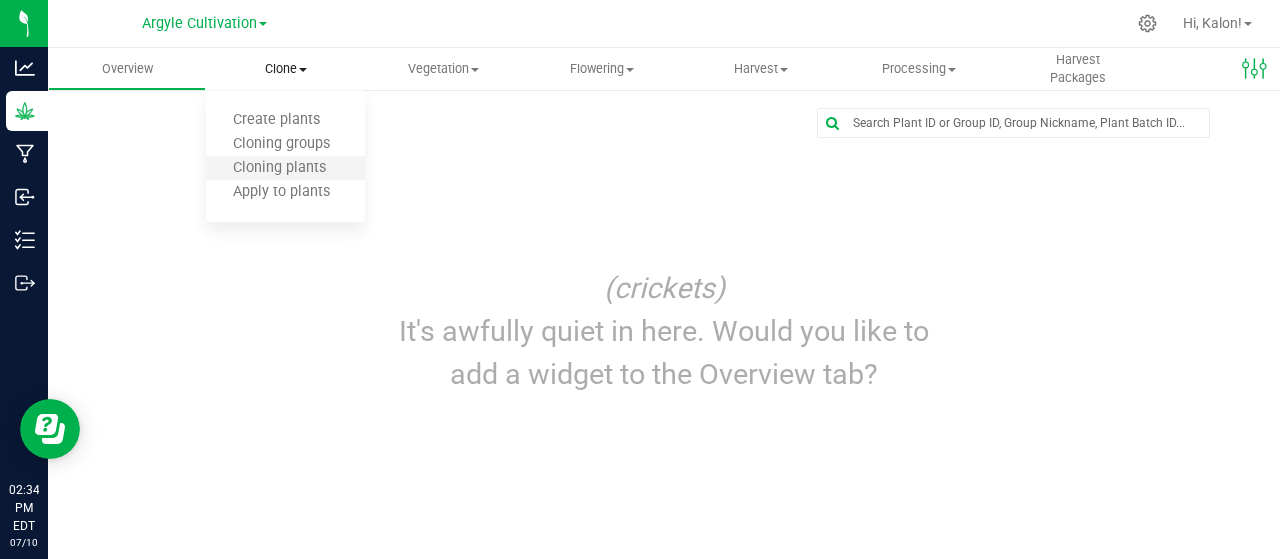 click on "Cloning plants" at bounding box center [285, 169] 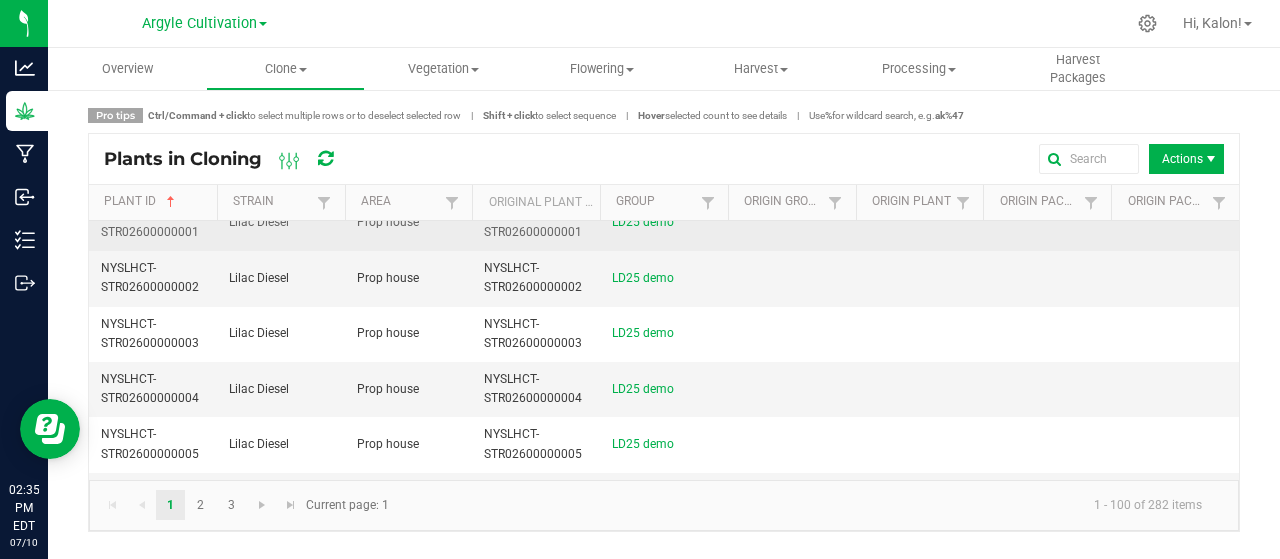 scroll, scrollTop: 0, scrollLeft: 0, axis: both 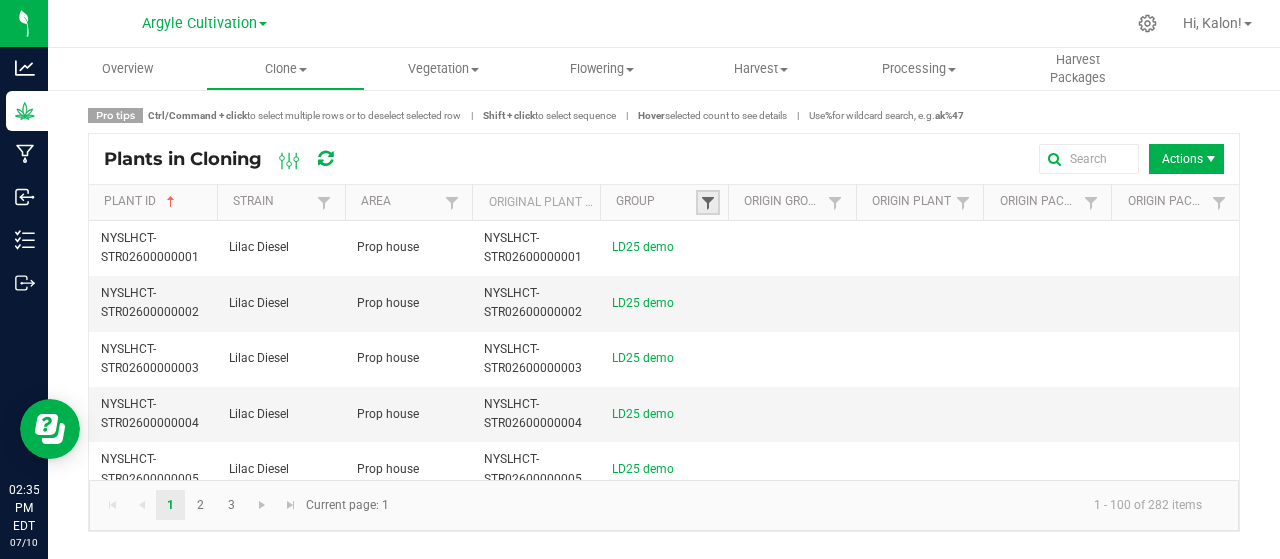 click at bounding box center (708, 203) 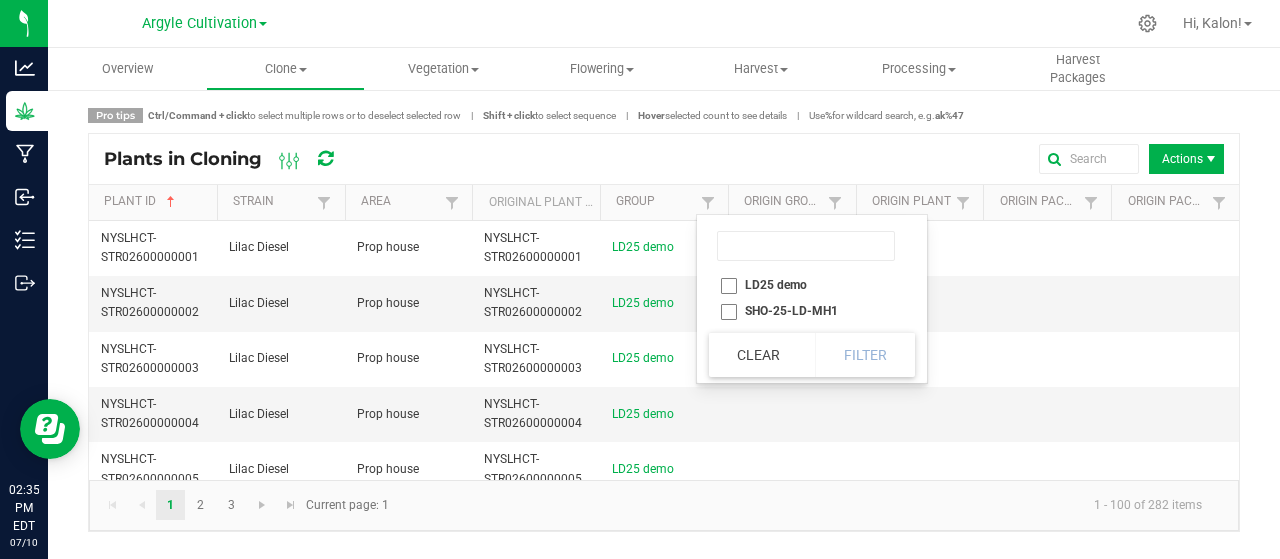 click on "SHO-25-LD-MH1" at bounding box center (806, 311) 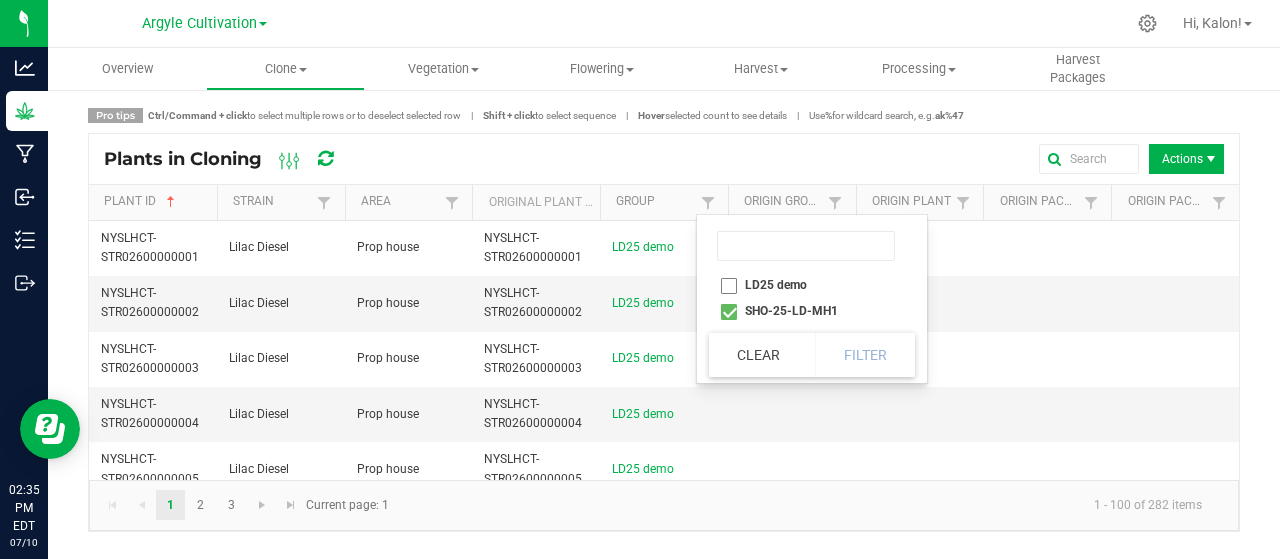 checkbox on "true" 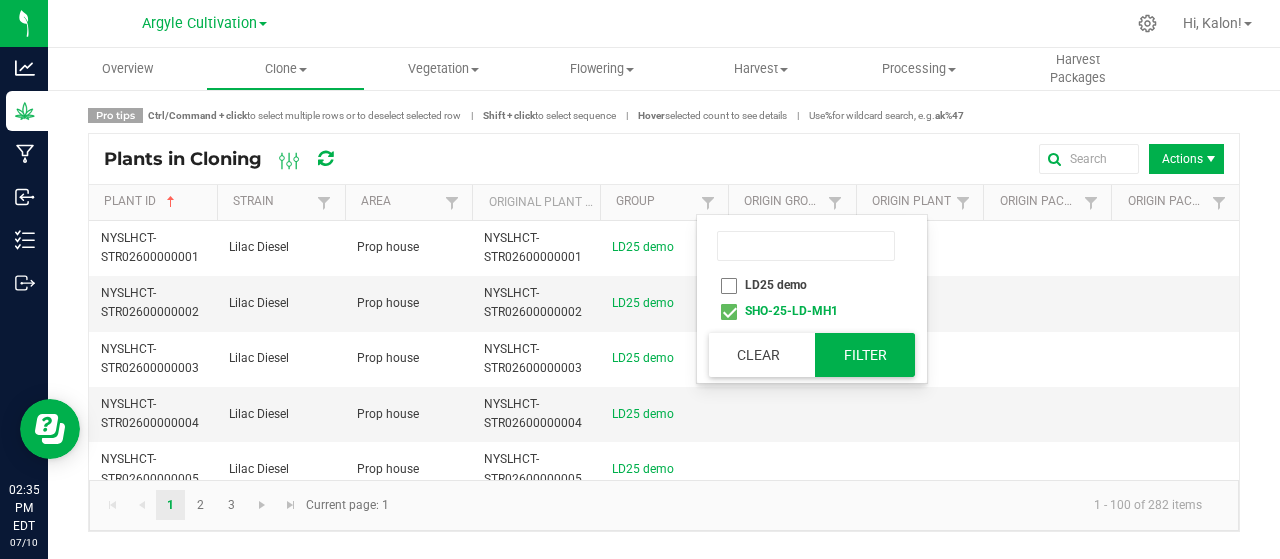 click on "Filter" at bounding box center (865, 355) 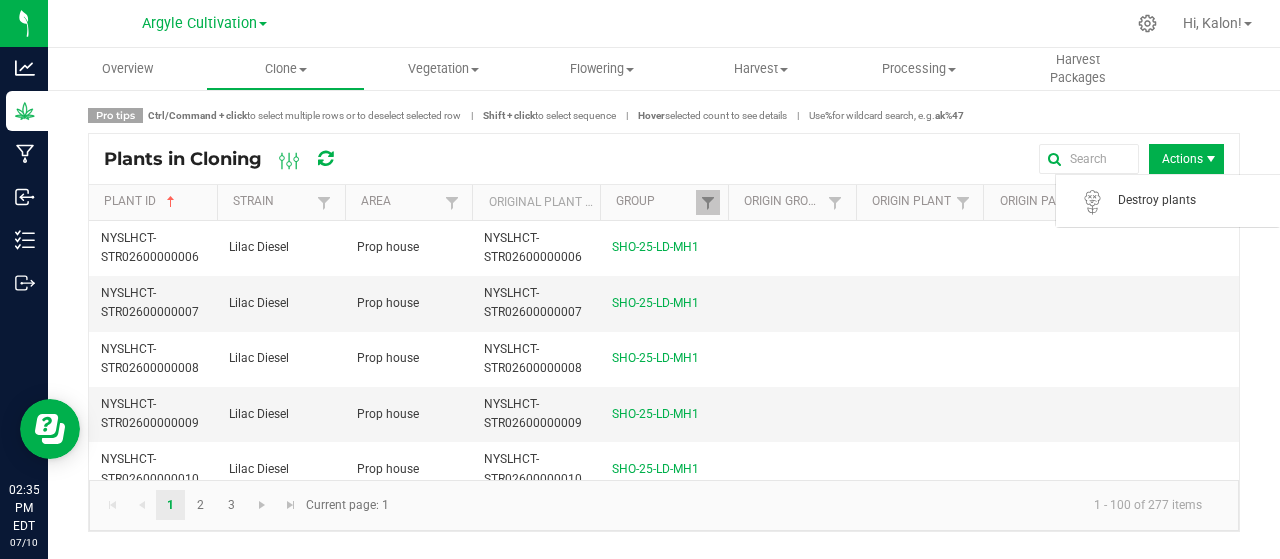 click on "Actions" at bounding box center (1186, 159) 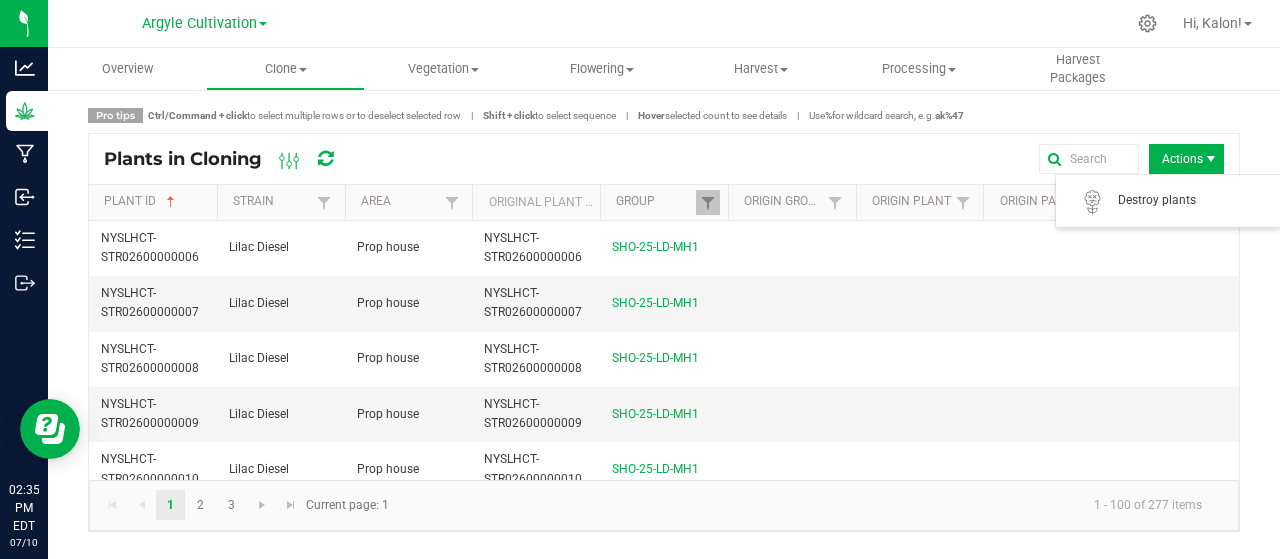 click on "Actions" at bounding box center [1186, 159] 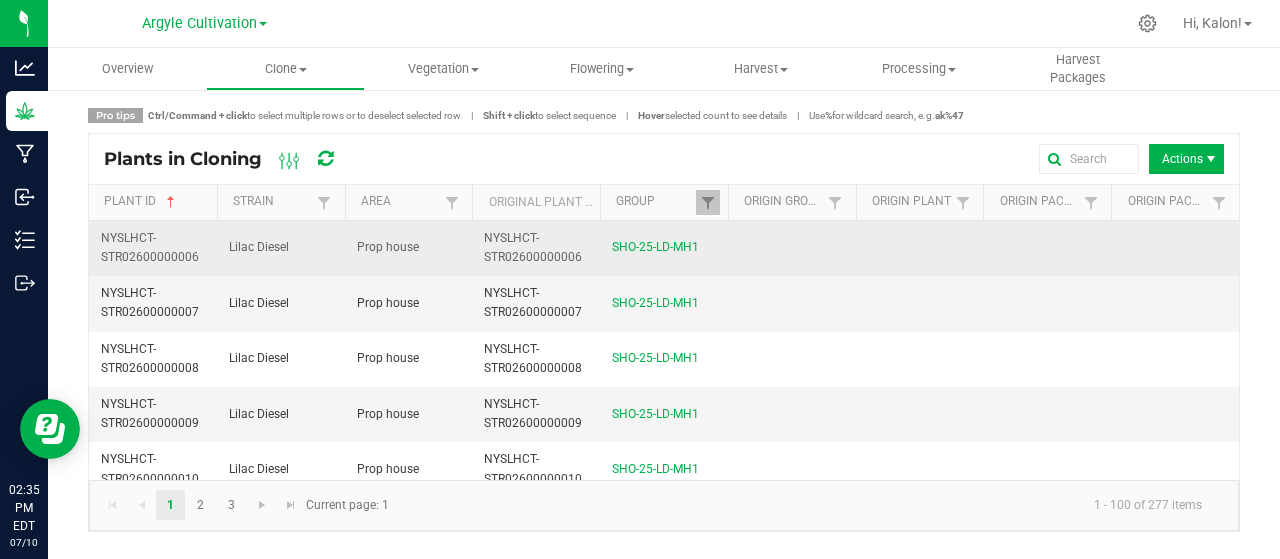 click on "Lilac Diesel" at bounding box center (281, 248) 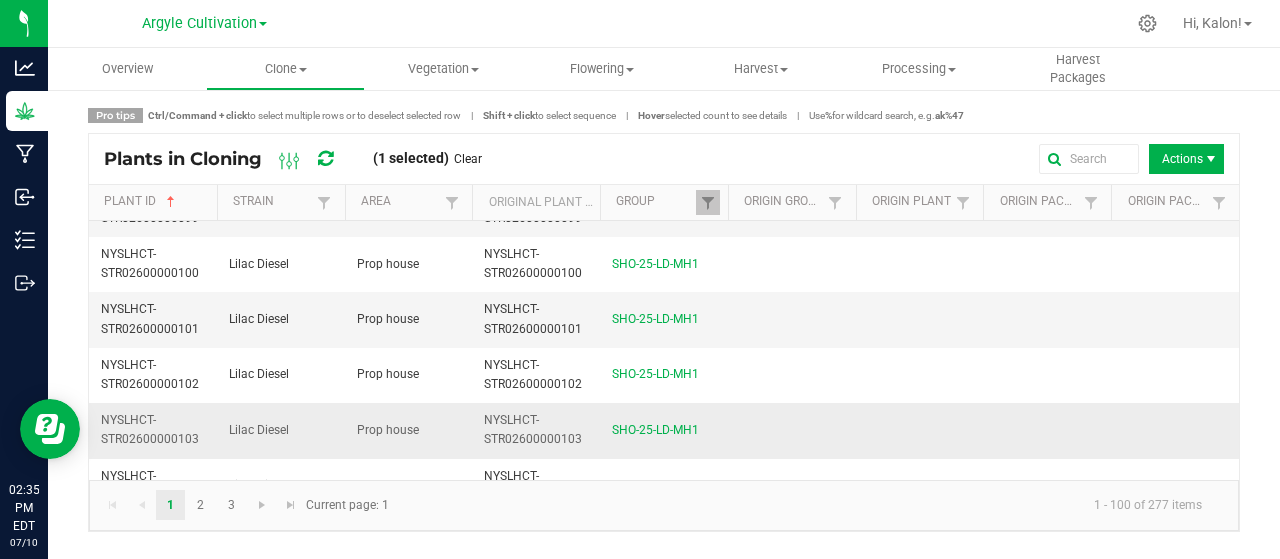 scroll, scrollTop: 5245, scrollLeft: 0, axis: vertical 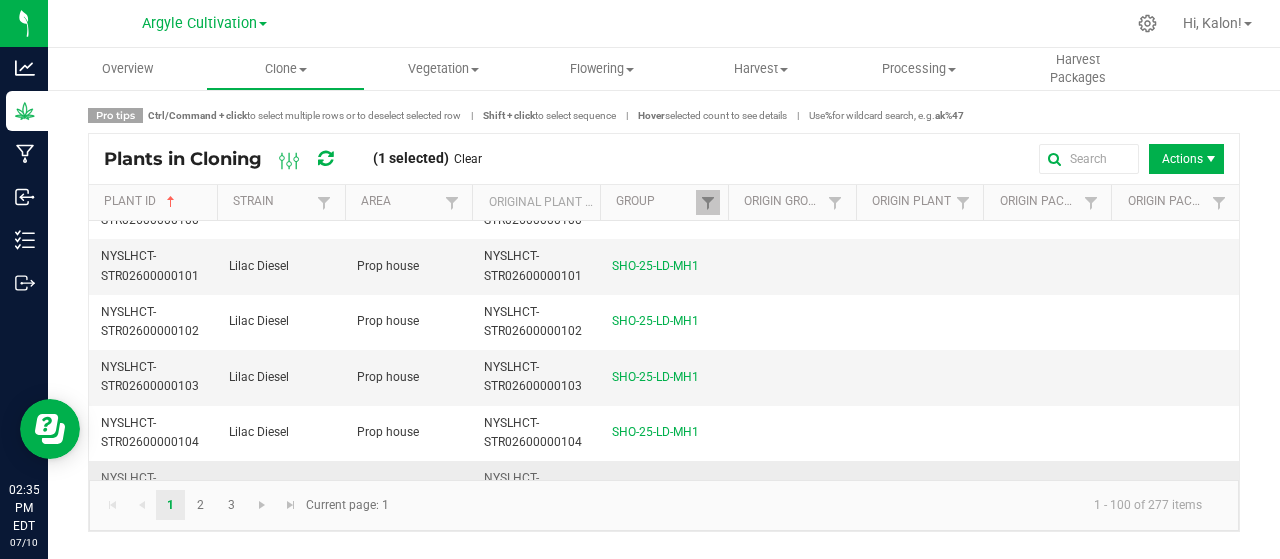 click on "Lilac Diesel" at bounding box center [259, 488] 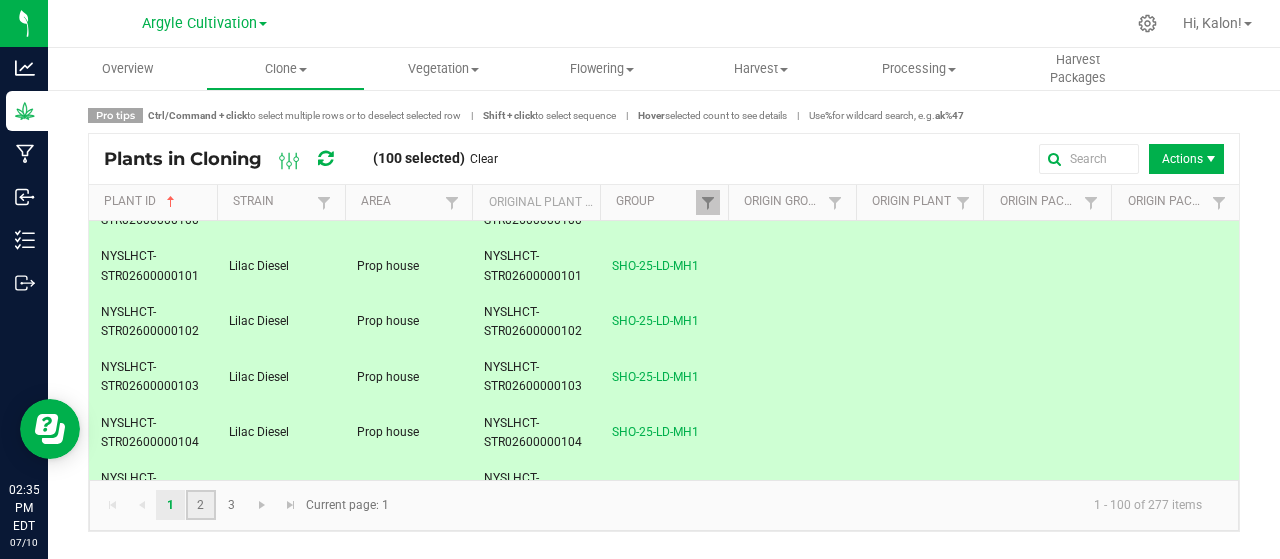 click on "2" 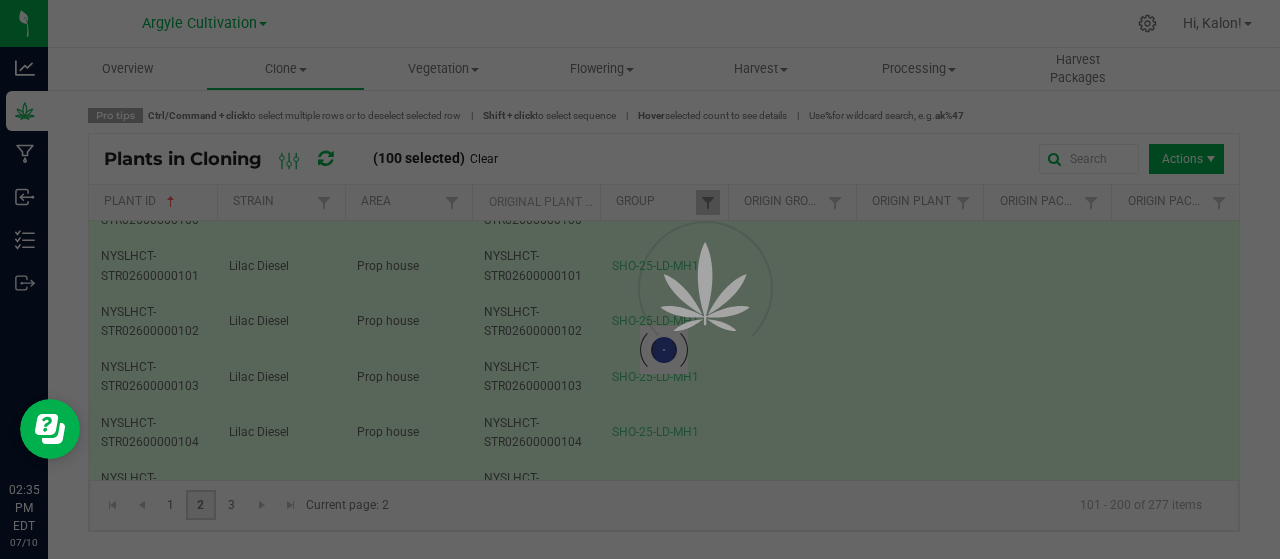 scroll, scrollTop: 0, scrollLeft: 0, axis: both 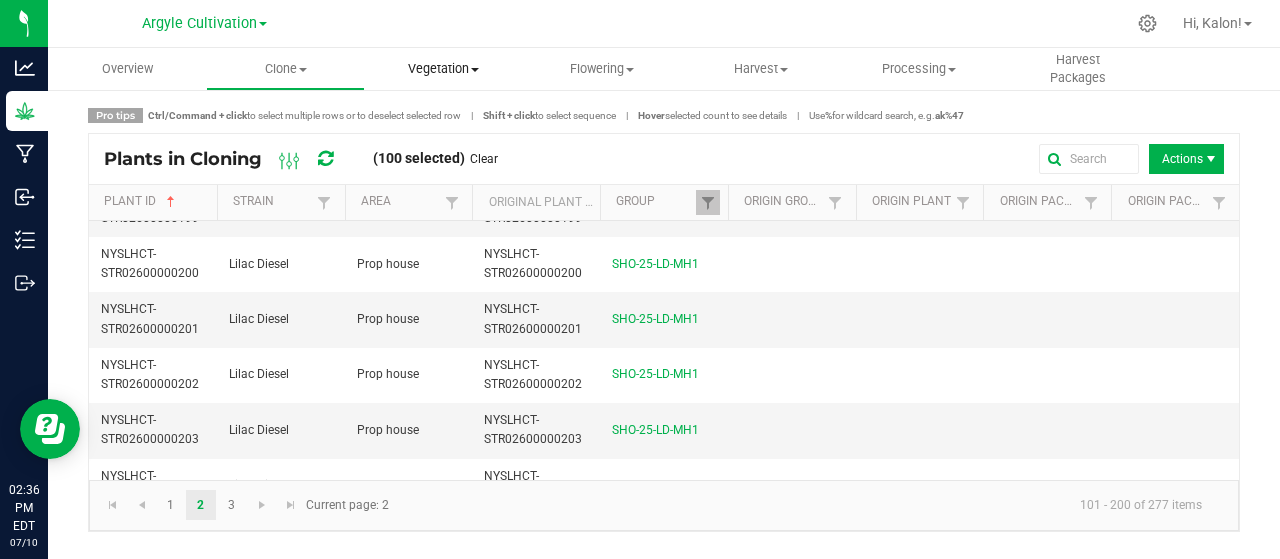 click on "Vegetation" at bounding box center [444, 69] 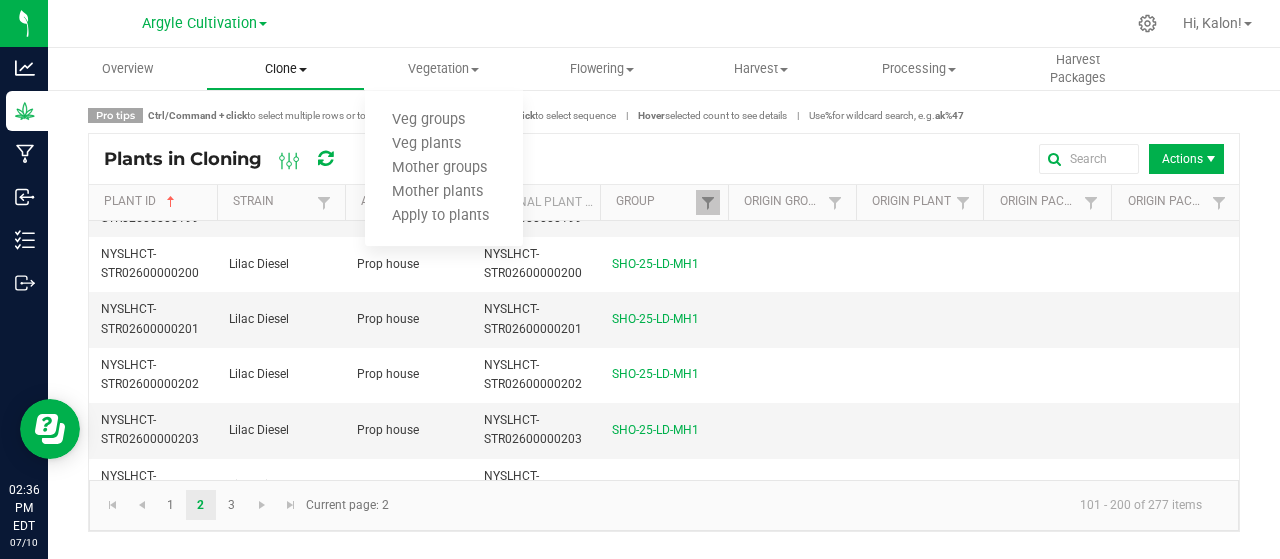 click on "Clone" at bounding box center (285, 69) 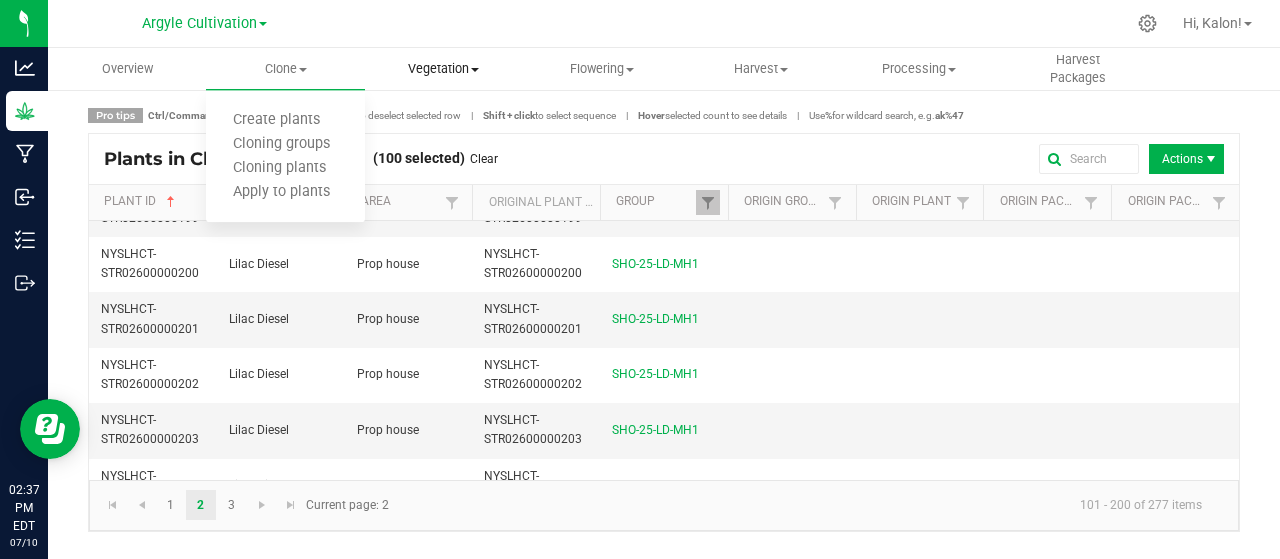 click on "Vegetation" at bounding box center [444, 69] 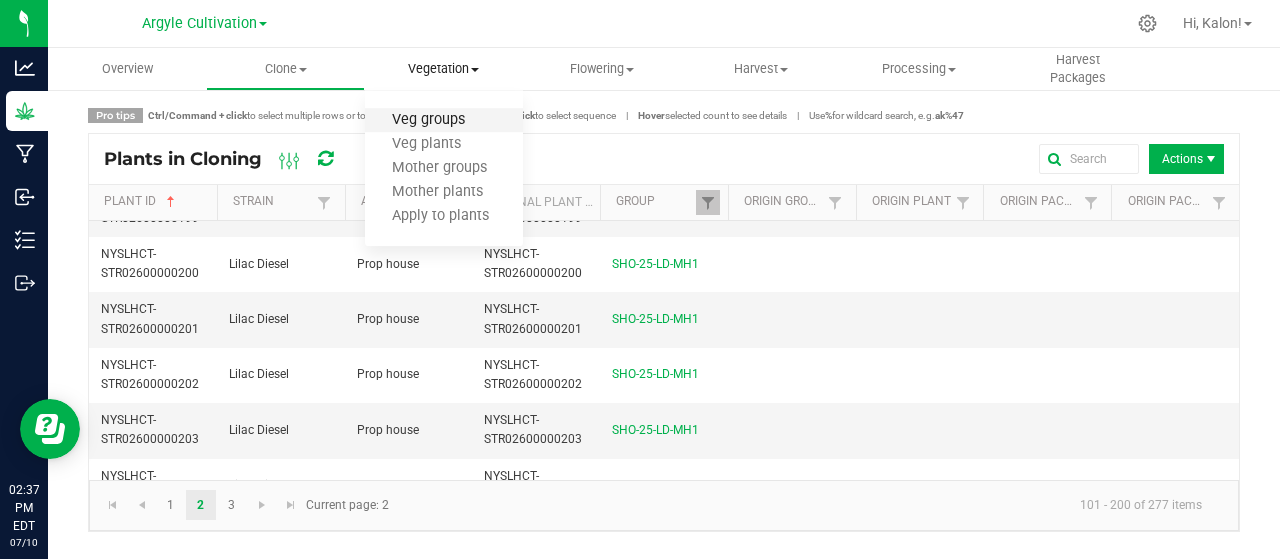 click on "Veg groups" at bounding box center (428, 120) 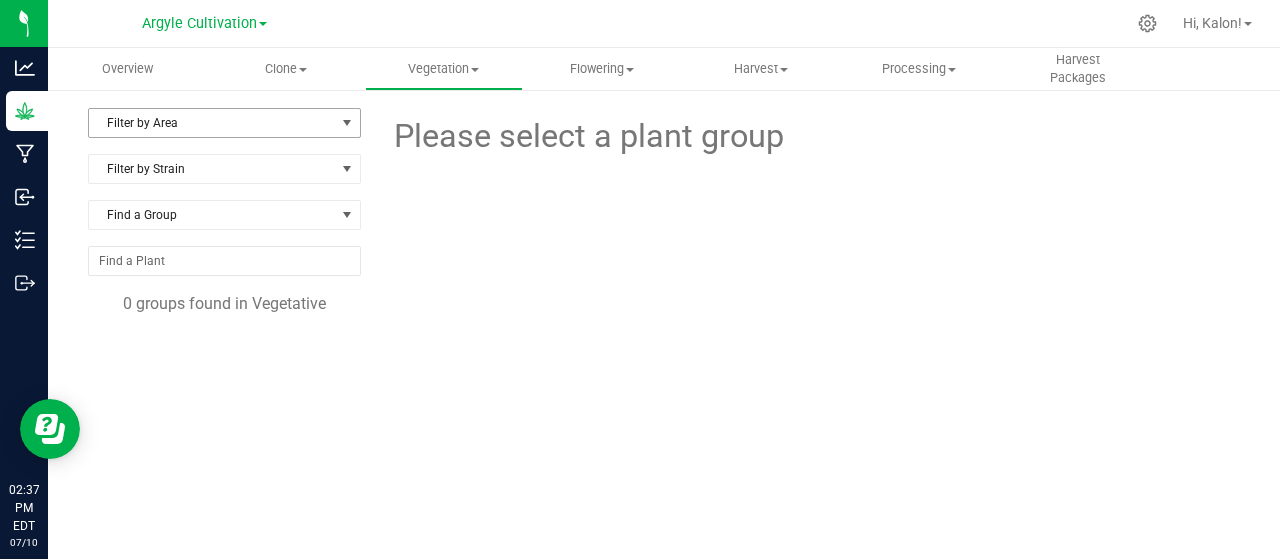 click on "Filter by Area" at bounding box center (212, 123) 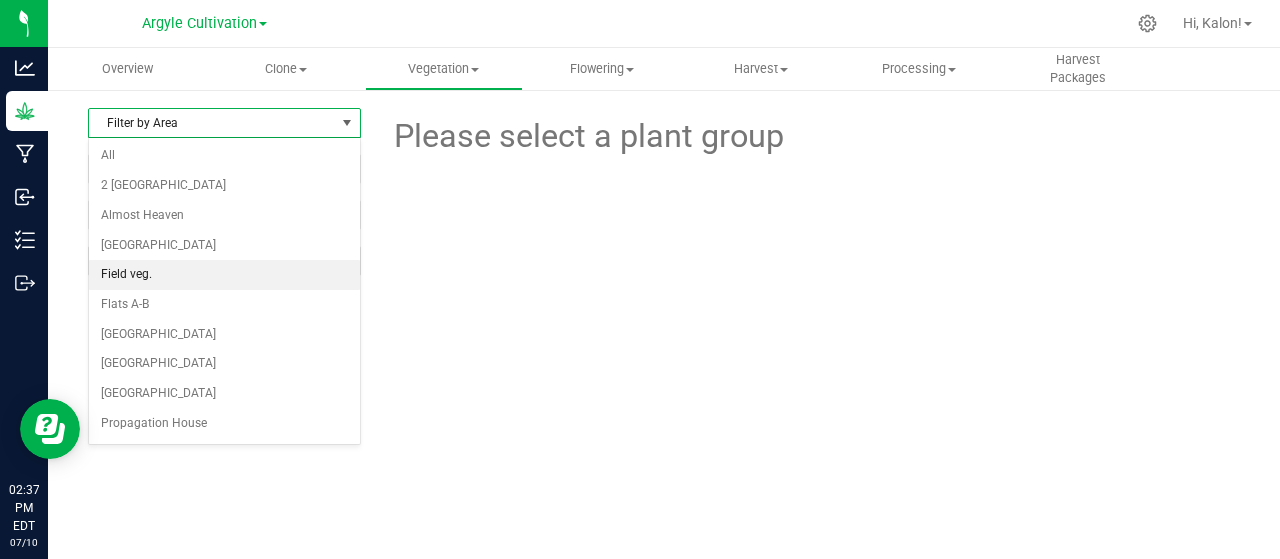 scroll, scrollTop: 19, scrollLeft: 0, axis: vertical 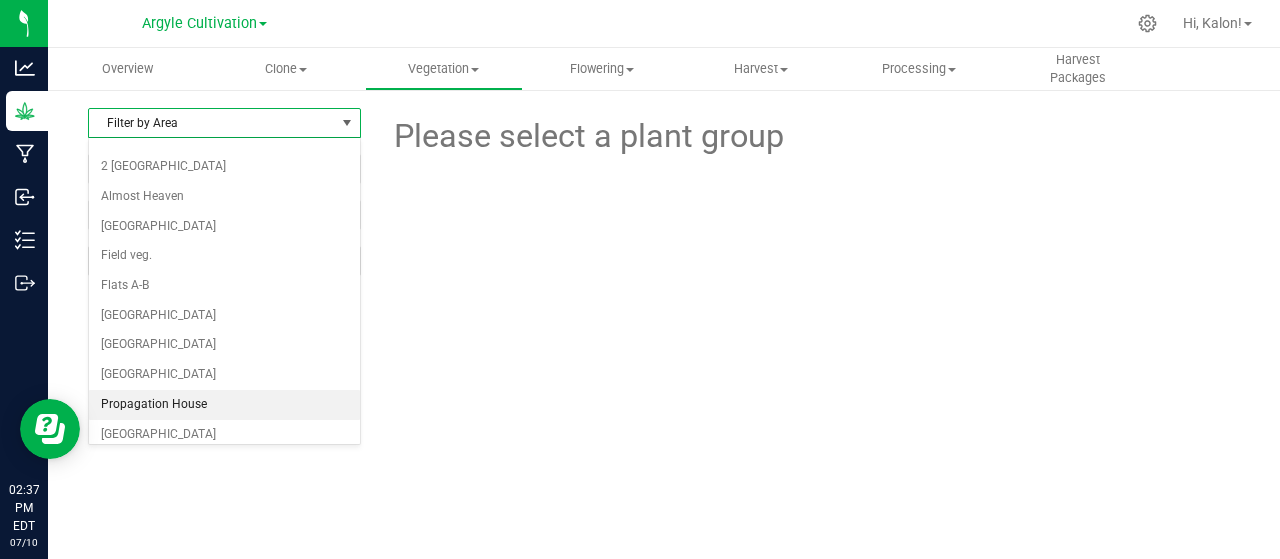 click on "Propagation House" at bounding box center (224, 405) 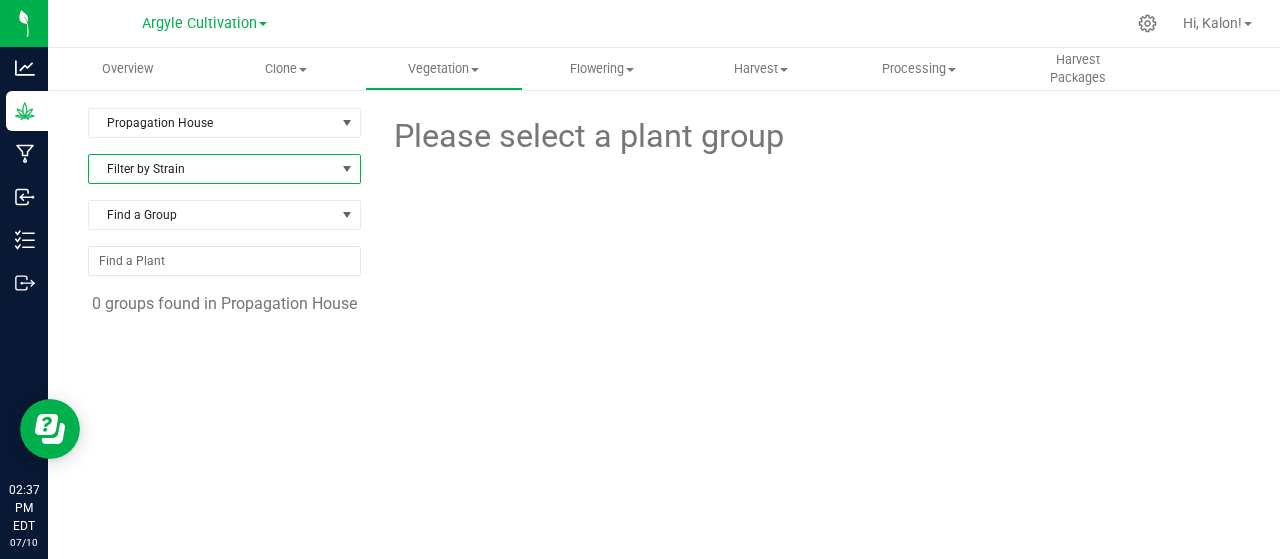click on "Filter by Strain" at bounding box center [212, 169] 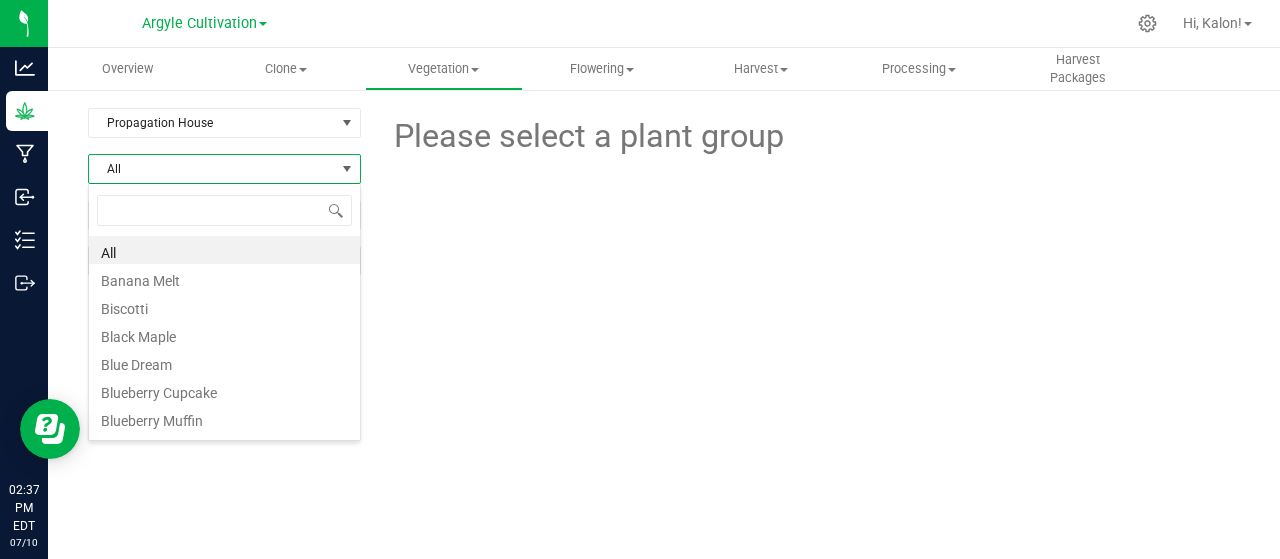 scroll, scrollTop: 99971, scrollLeft: 99727, axis: both 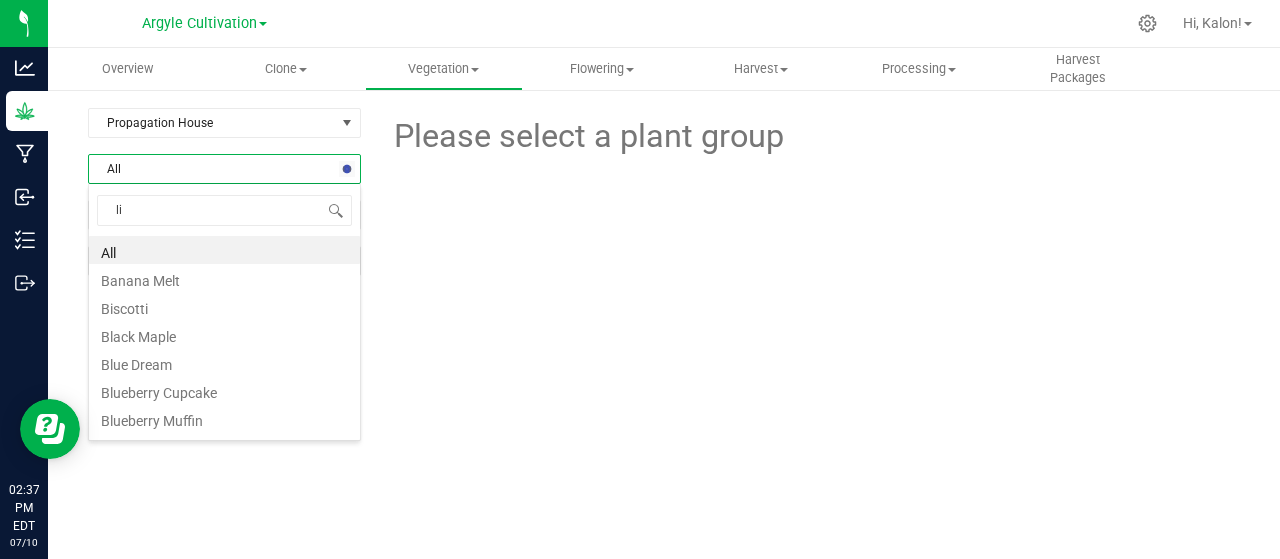 type on "lil" 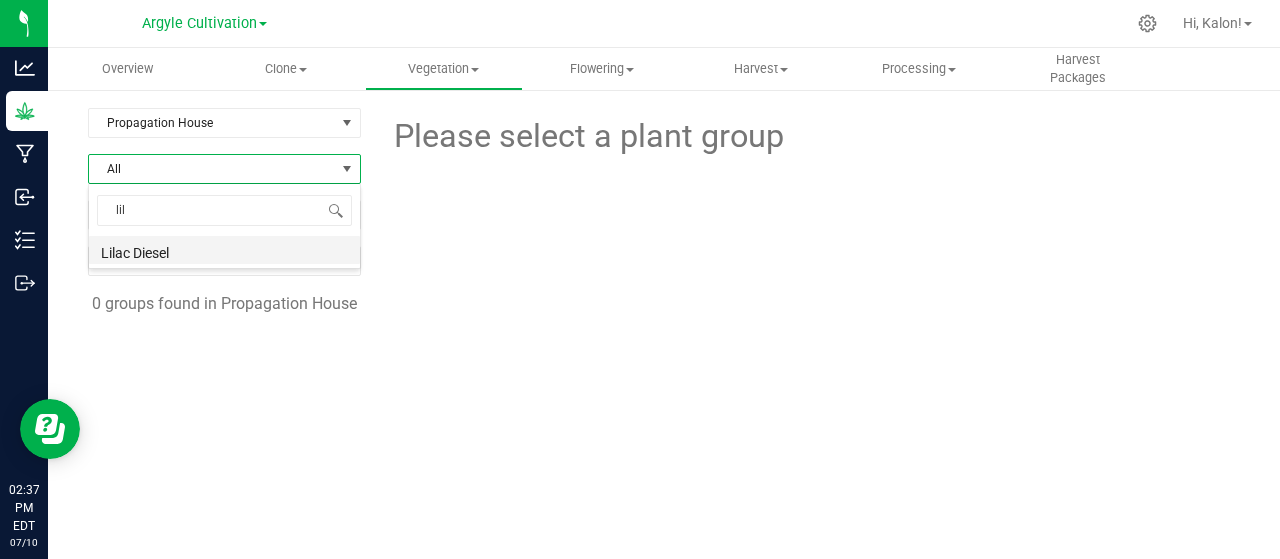 click on "Lilac Diesel" at bounding box center [224, 250] 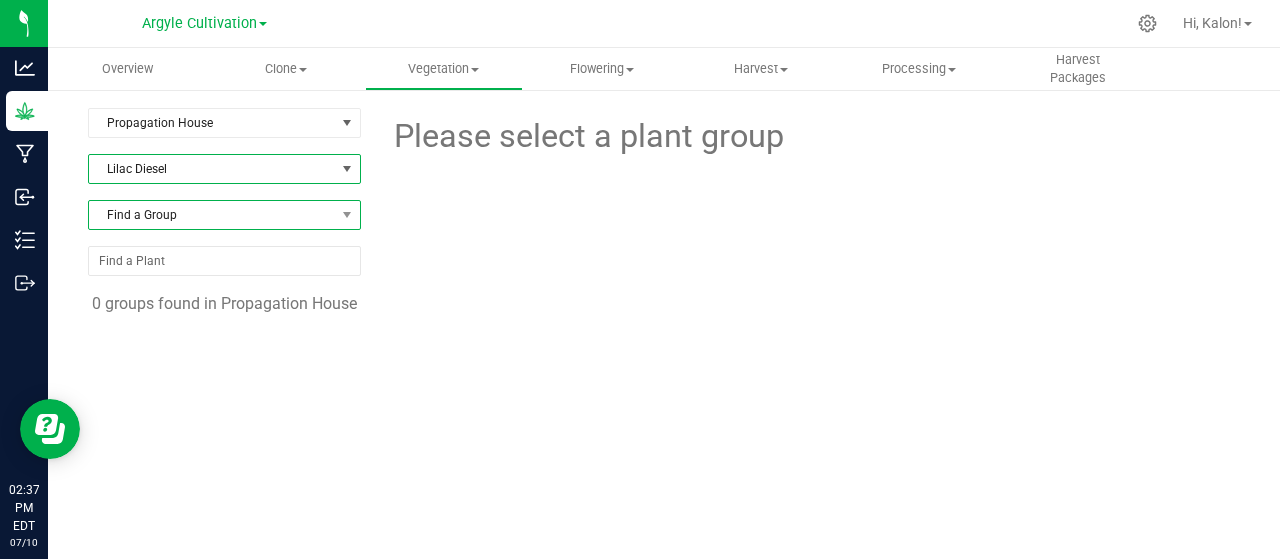 click on "Find a Group" at bounding box center [212, 215] 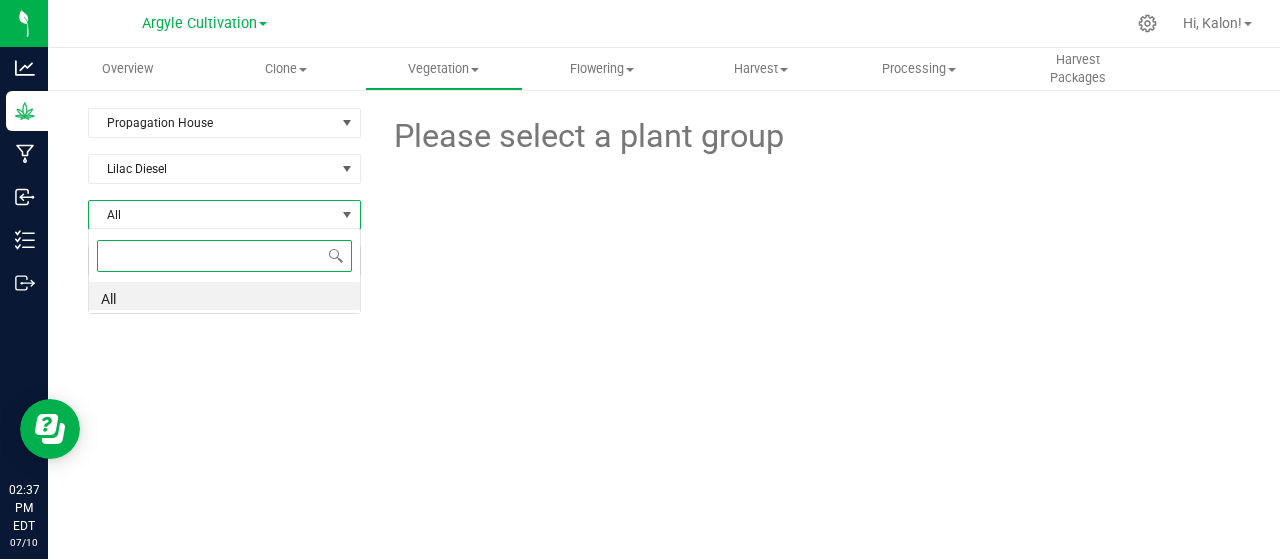 scroll, scrollTop: 99971, scrollLeft: 99727, axis: both 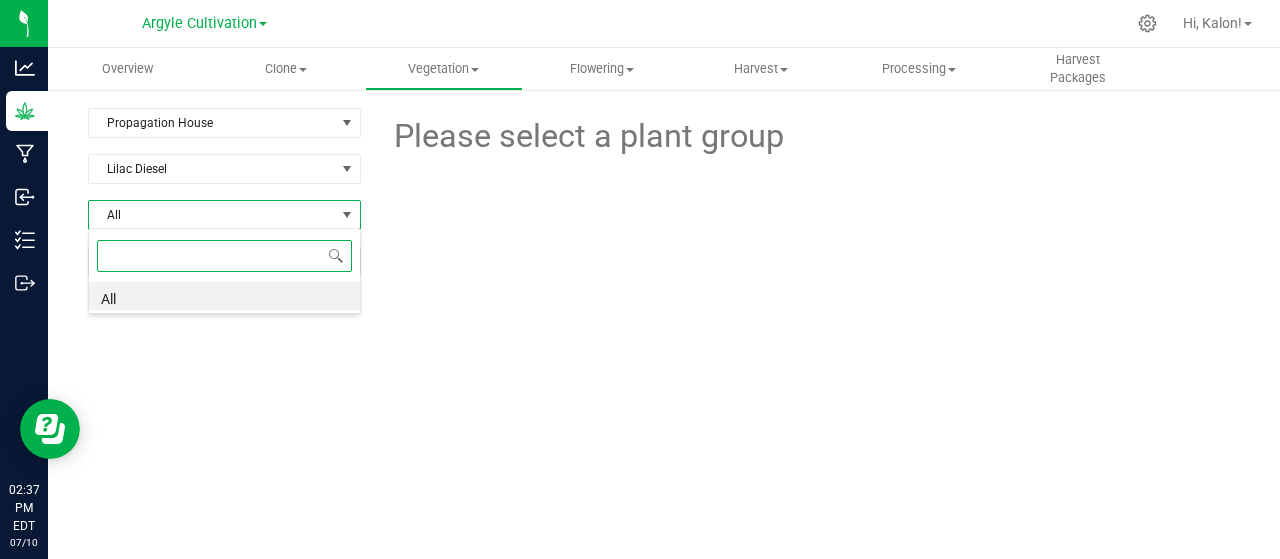click on "All" at bounding box center [224, 296] 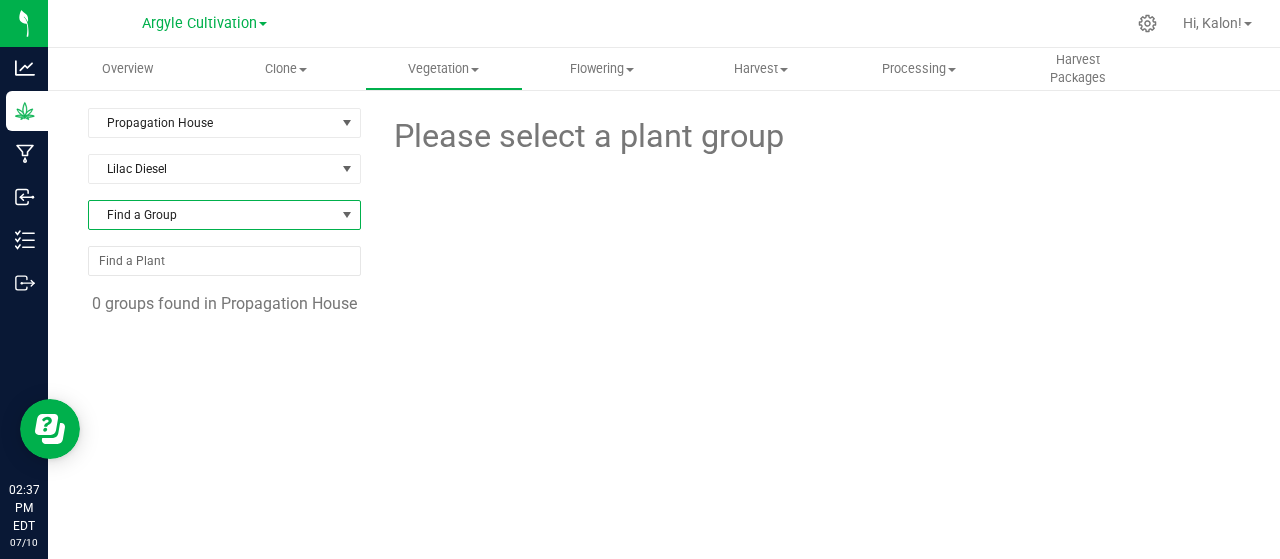 click on "Find a Group" at bounding box center [212, 215] 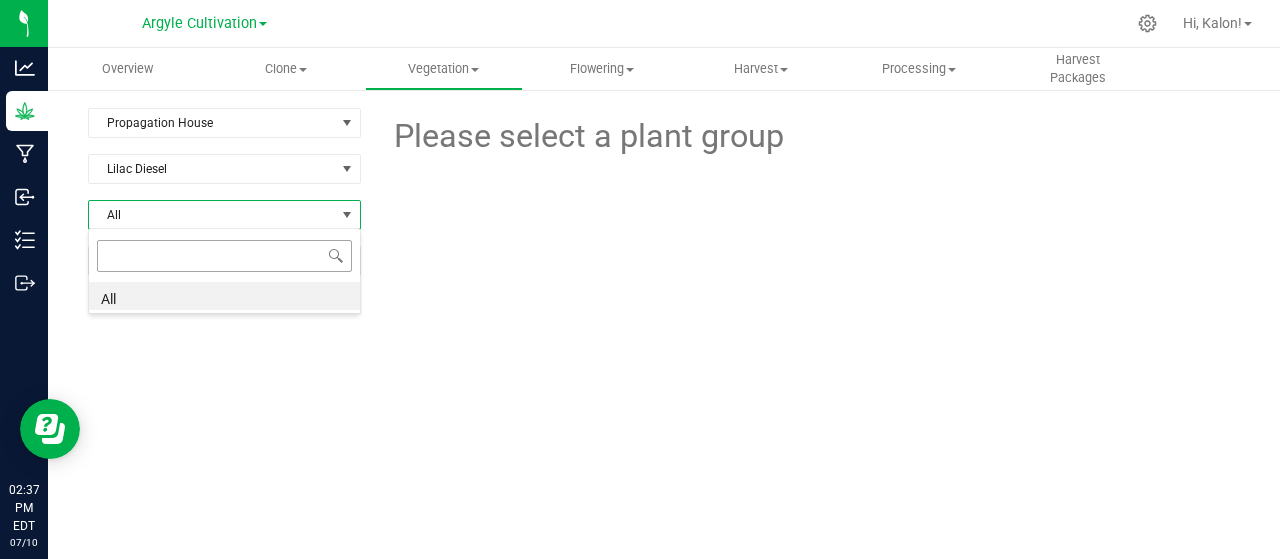 scroll, scrollTop: 99971, scrollLeft: 99727, axis: both 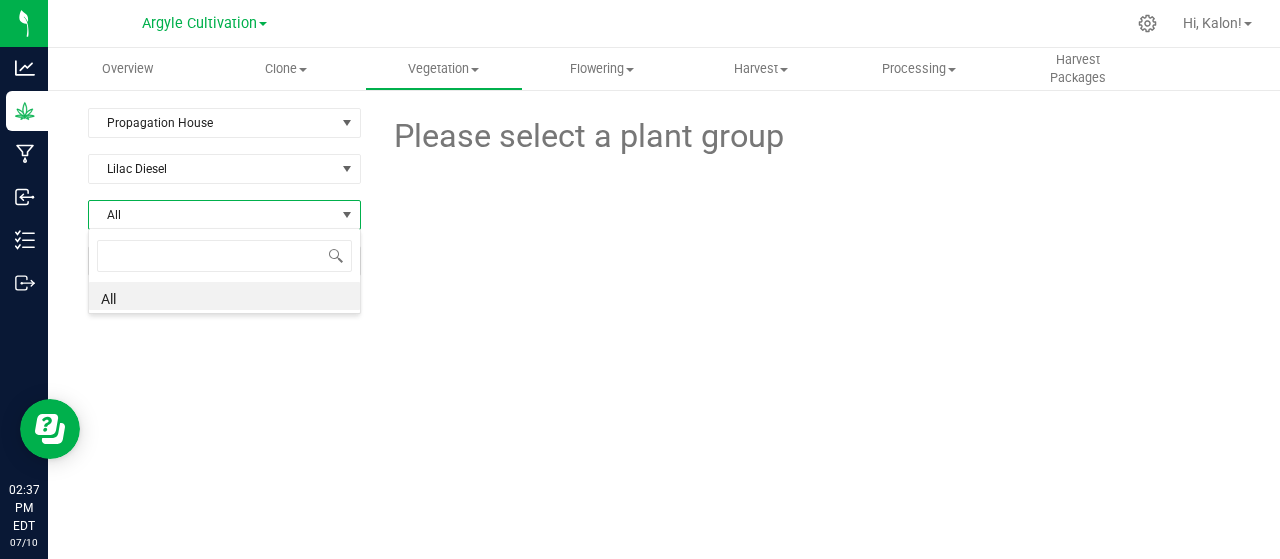 click on "All" at bounding box center [224, 296] 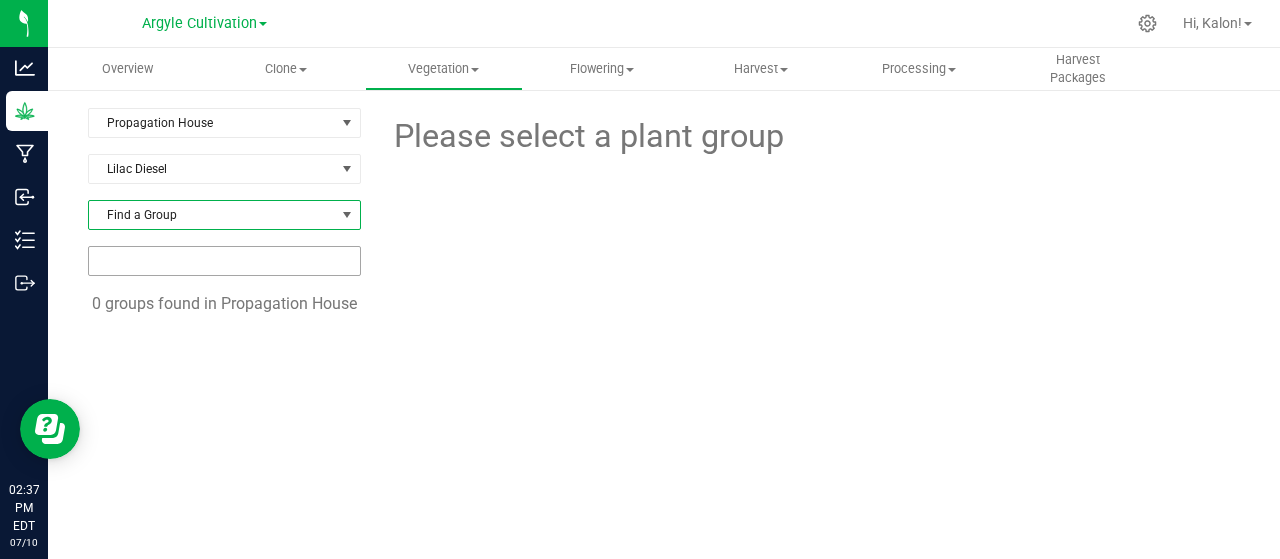 click at bounding box center (224, 261) 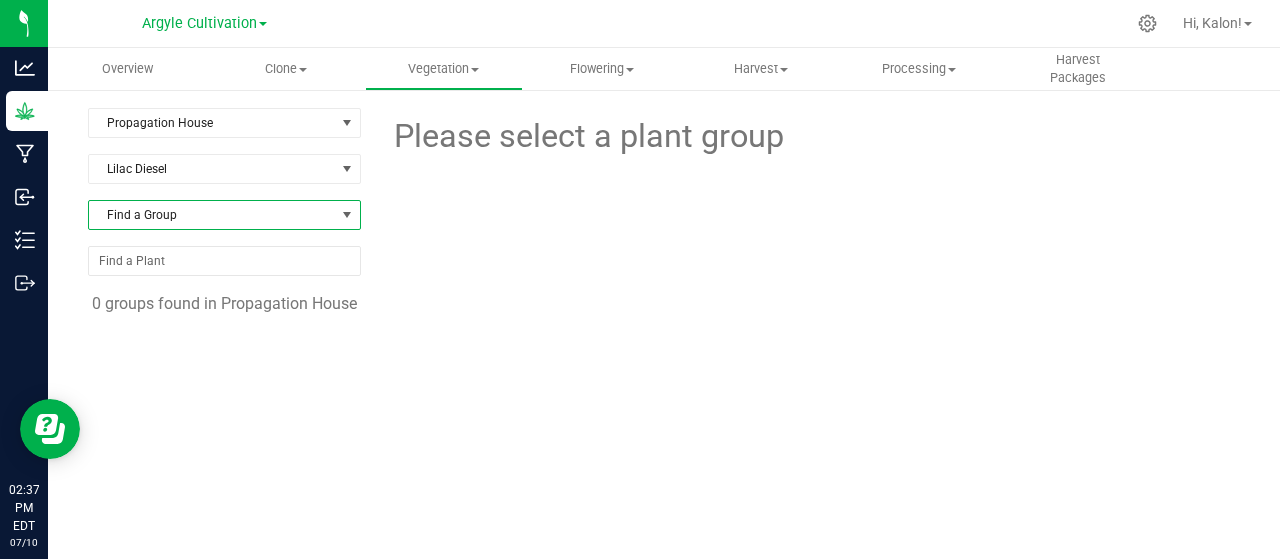 click at bounding box center (347, 215) 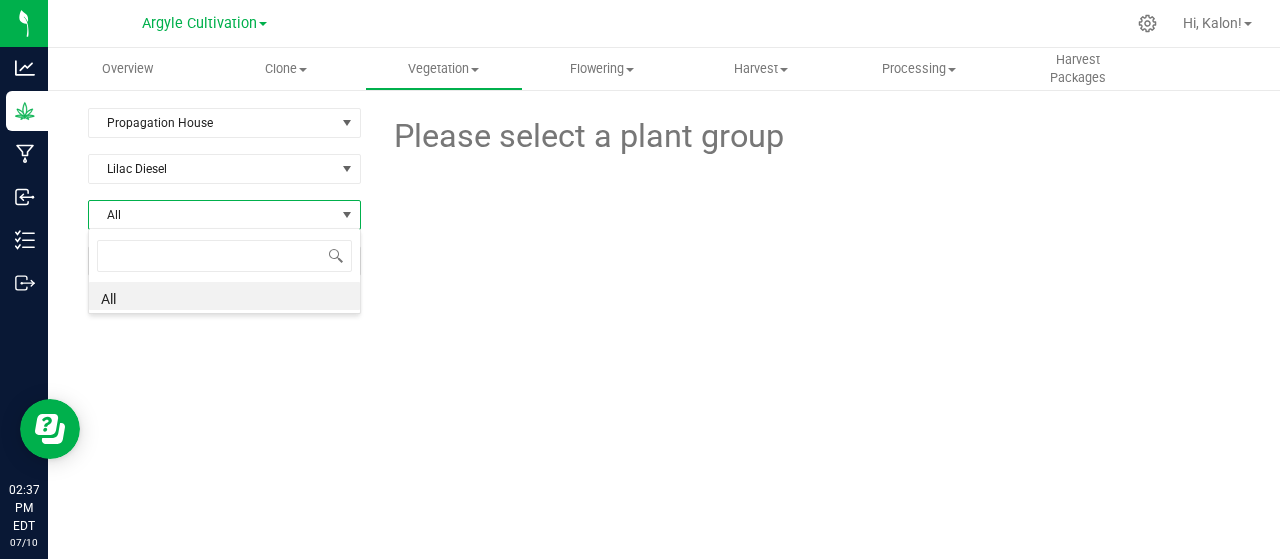 scroll, scrollTop: 99971, scrollLeft: 99727, axis: both 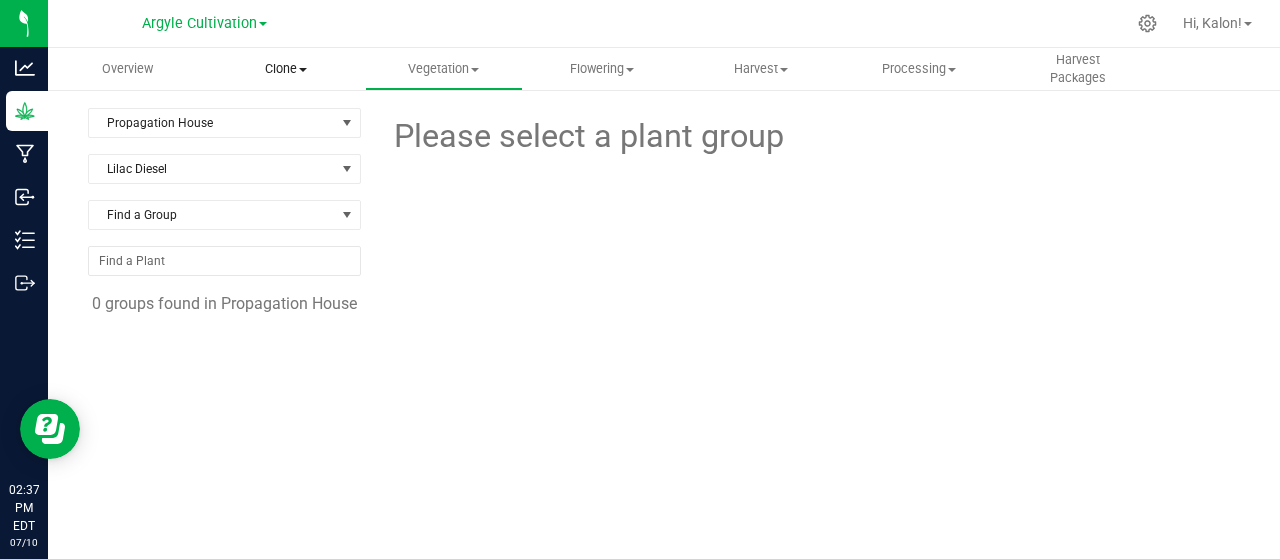 click on "Clone
Create plants
Cloning groups
Cloning plants
Apply to plants" at bounding box center [285, 69] 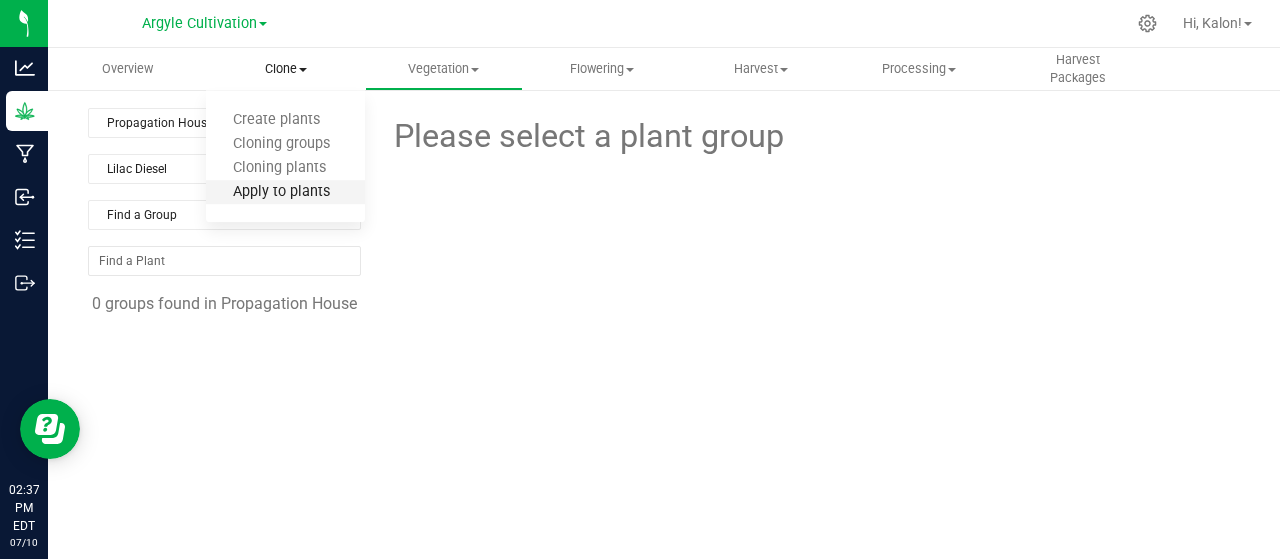 click on "Apply to plants" at bounding box center (281, 192) 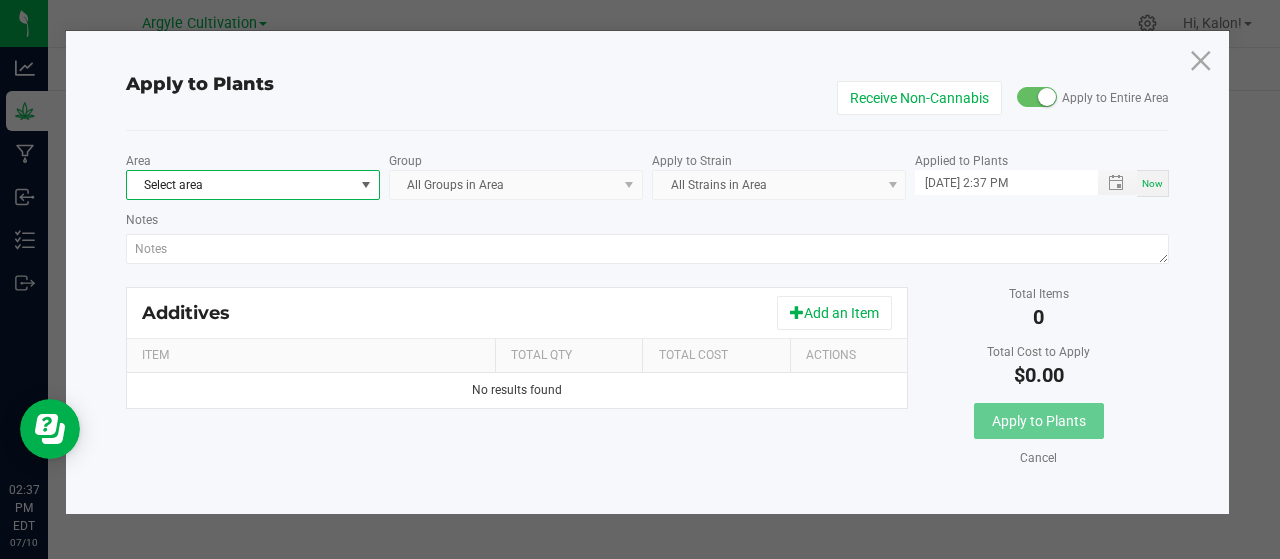 click on "Select area" at bounding box center (240, 185) 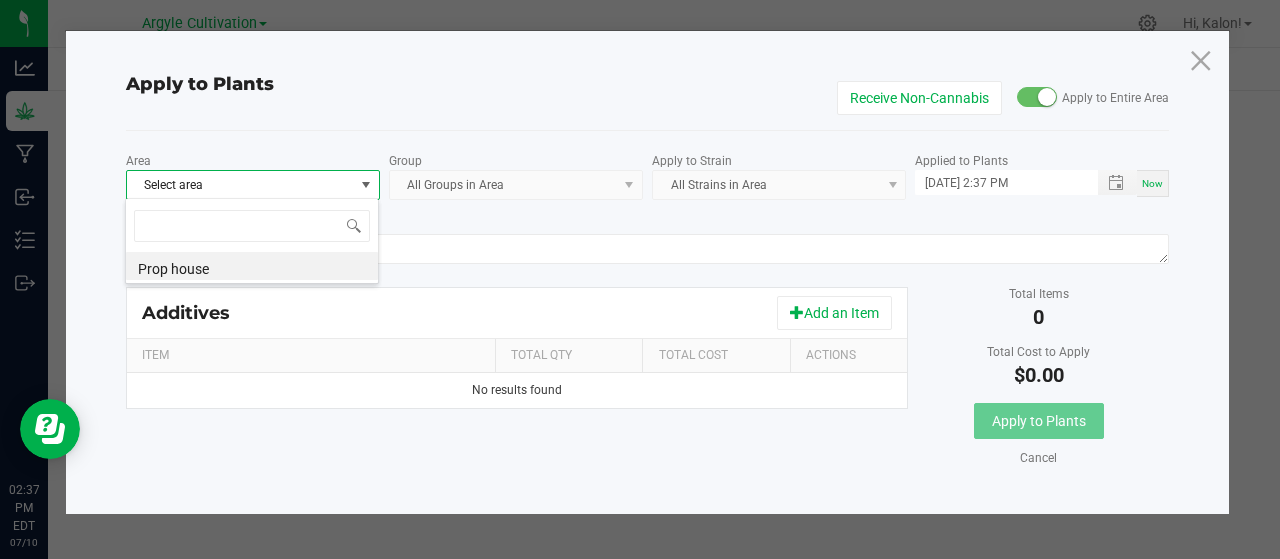 scroll, scrollTop: 99971, scrollLeft: 99746, axis: both 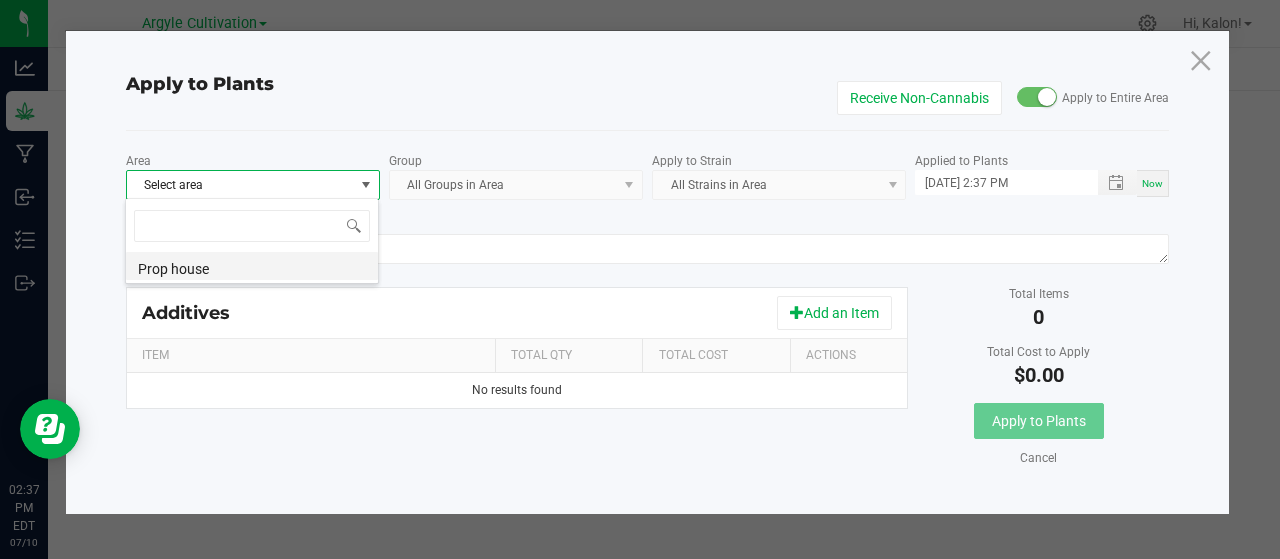 click on "Prop house" 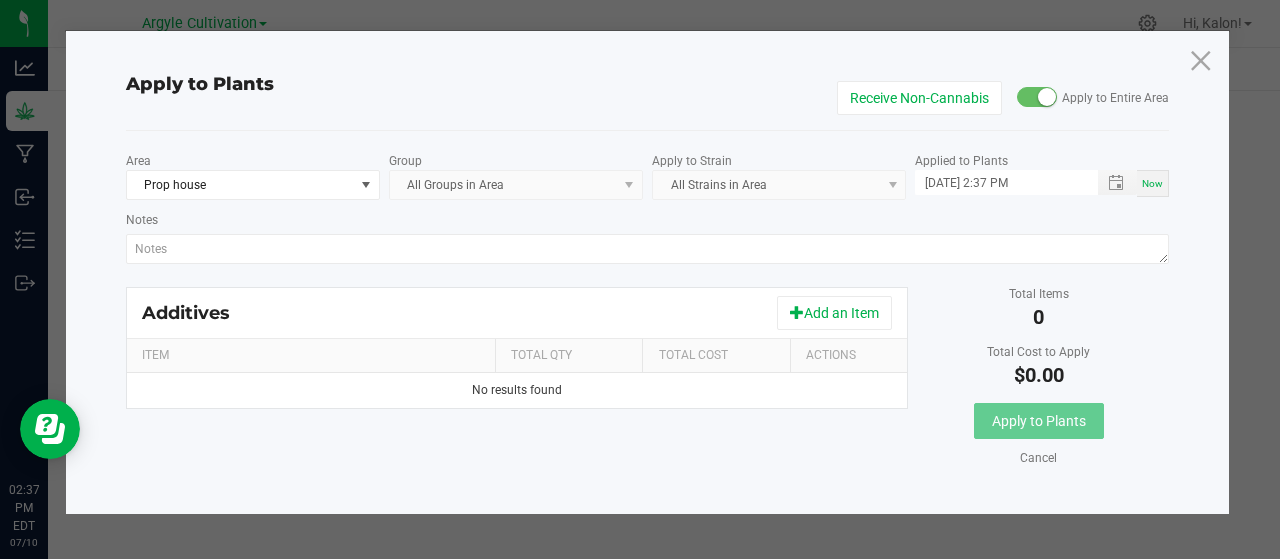 click on "All Groups in Area" 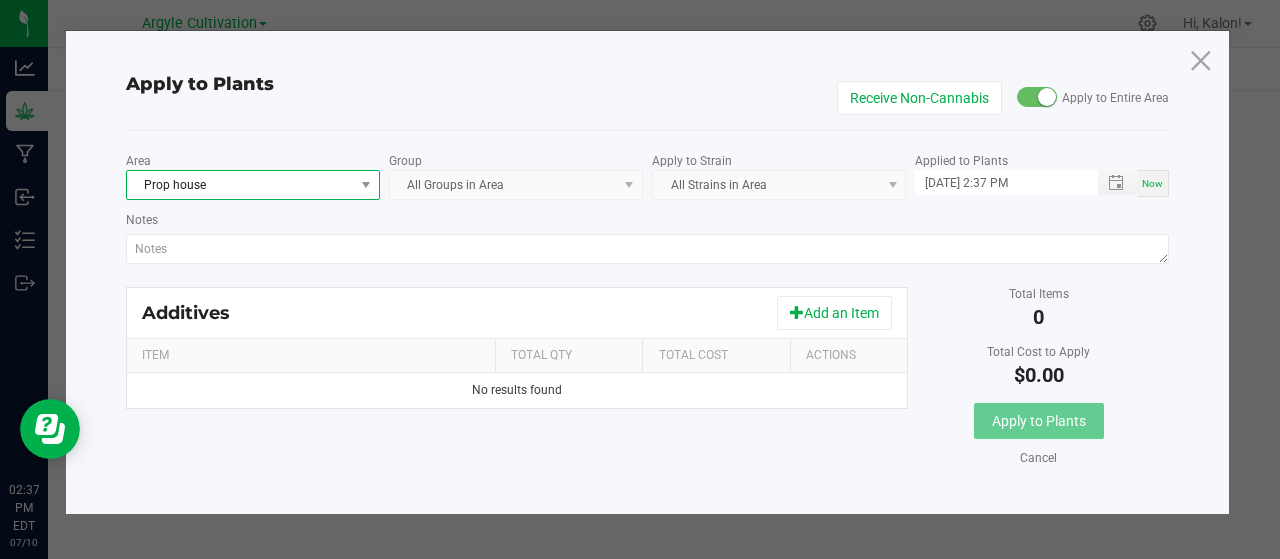 click on "Prop house" at bounding box center (240, 185) 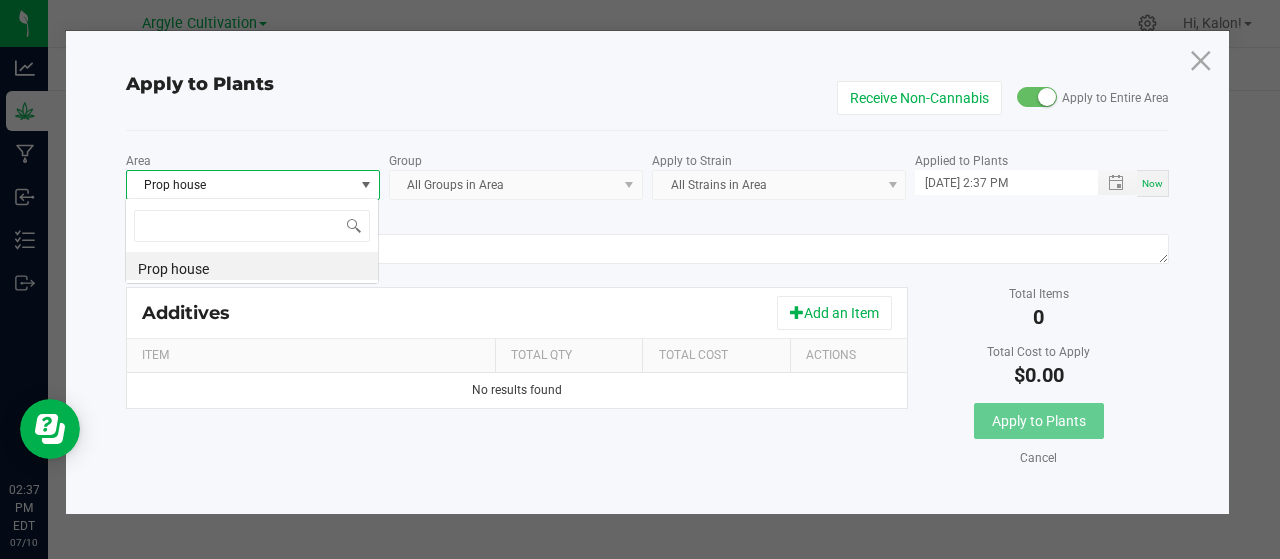 scroll, scrollTop: 99971, scrollLeft: 99746, axis: both 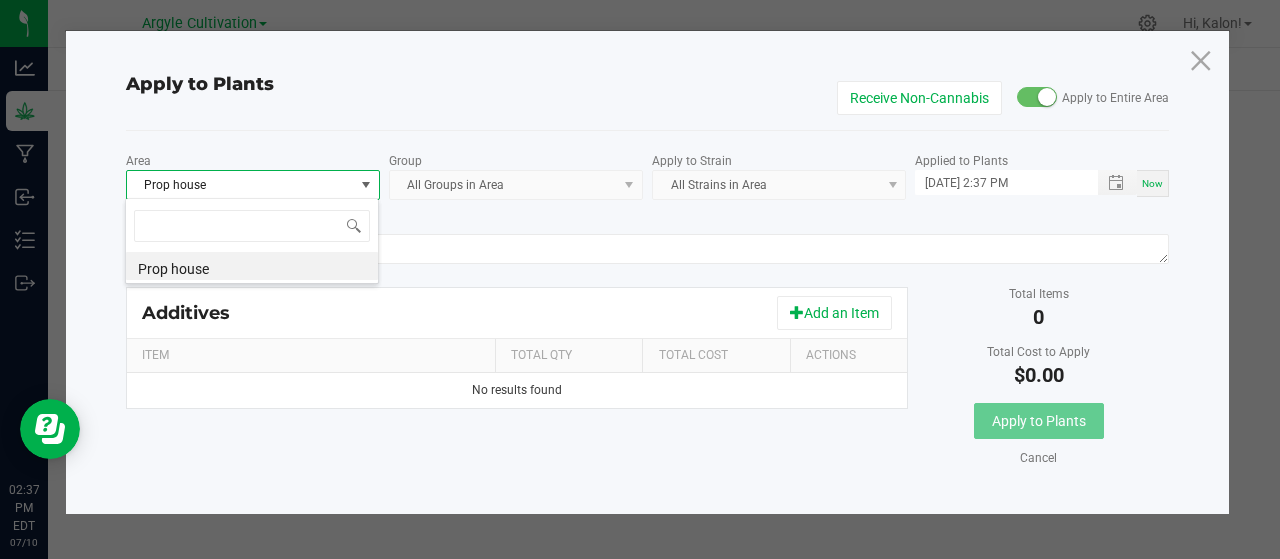 click on "Prop house" at bounding box center (252, 266) 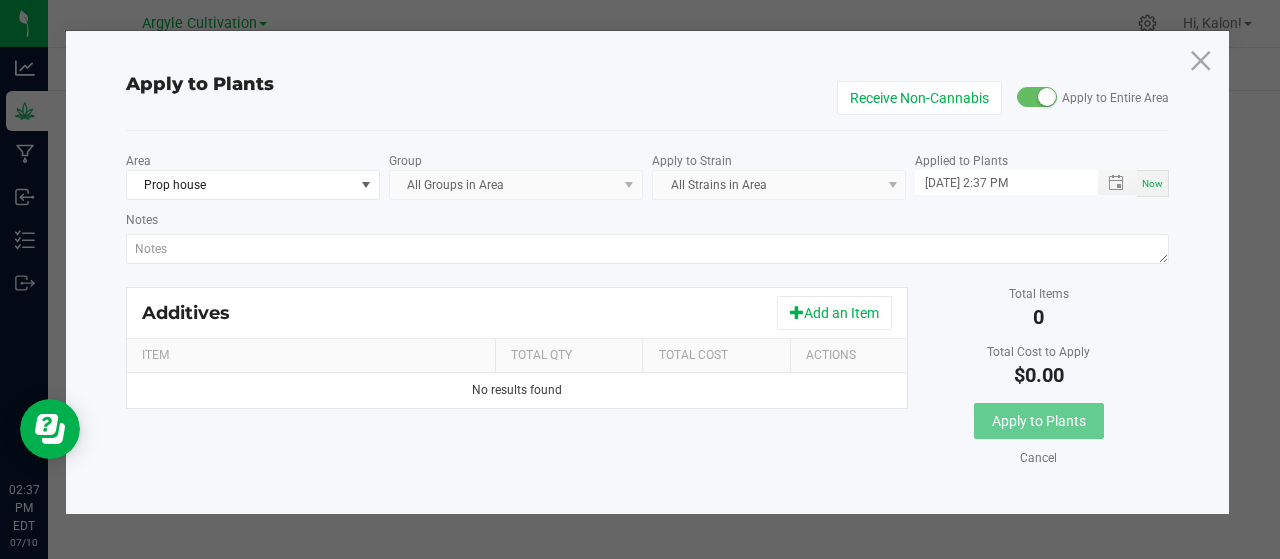 click on "All Groups in Area" 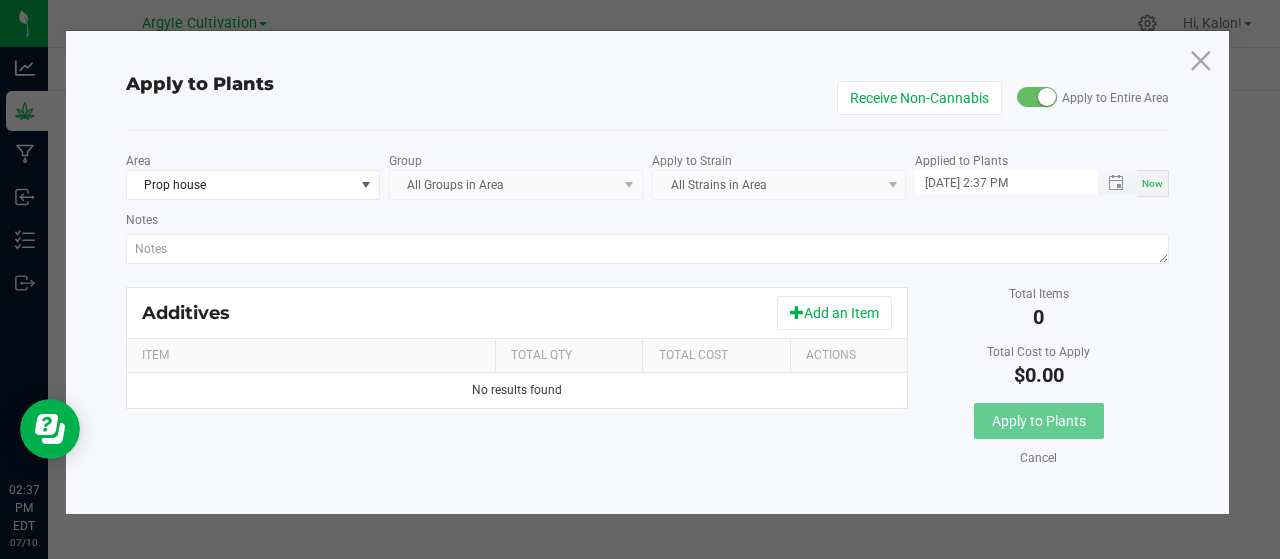 click on "[DATE] 2:37 PM" at bounding box center (996, 182) 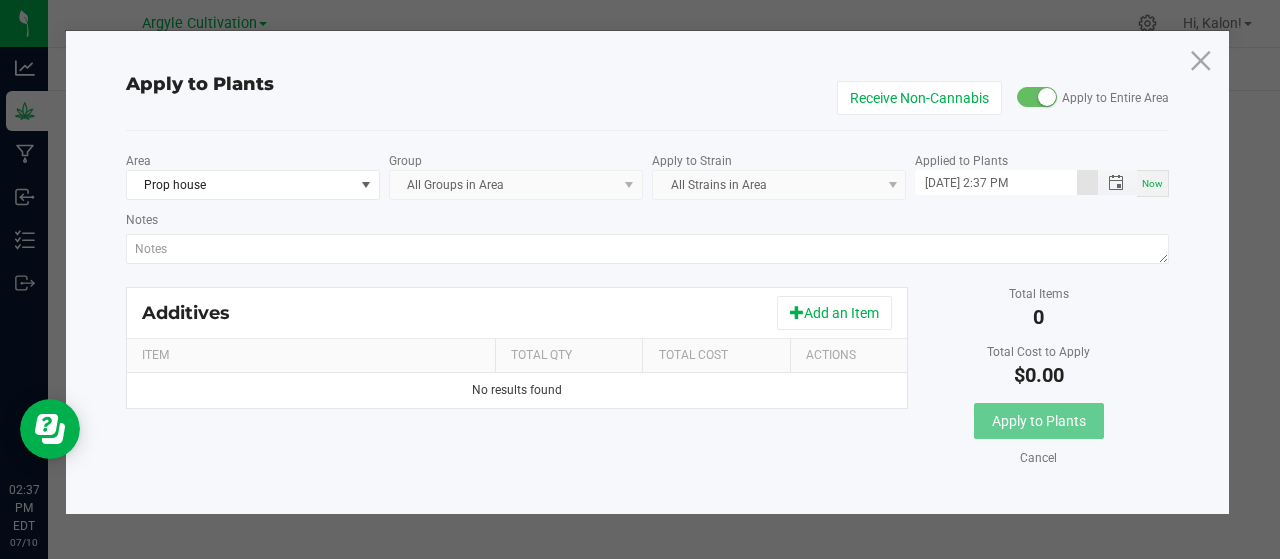 click on "[DATE] 2:37 PM" at bounding box center (996, 182) 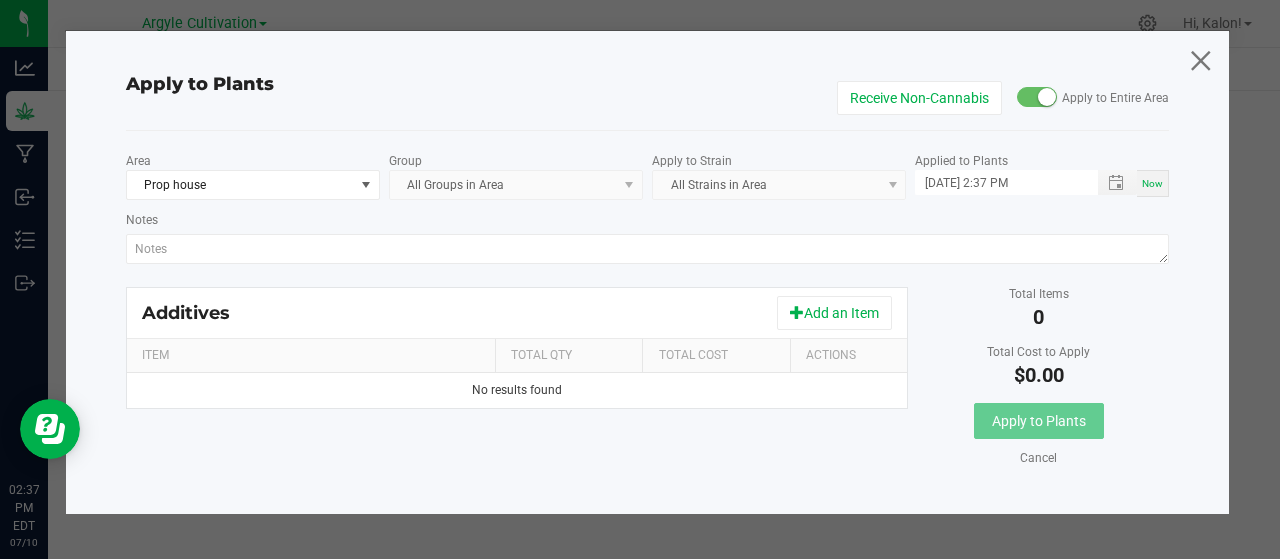 click 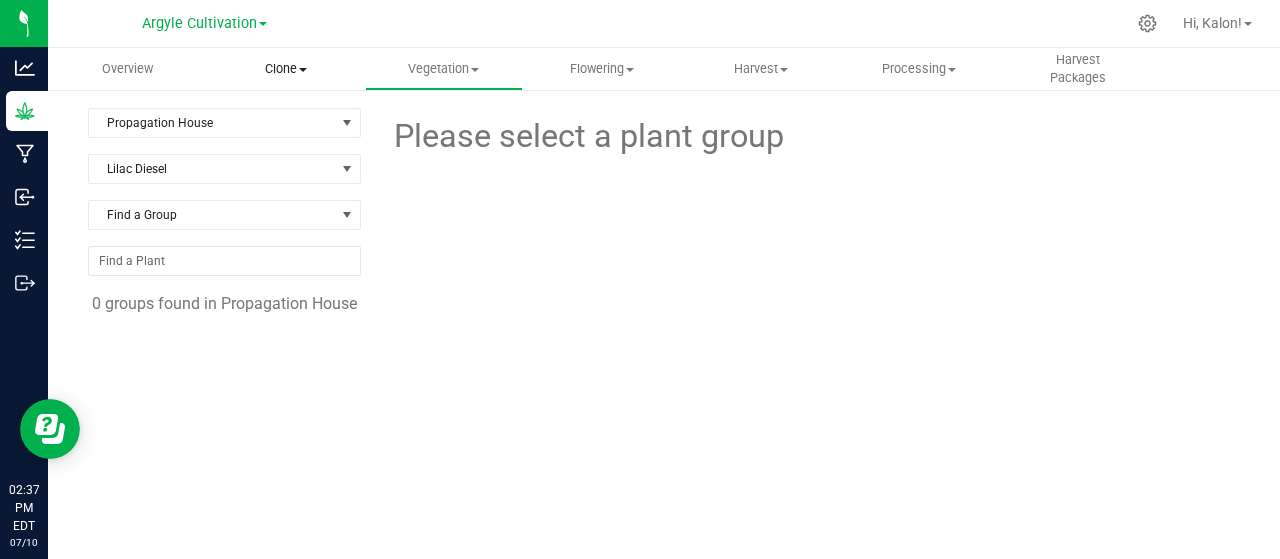 click on "Clone" at bounding box center (285, 69) 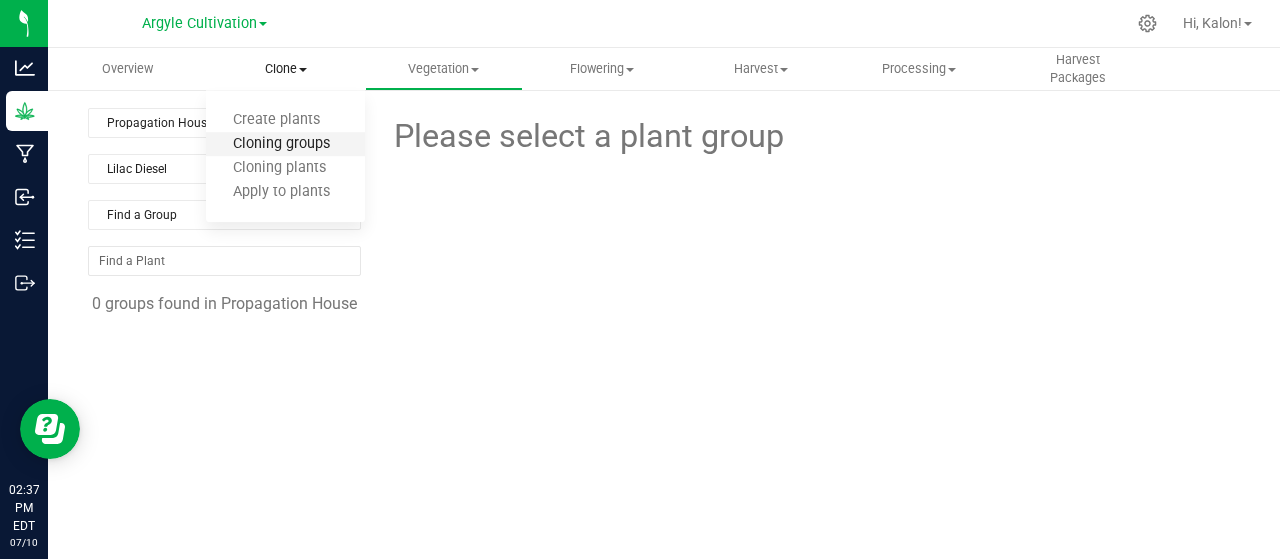 click on "Cloning groups" at bounding box center [281, 144] 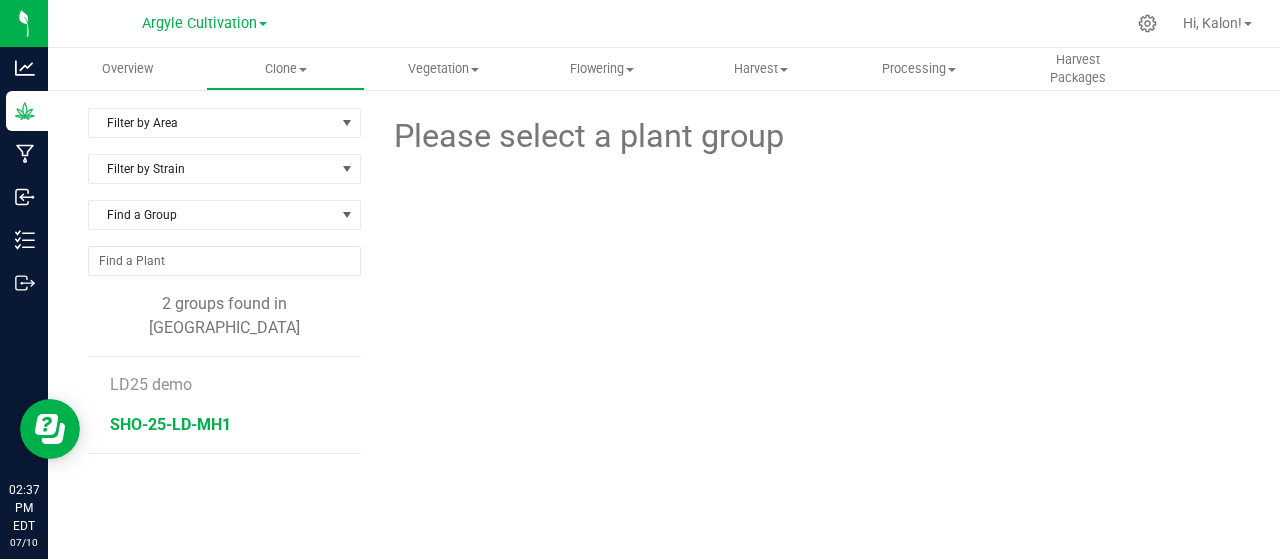 click on "SHO-25-LD-MH1" at bounding box center [170, 424] 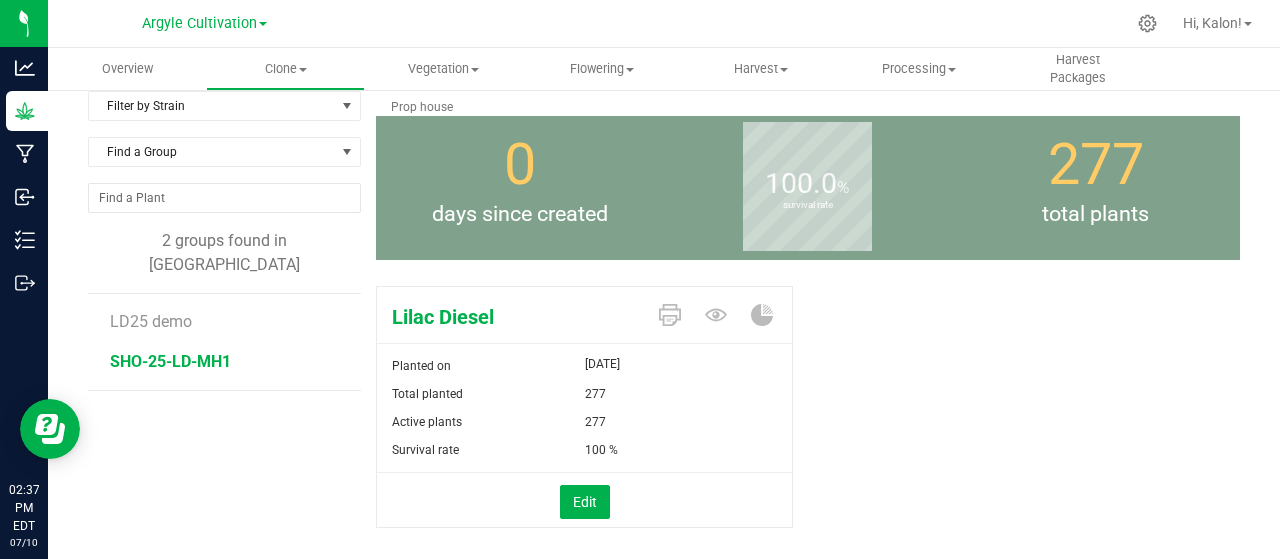 scroll, scrollTop: 0, scrollLeft: 0, axis: both 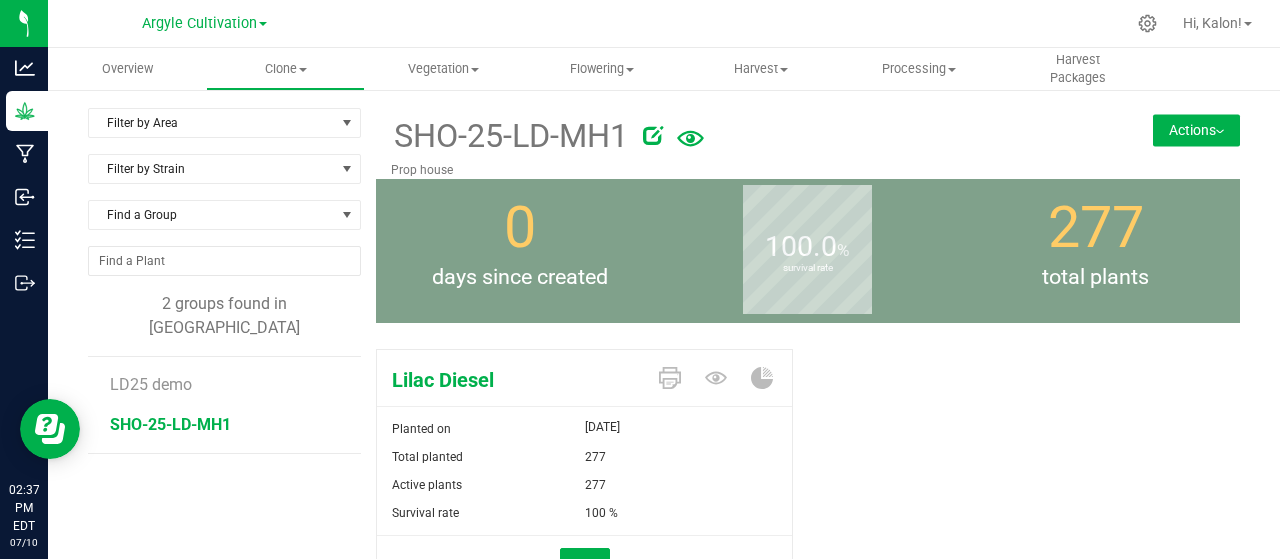 click on "SHO-25-LD-MH1
Prop house
Actions
Move group
Split group" at bounding box center [808, 143] 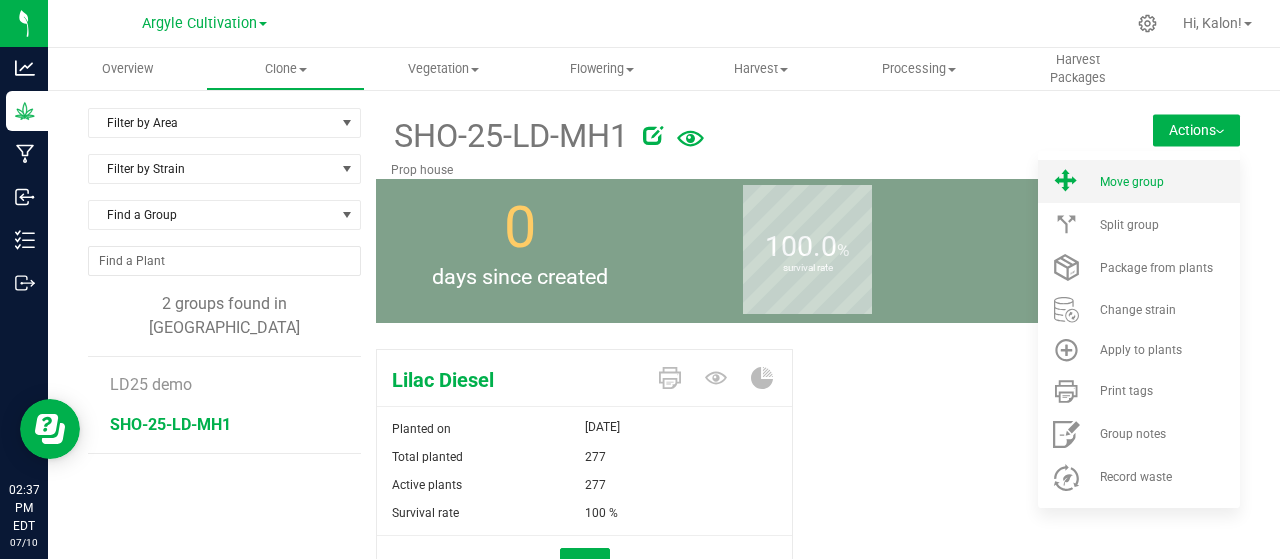 click on "Move group" at bounding box center (1168, 182) 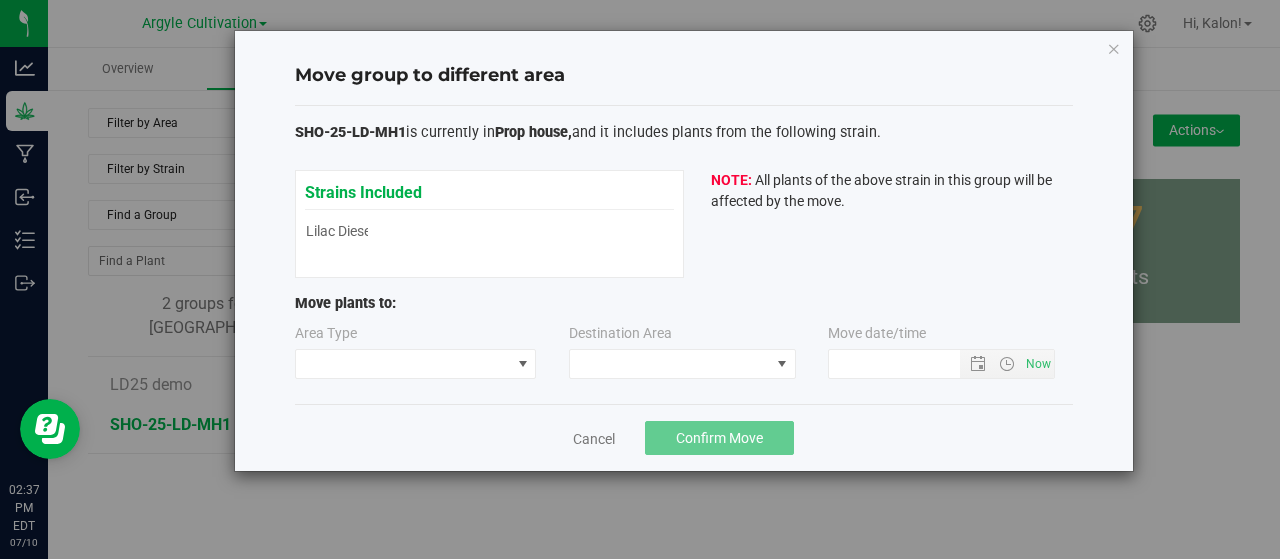 type on "[DATE] 2:37 PM" 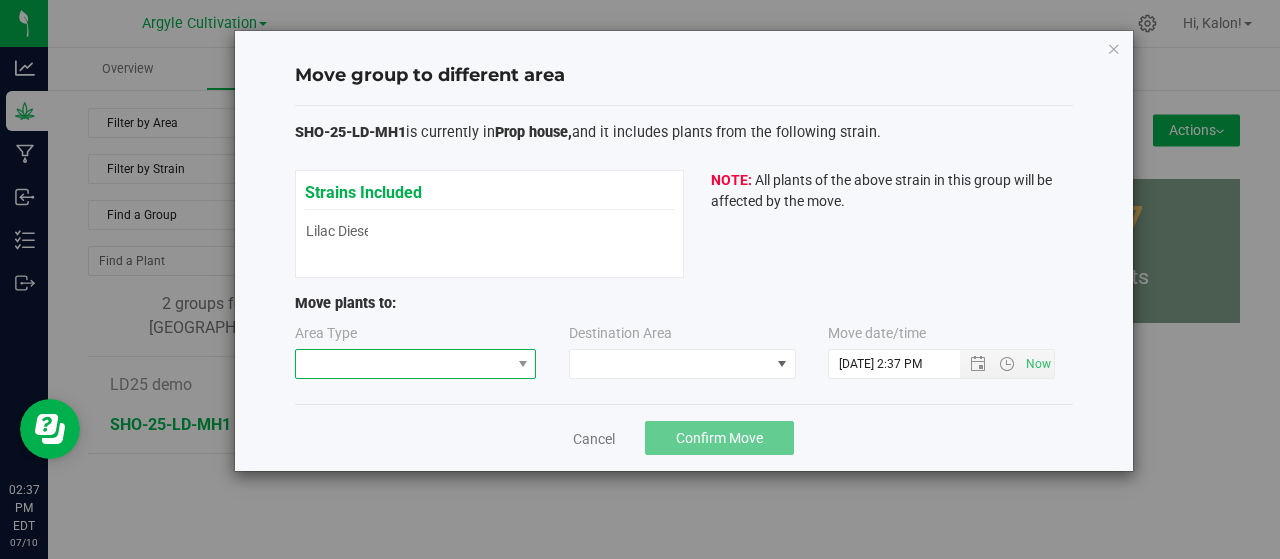click at bounding box center (403, 364) 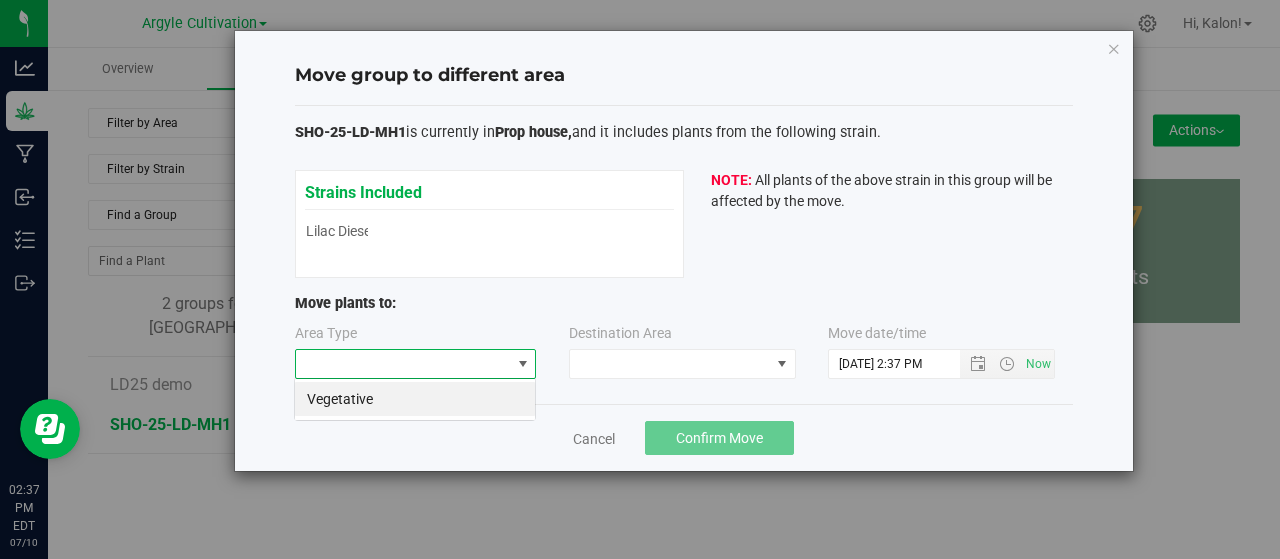 scroll, scrollTop: 99971, scrollLeft: 99758, axis: both 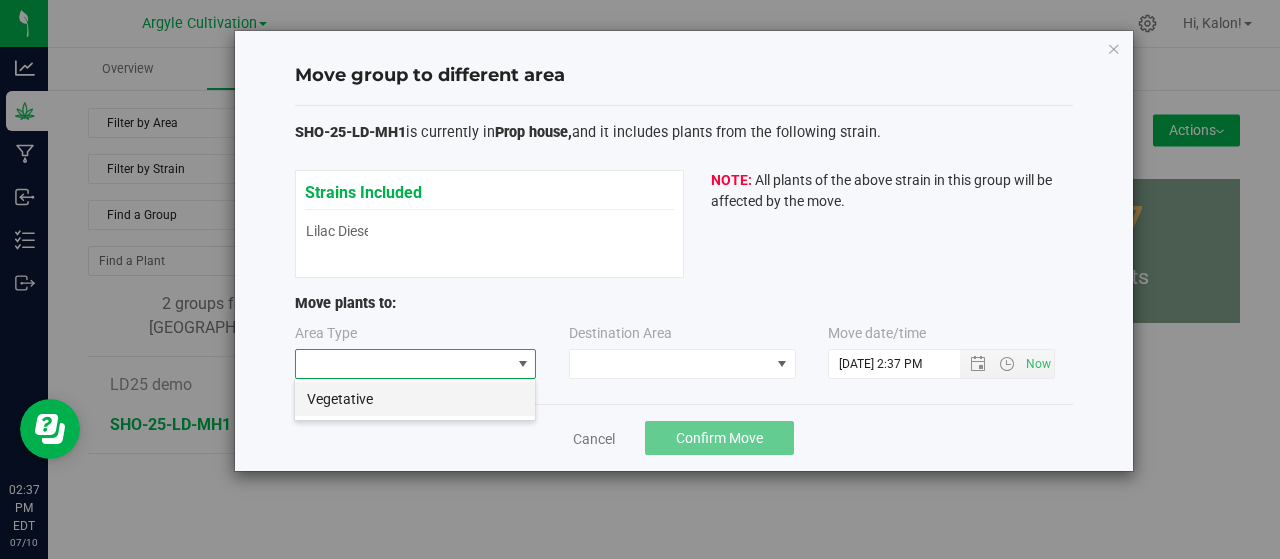 click on "Vegetative" at bounding box center (415, 399) 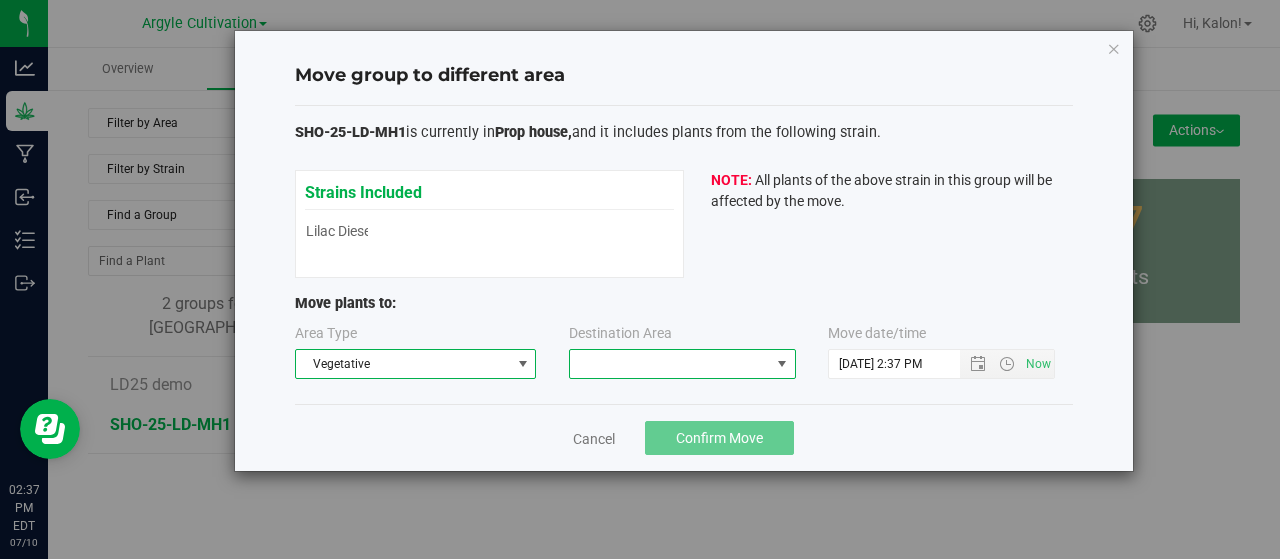 click at bounding box center [670, 364] 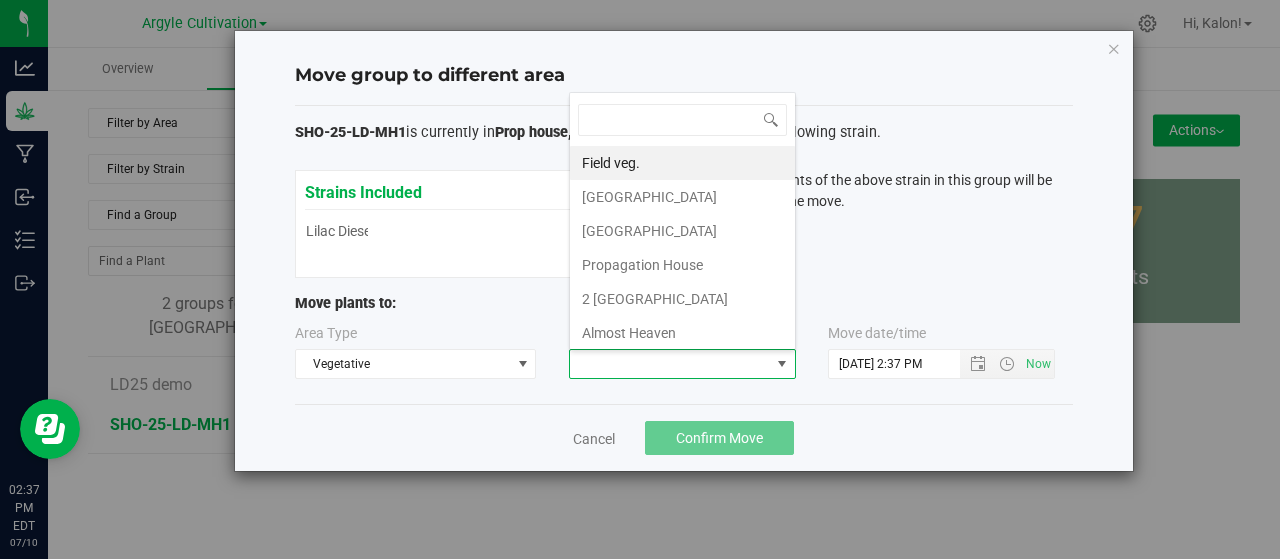 scroll, scrollTop: 99971, scrollLeft: 99773, axis: both 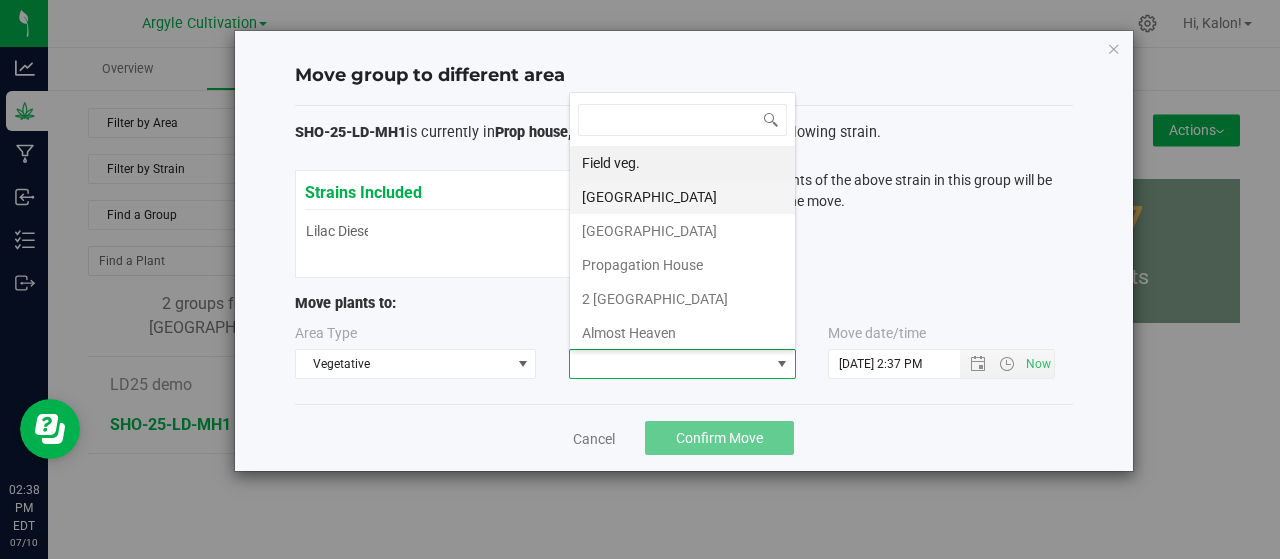 click on "[GEOGRAPHIC_DATA]" at bounding box center [682, 197] 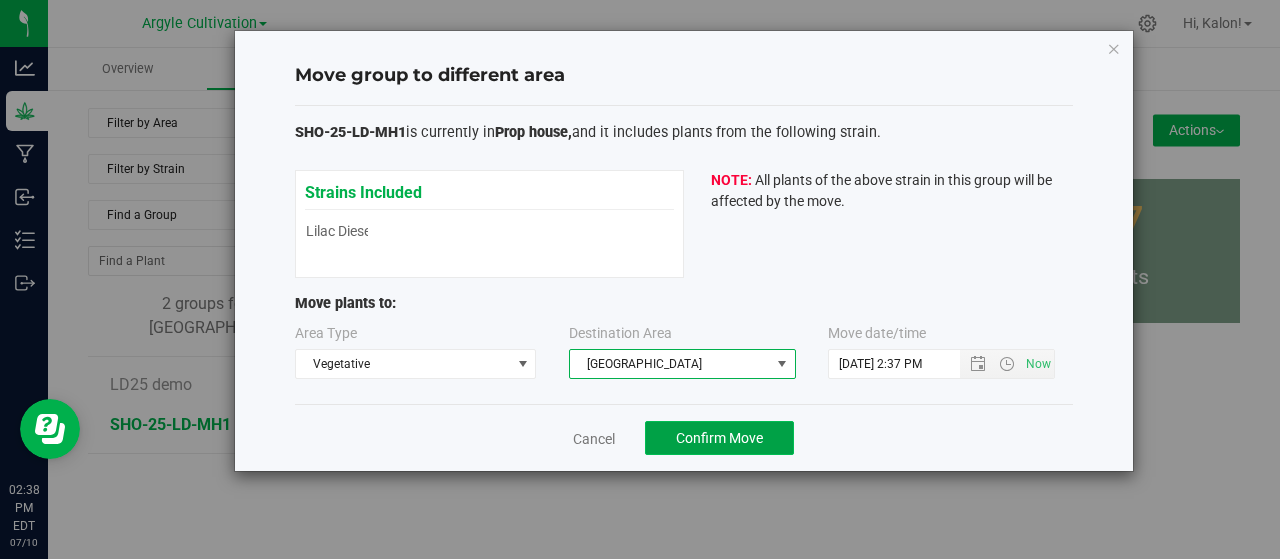 click on "Confirm Move" 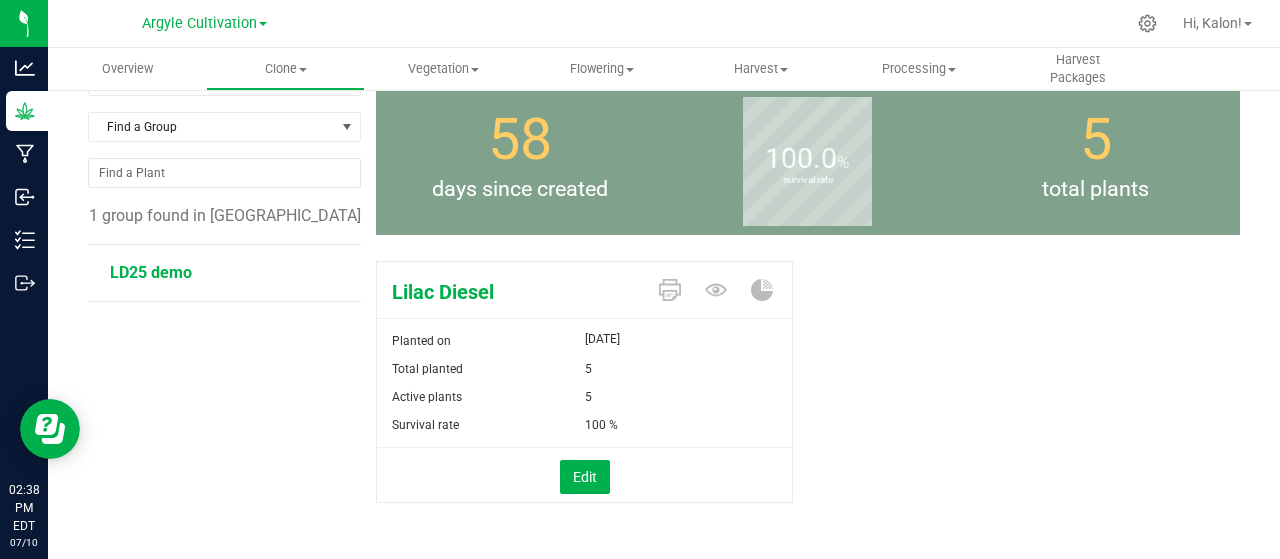 scroll, scrollTop: 0, scrollLeft: 0, axis: both 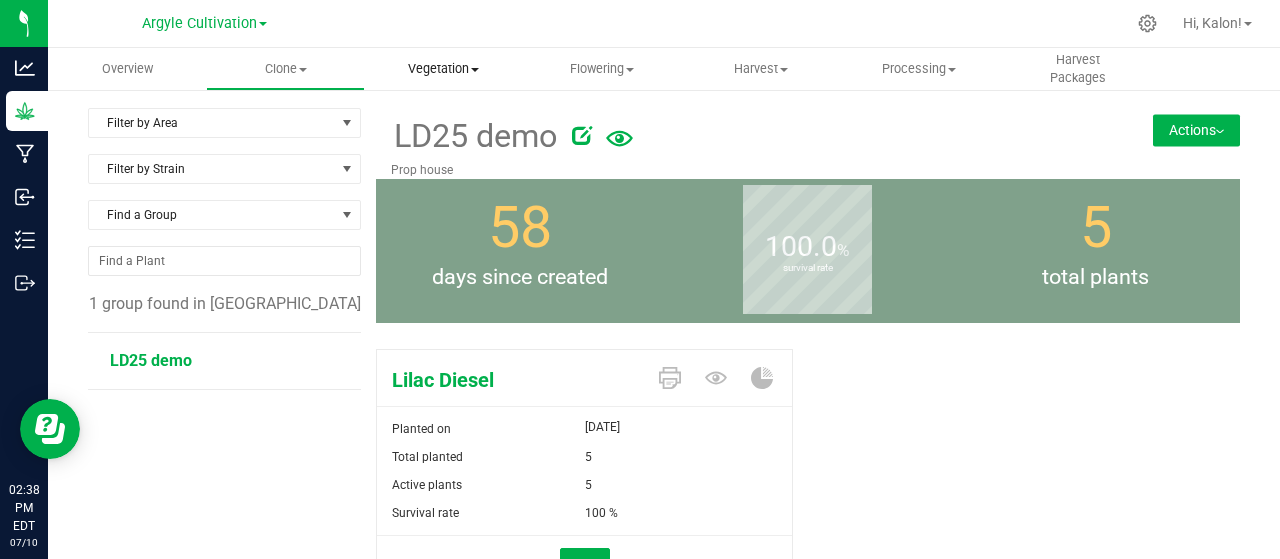 click on "Vegetation" at bounding box center (444, 69) 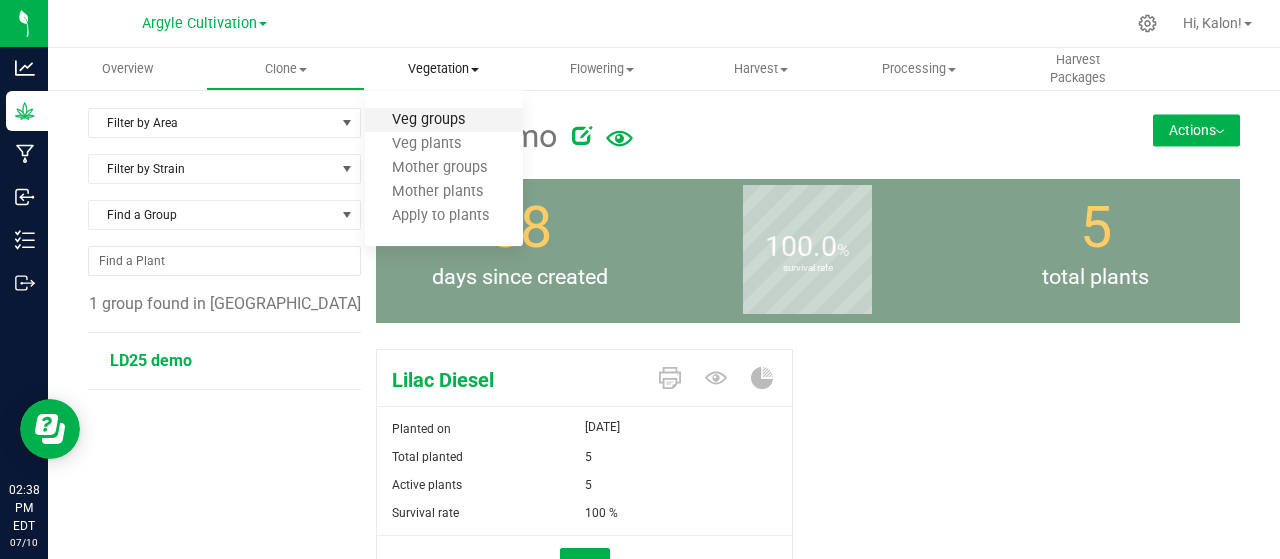 click on "Veg groups" at bounding box center [428, 120] 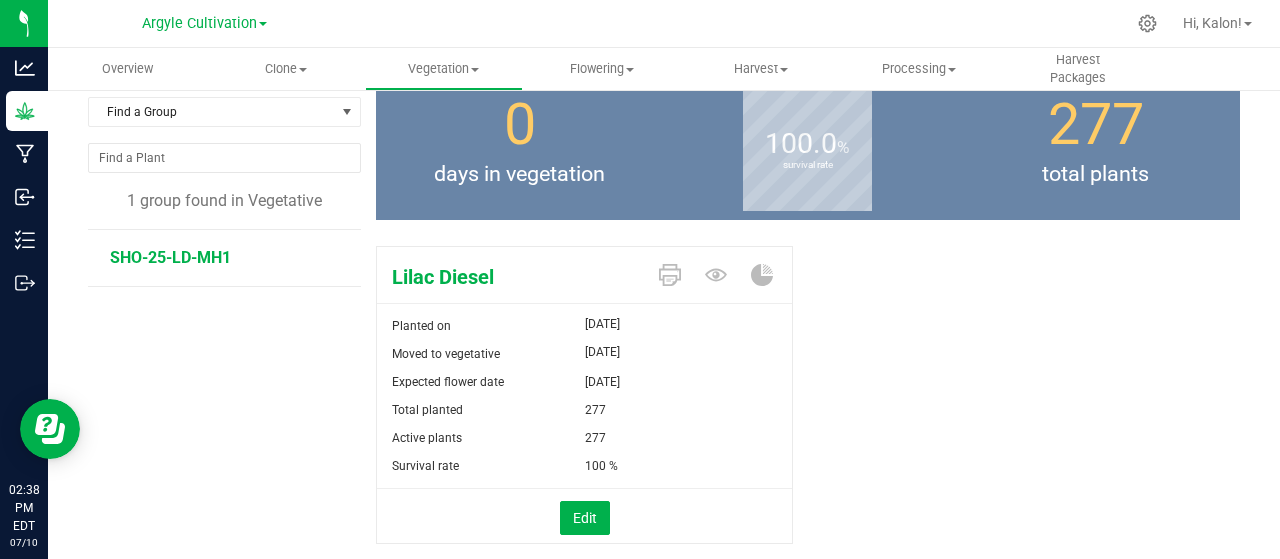 scroll, scrollTop: 81, scrollLeft: 0, axis: vertical 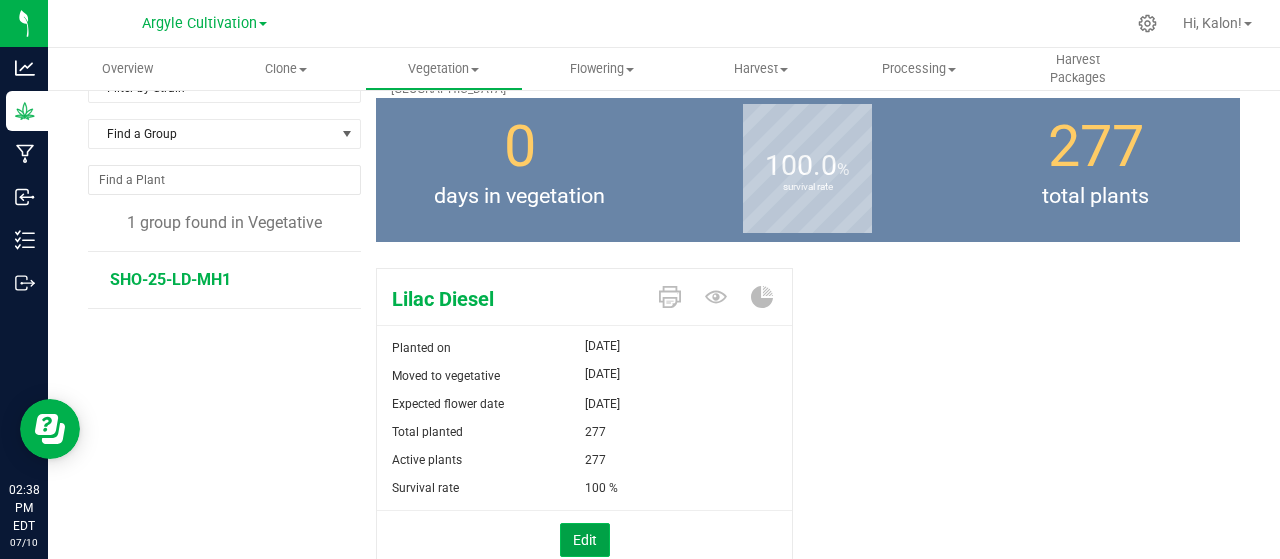 click on "Edit" at bounding box center [585, 540] 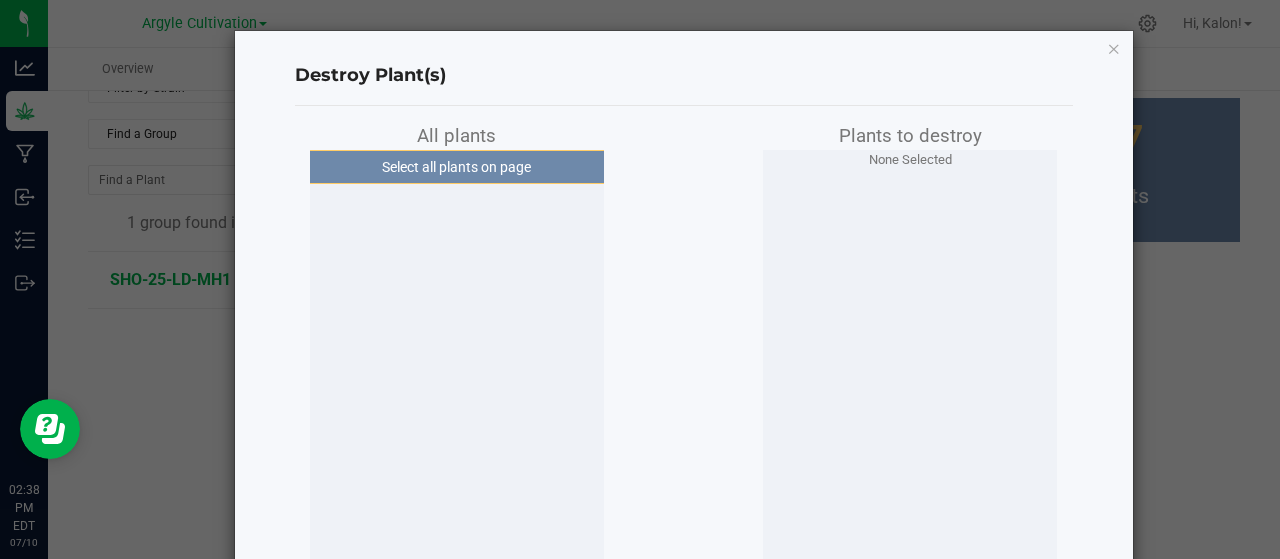scroll, scrollTop: 81, scrollLeft: 0, axis: vertical 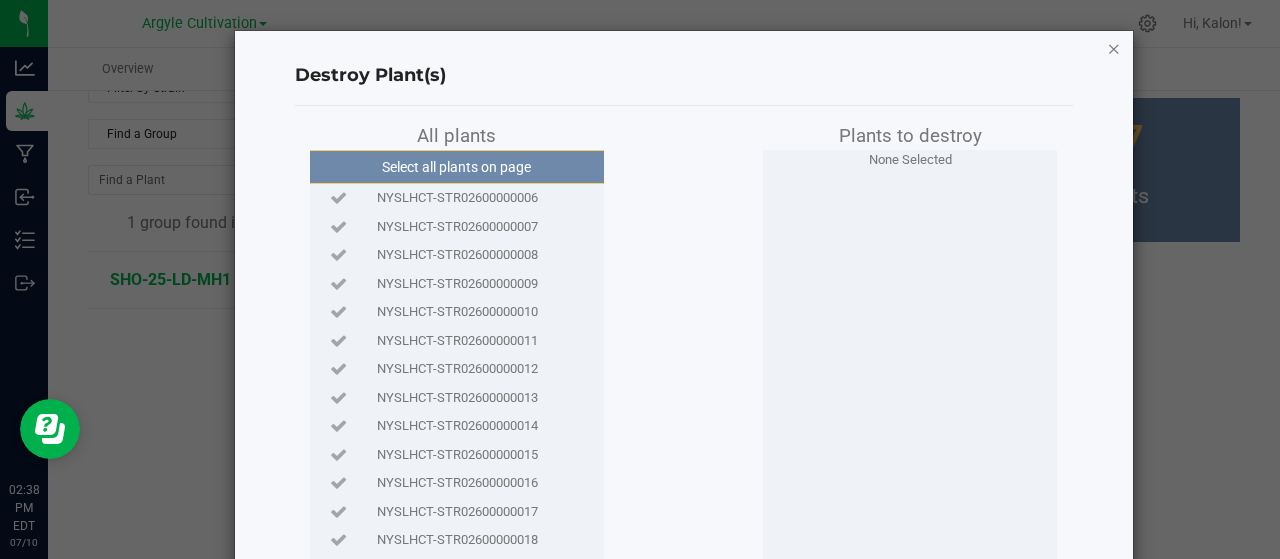 click 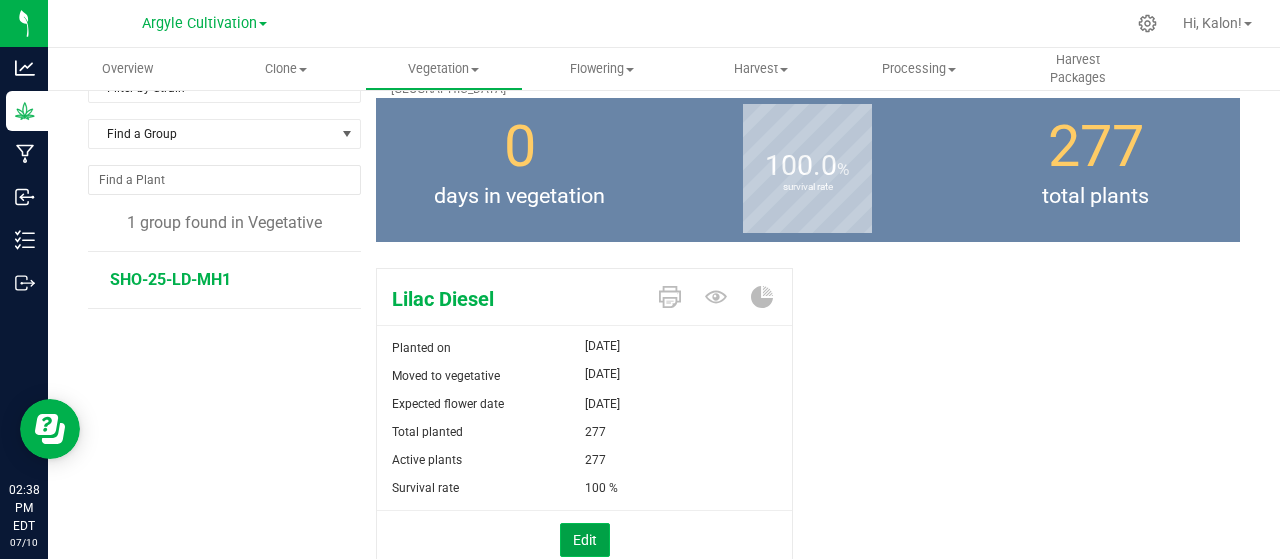 click on "Edit" at bounding box center [585, 540] 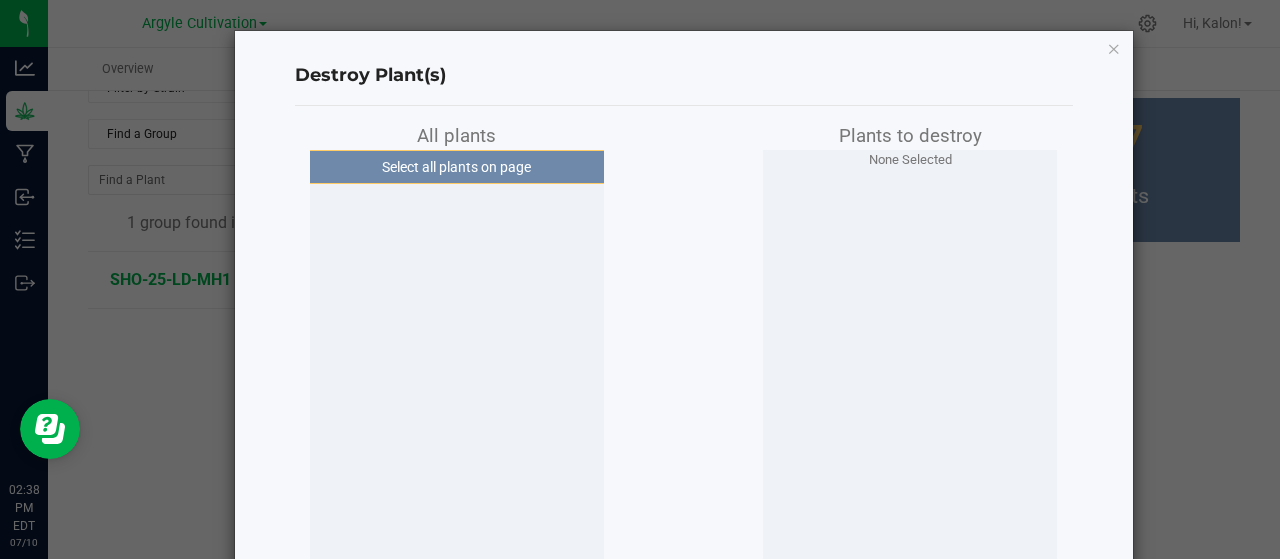scroll, scrollTop: 81, scrollLeft: 0, axis: vertical 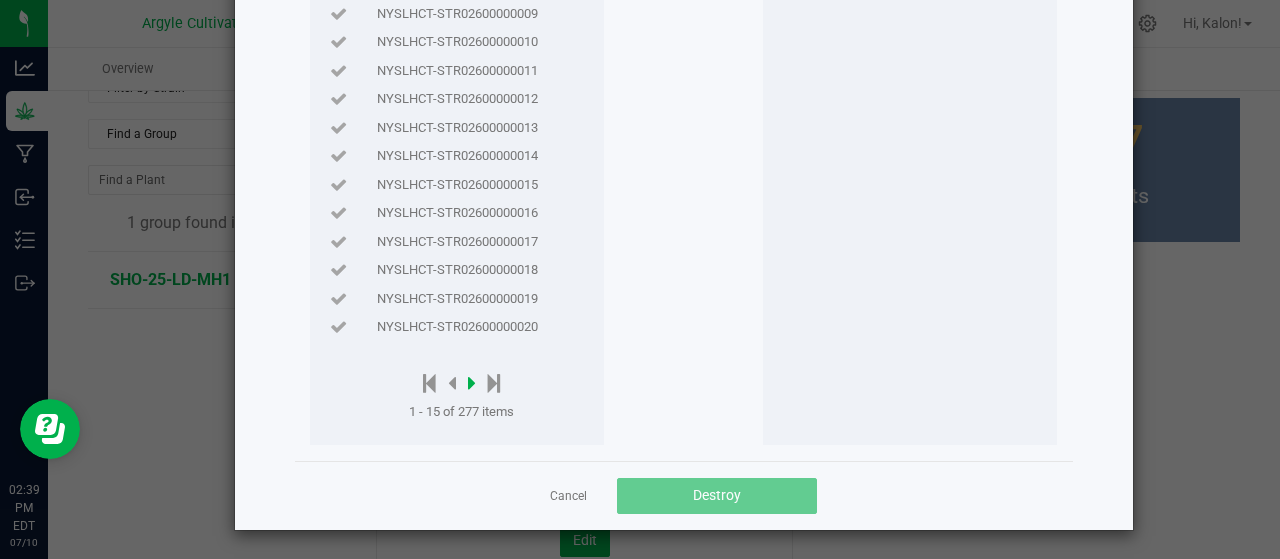click 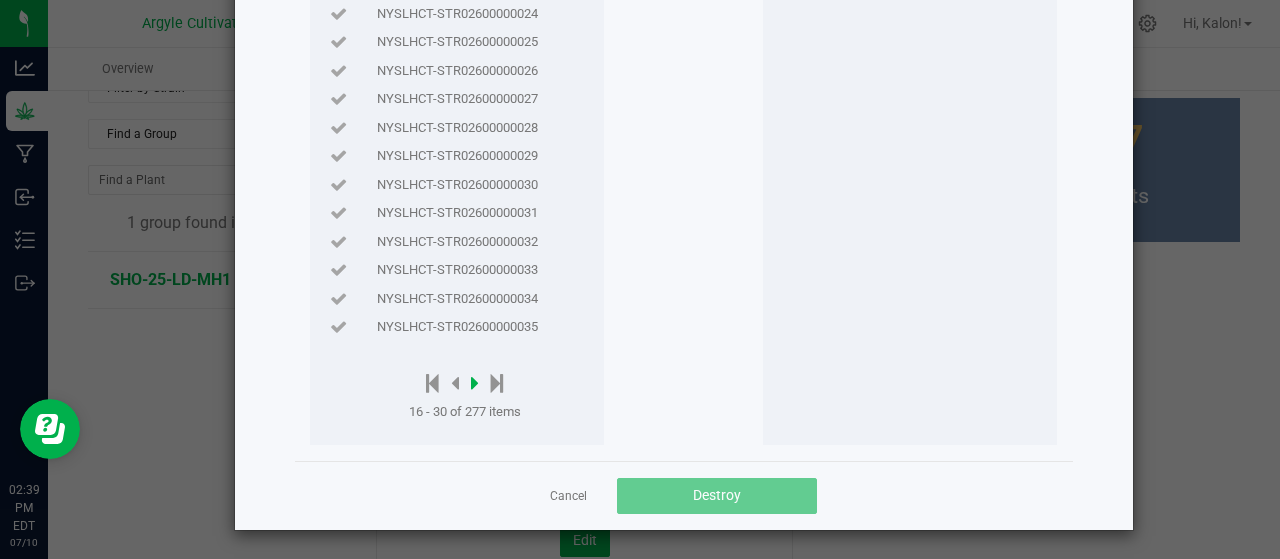click 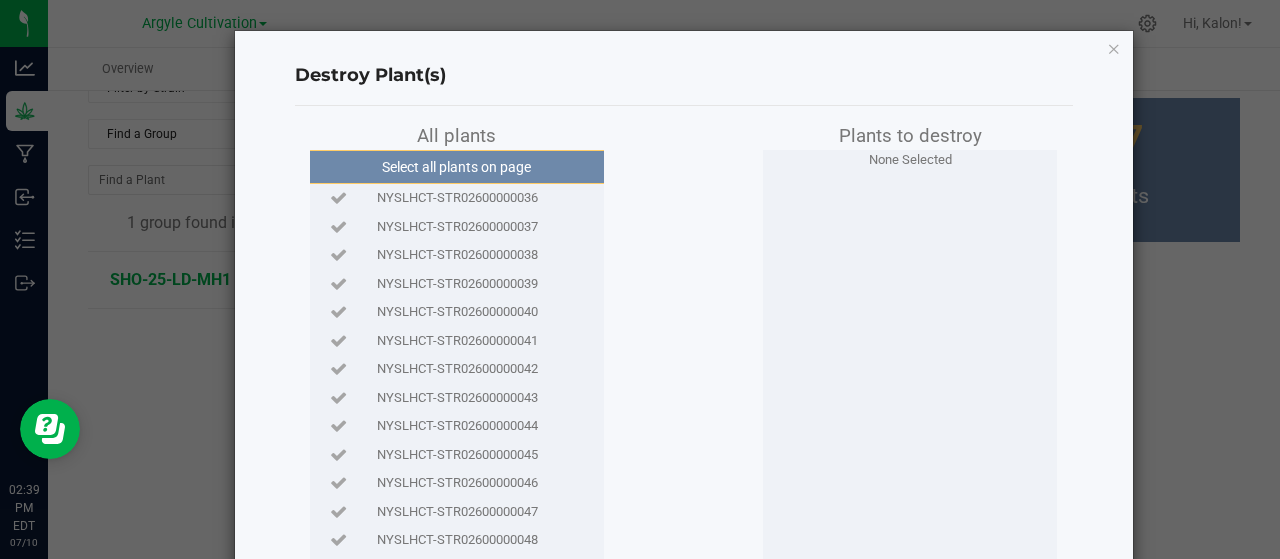 scroll, scrollTop: 270, scrollLeft: 0, axis: vertical 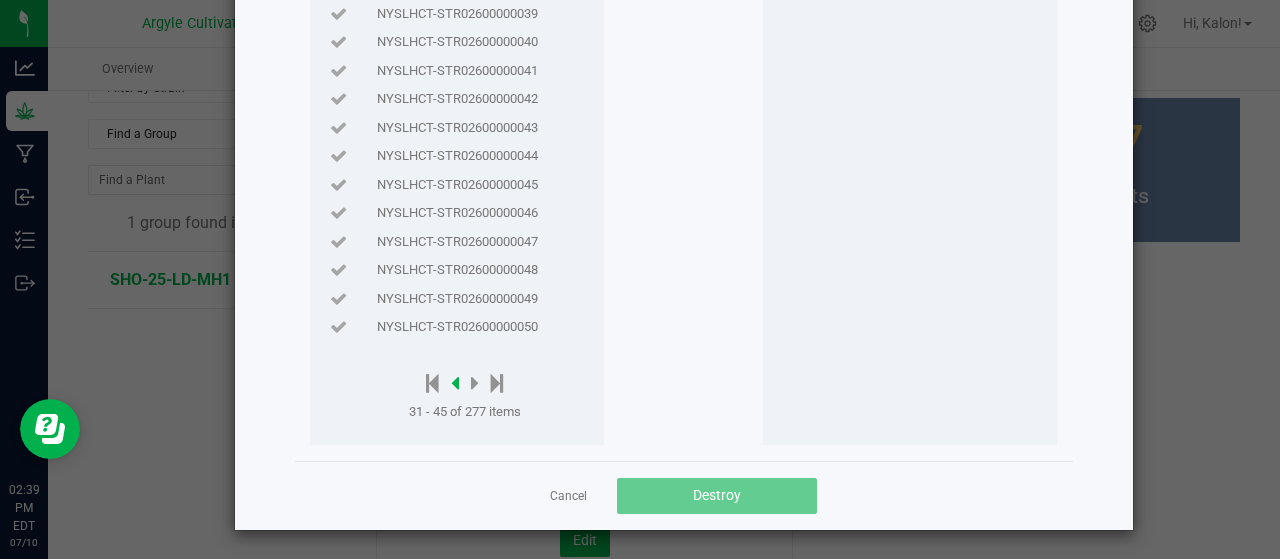 click 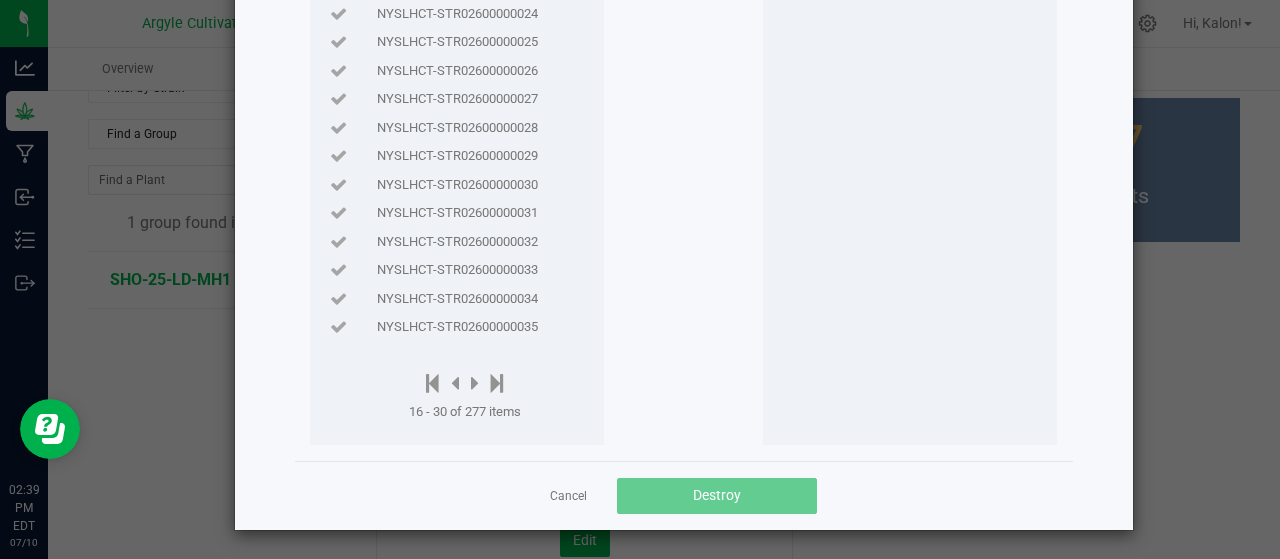 click on "NYSLHCT-STR02600000033" 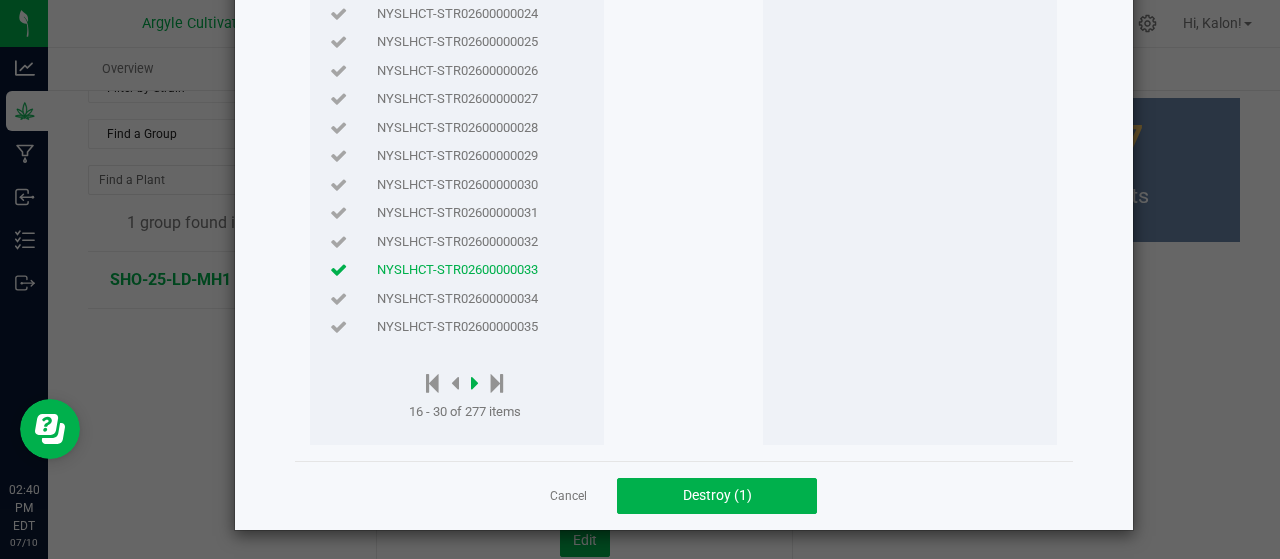 click 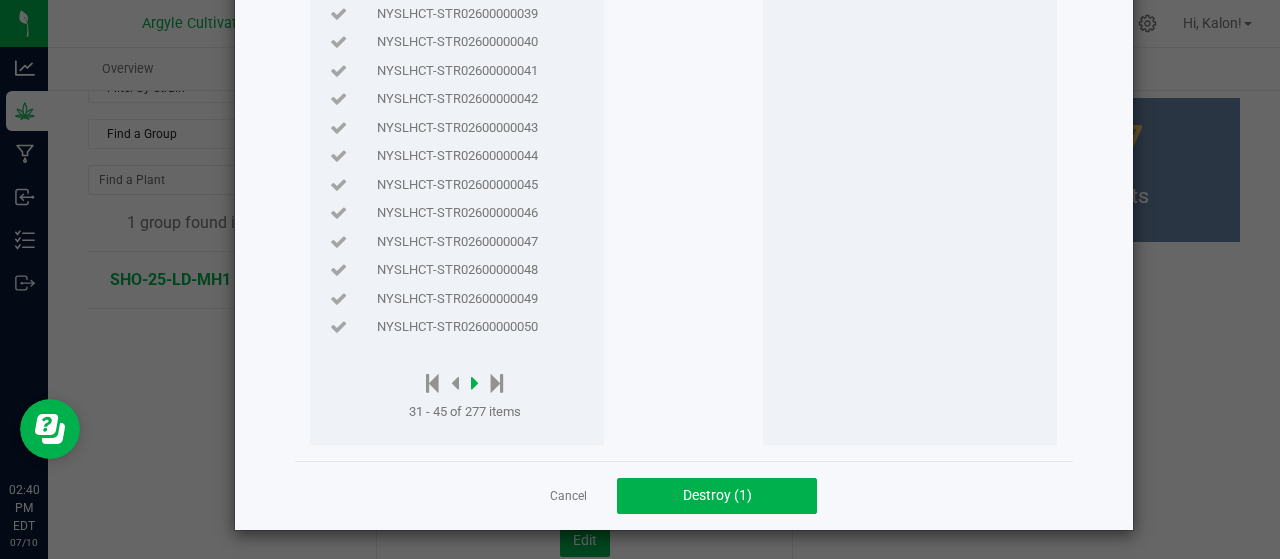 click 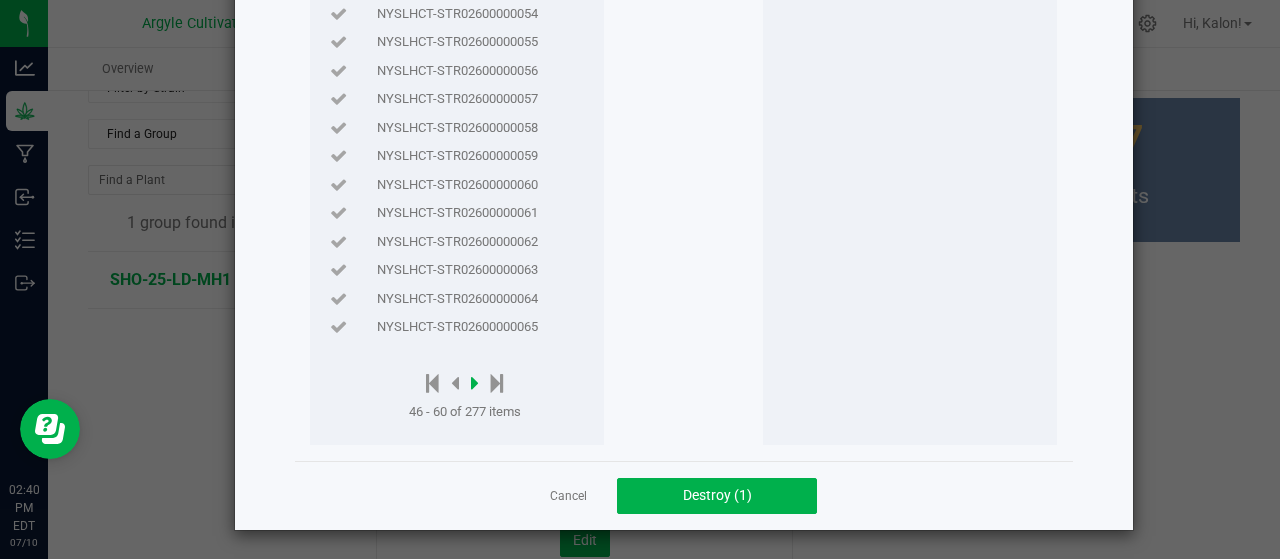 click 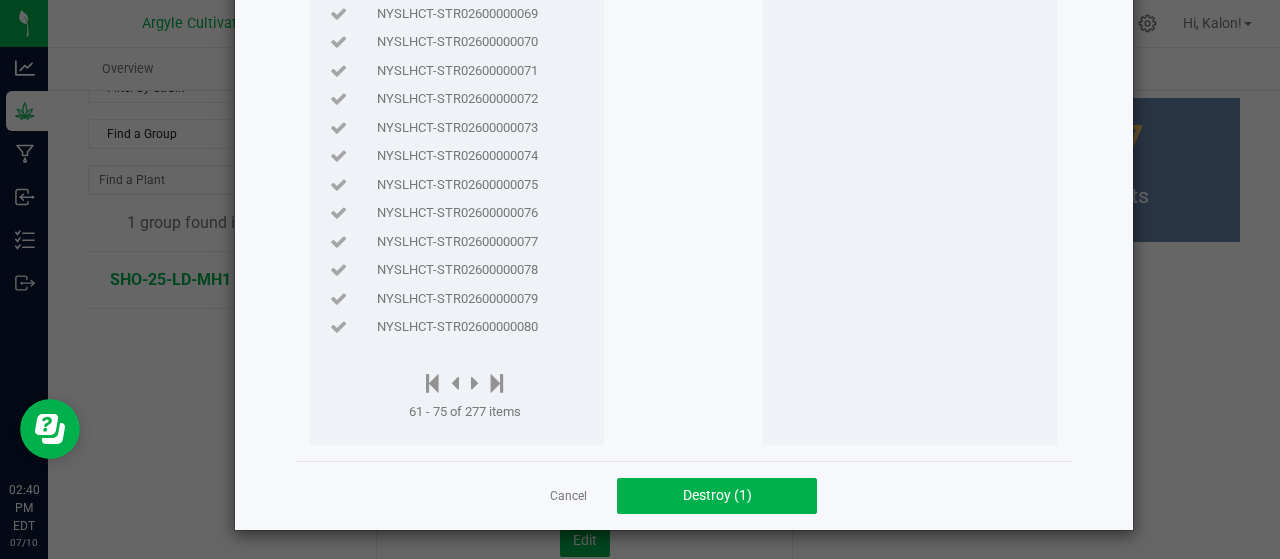 click on "NYSLHCT-STR02600000077" 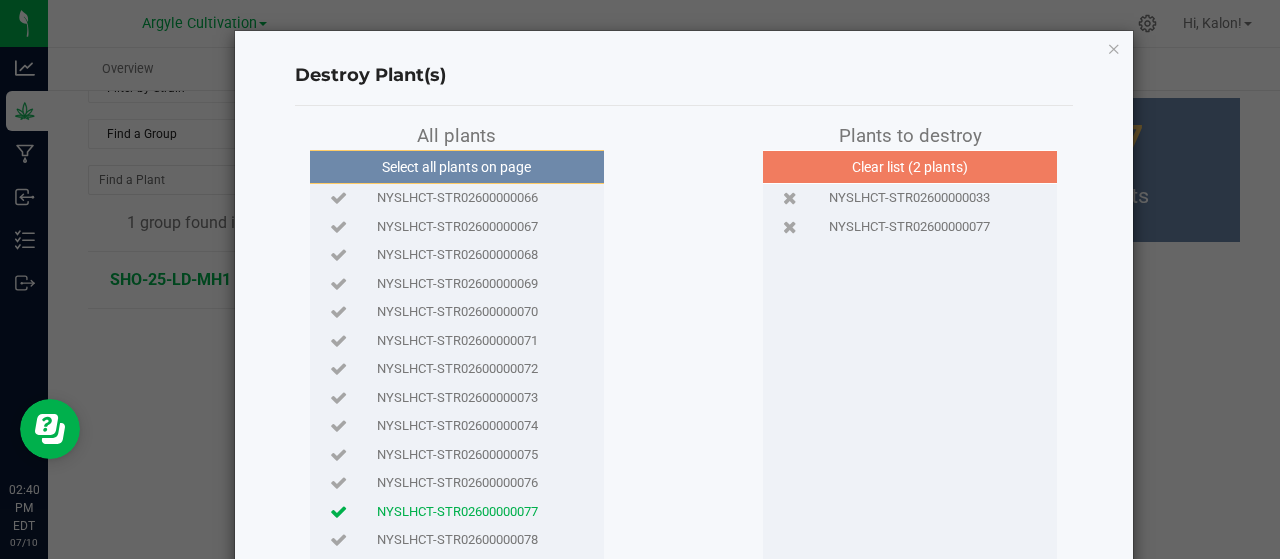 scroll, scrollTop: 270, scrollLeft: 0, axis: vertical 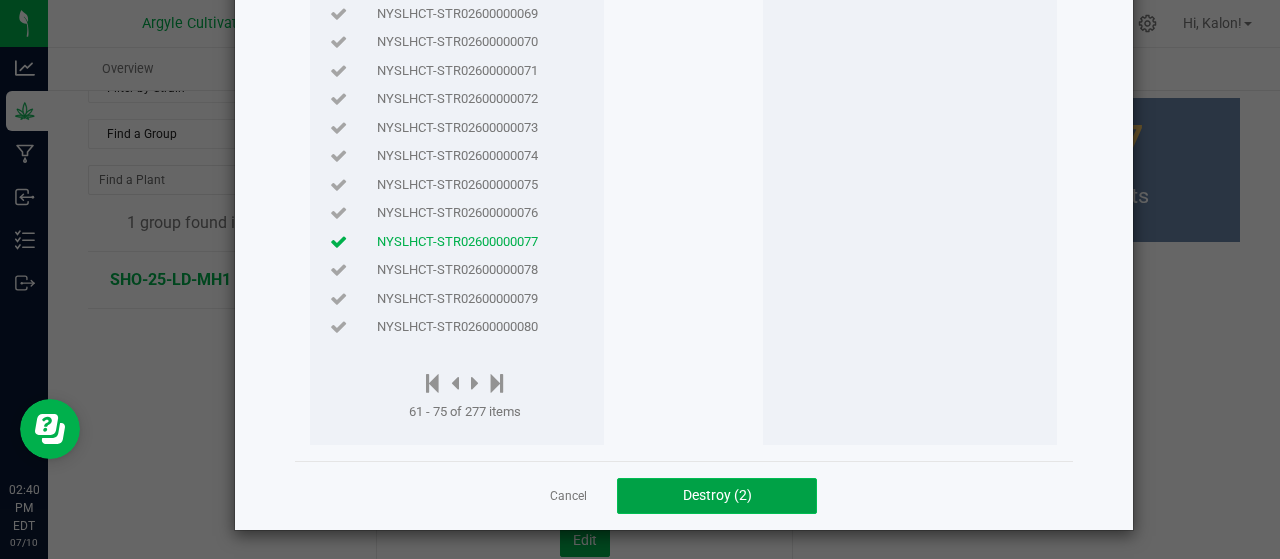 click on "Destroy (2)" 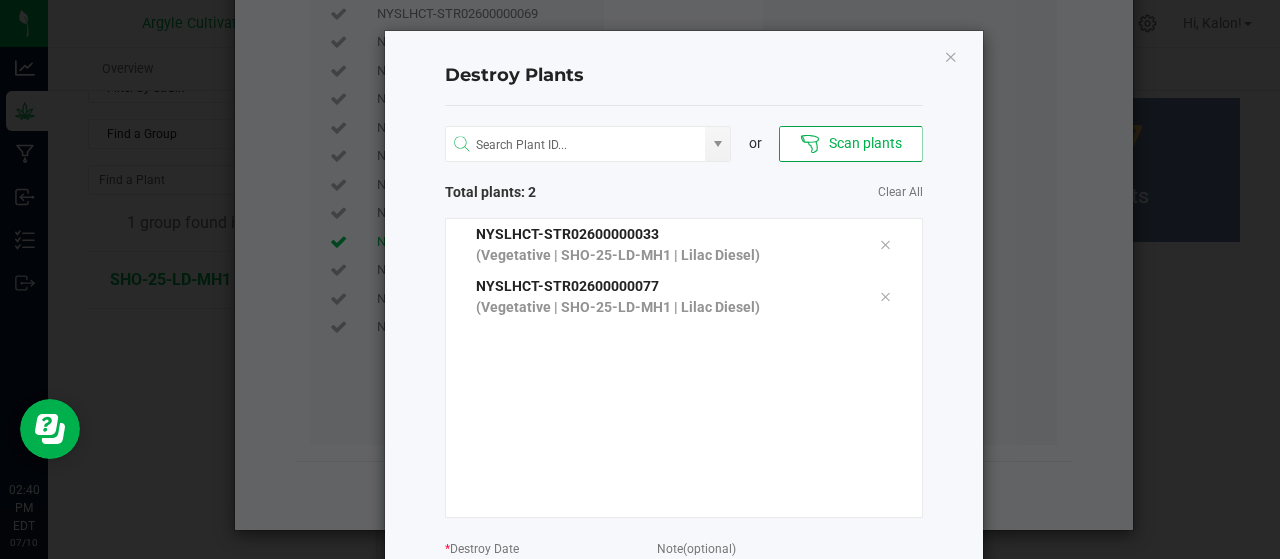 scroll, scrollTop: 81, scrollLeft: 0, axis: vertical 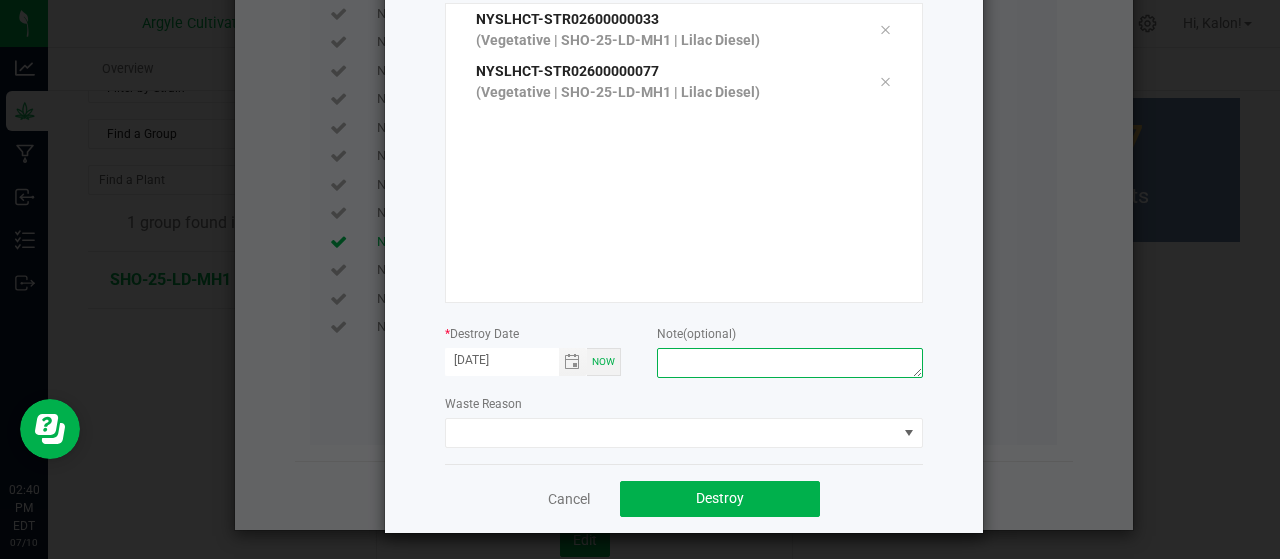 click at bounding box center [789, 363] 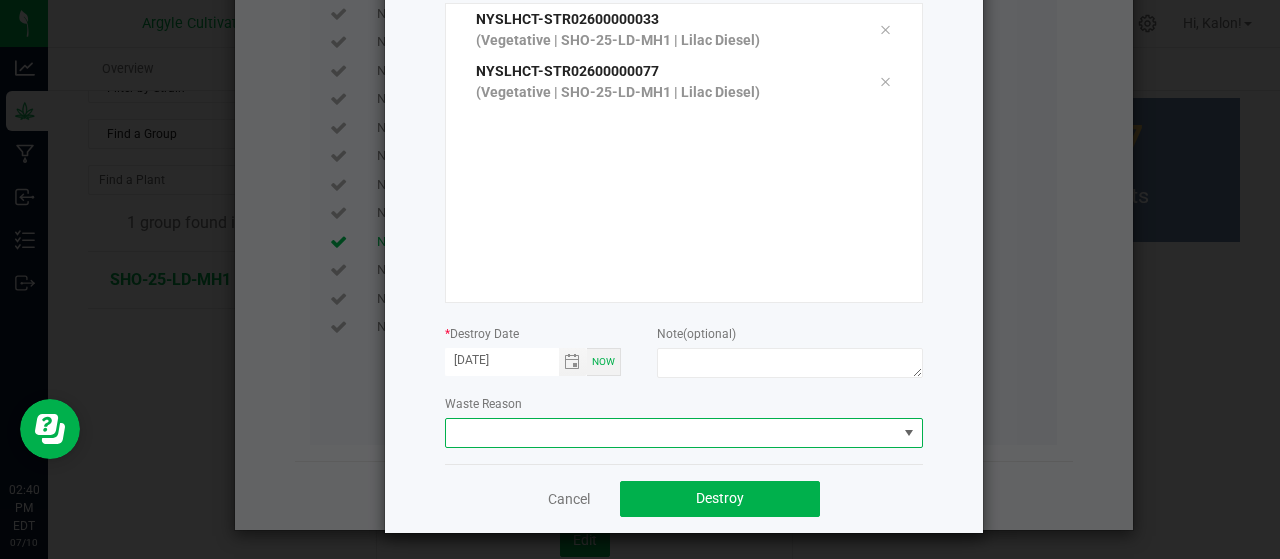 click at bounding box center (671, 433) 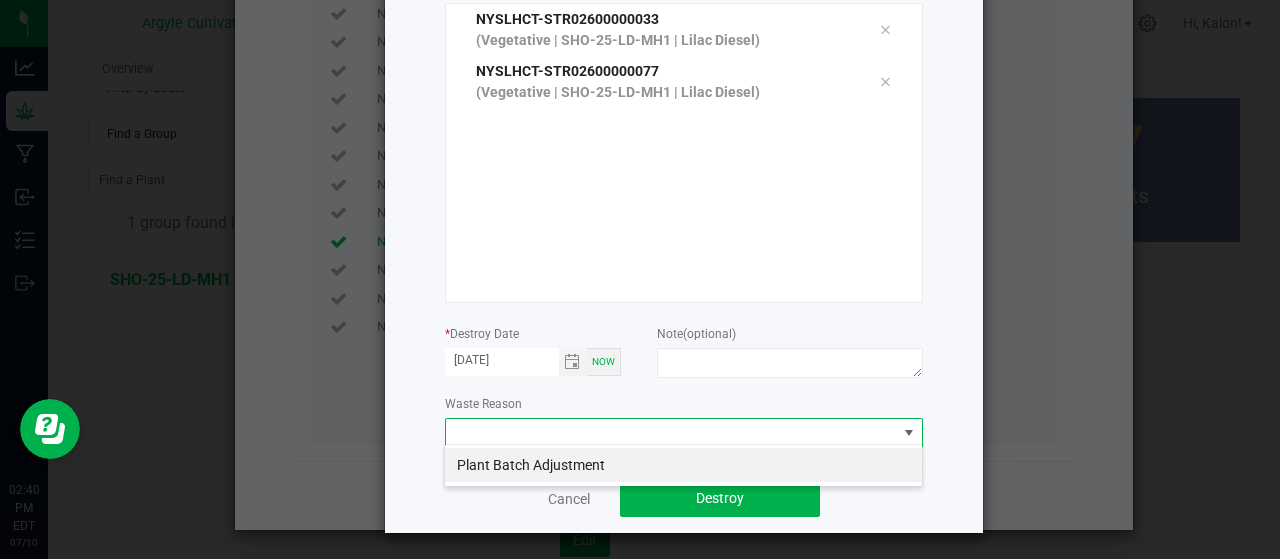 scroll, scrollTop: 99971, scrollLeft: 99521, axis: both 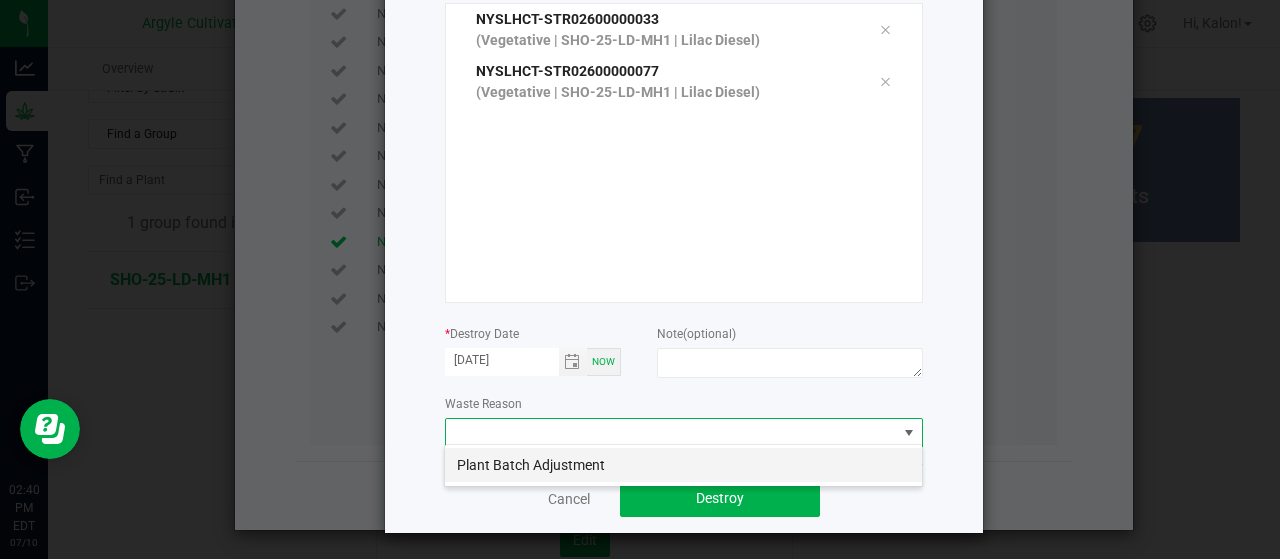 click on "Plant Batch Adjustment" at bounding box center (683, 465) 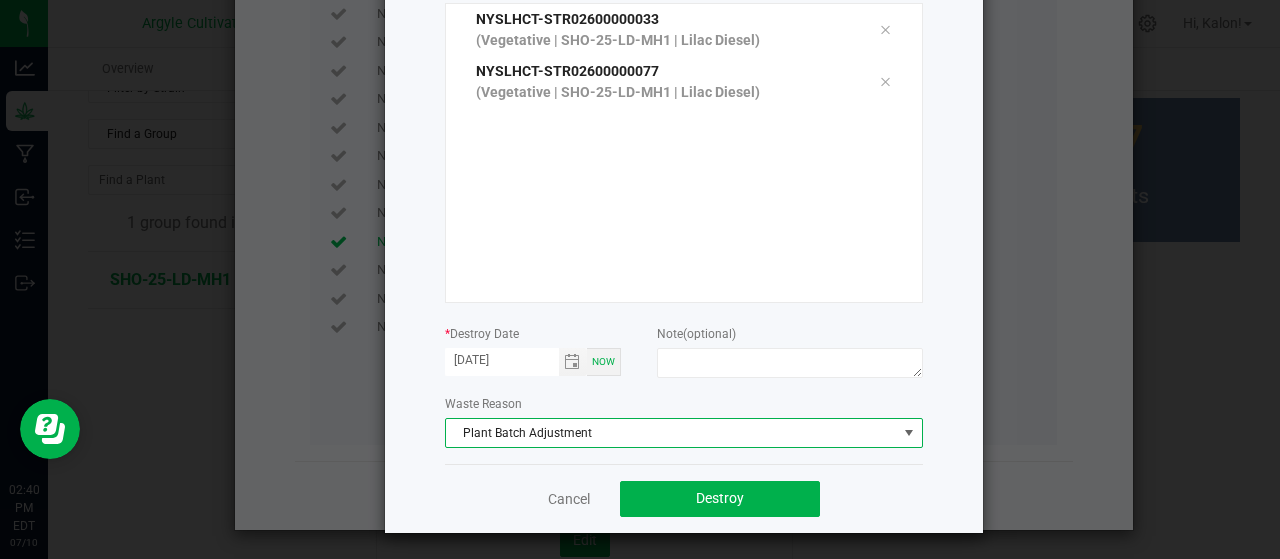 click on "Plant Batch Adjustment" at bounding box center (671, 433) 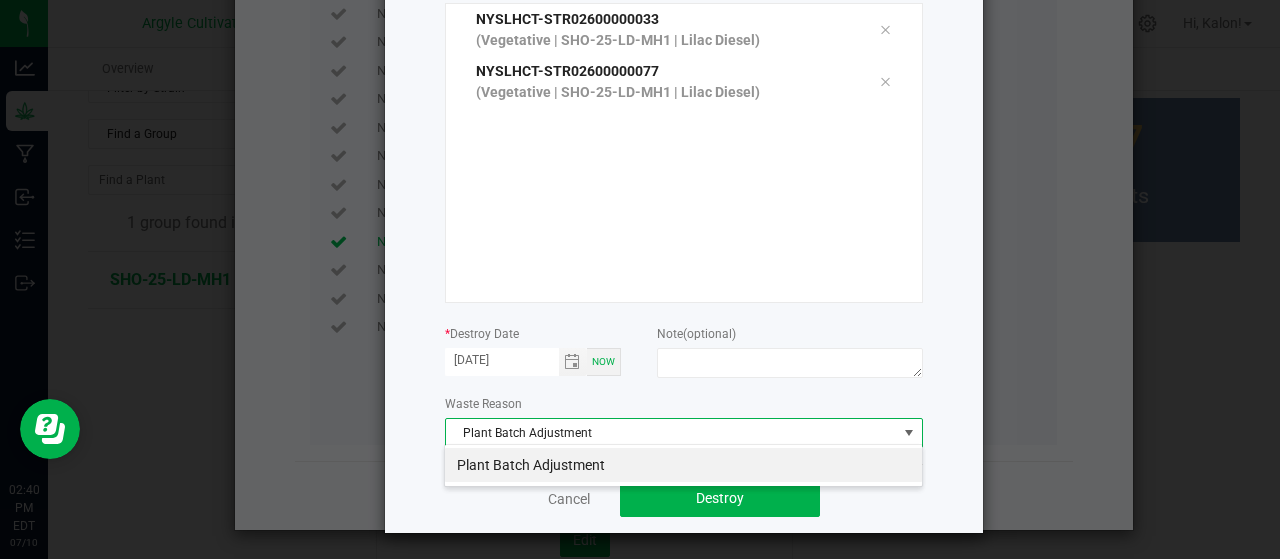 scroll, scrollTop: 99971, scrollLeft: 99521, axis: both 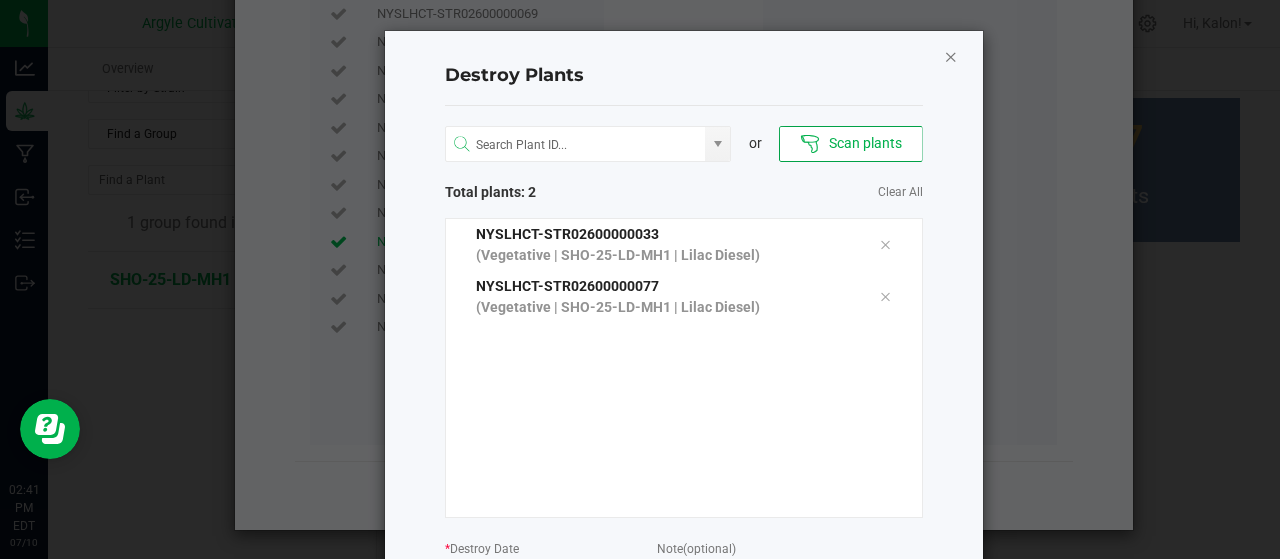 click 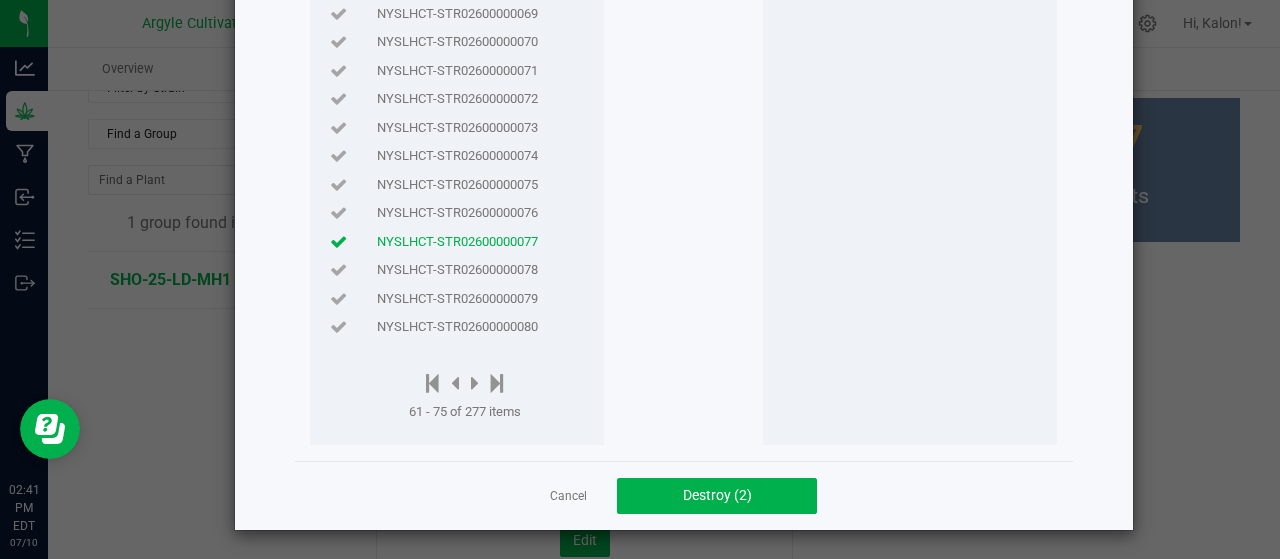 scroll, scrollTop: 0, scrollLeft: 0, axis: both 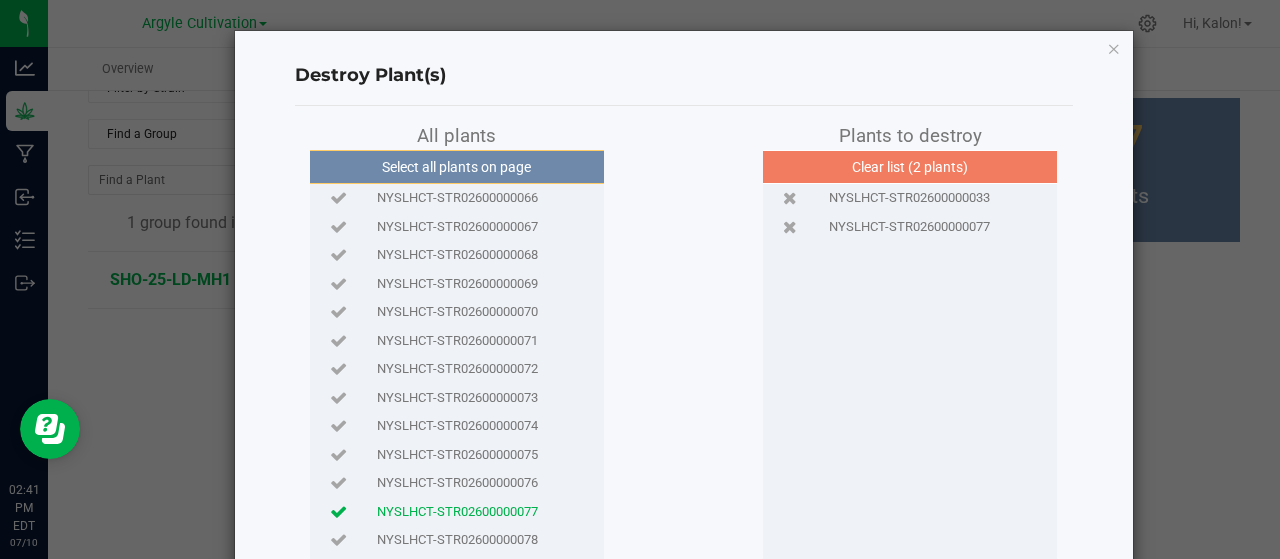 click on "Destroy Plant(s)   All plants   Select all plants on page   NYSLHCT-STR02600000066   NYSLHCT-STR02600000067   NYSLHCT-STR02600000068   NYSLHCT-STR02600000069   NYSLHCT-STR02600000070   NYSLHCT-STR02600000071   NYSLHCT-STR02600000072   NYSLHCT-STR02600000073   NYSLHCT-STR02600000074   NYSLHCT-STR02600000075   NYSLHCT-STR02600000076   NYSLHCT-STR02600000077   NYSLHCT-STR02600000078   NYSLHCT-STR02600000079   NYSLHCT-STR02600000080                  61 - 75 of 277 items   Plants to destroy   Clear list (2 plants)   NYSLHCT-STR02600000033   NYSLHCT-STR02600000077   Cancel   Destroy (2)" 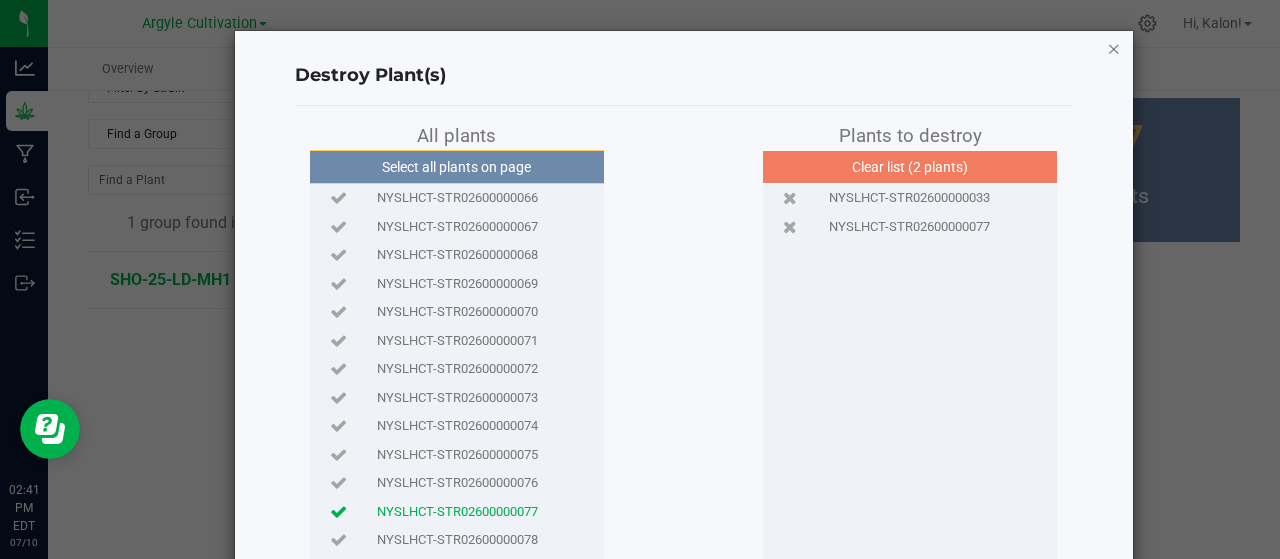 click 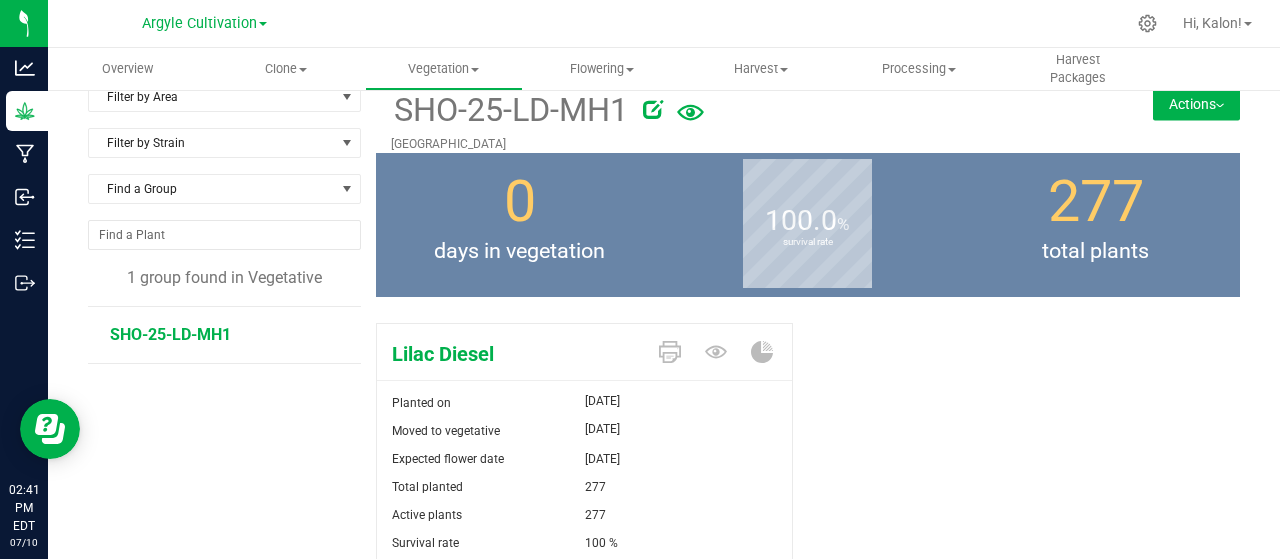 scroll, scrollTop: 0, scrollLeft: 0, axis: both 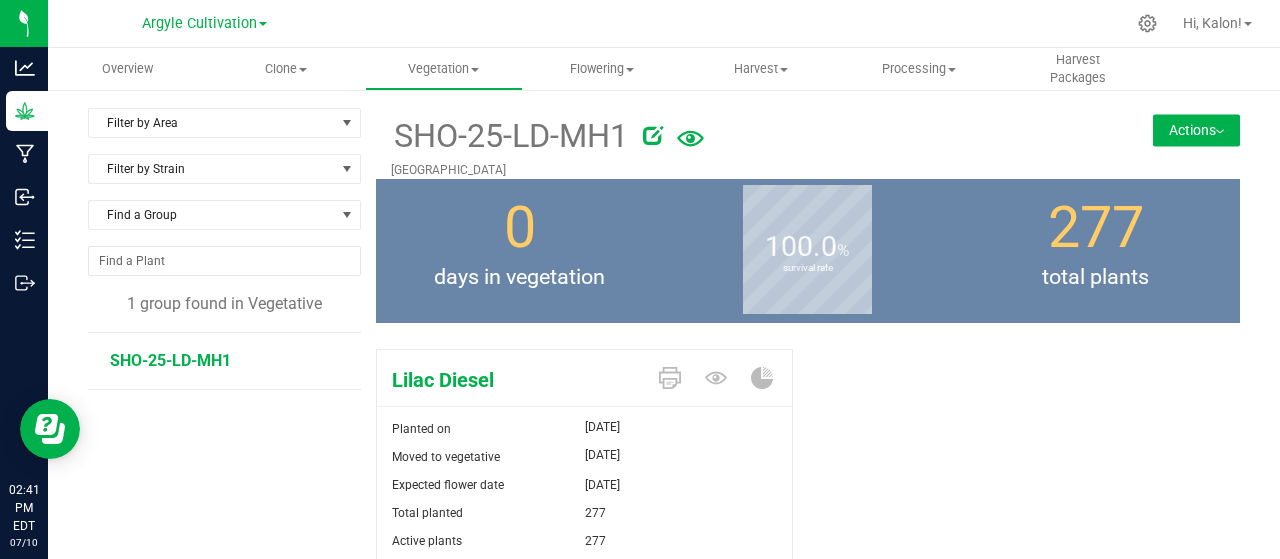 click on "Filter by Strain" at bounding box center [224, 177] 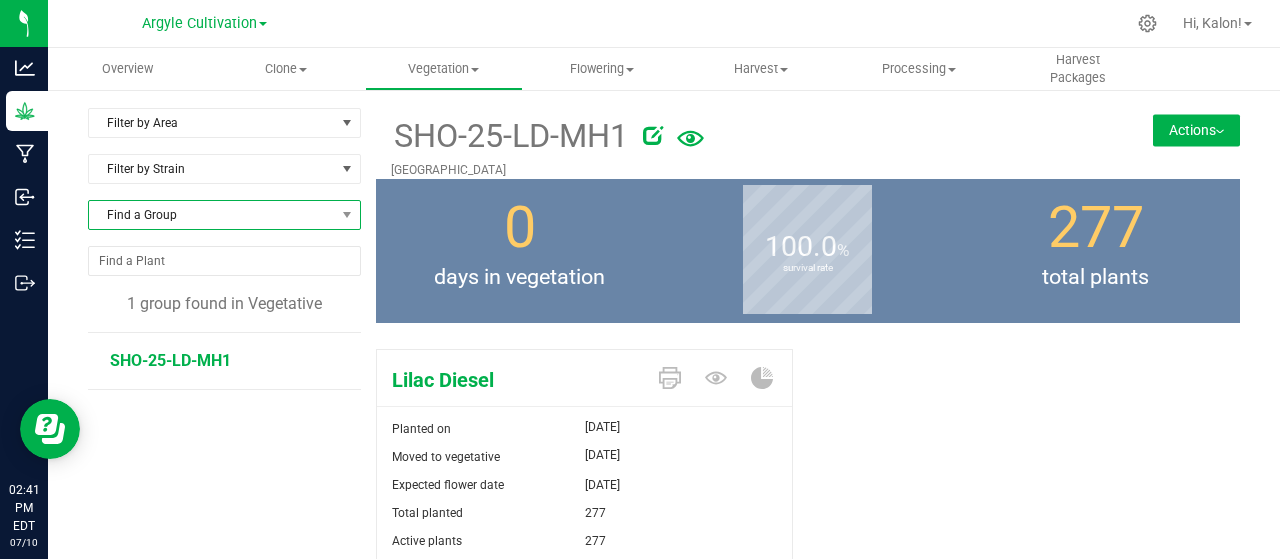 click on "Find a Group" at bounding box center [212, 215] 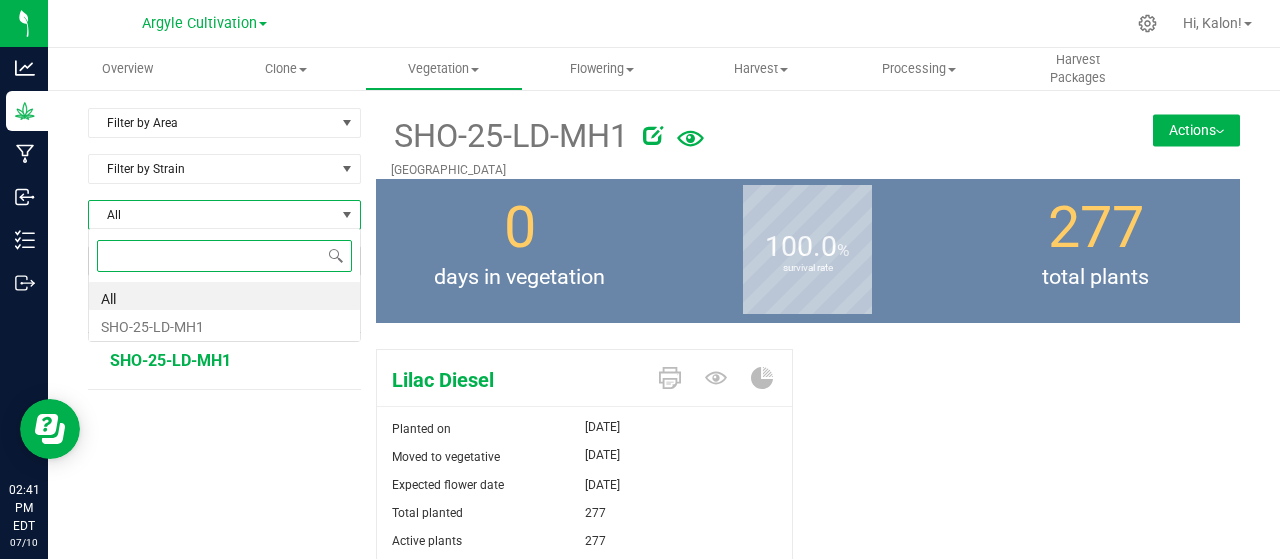 scroll, scrollTop: 99971, scrollLeft: 99727, axis: both 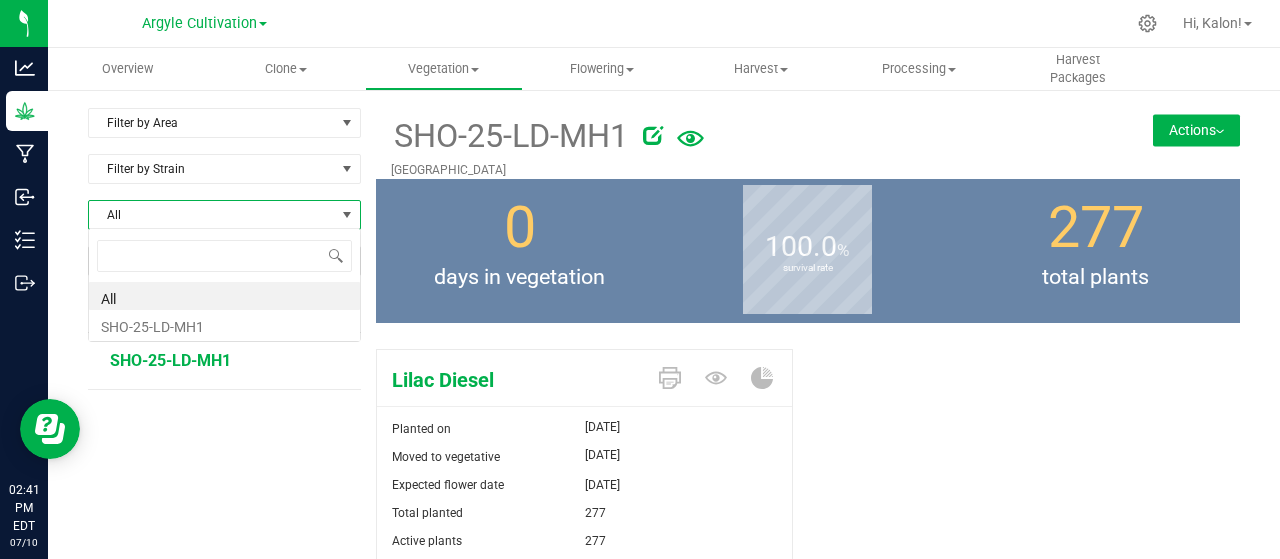 click on "All" at bounding box center [212, 215] 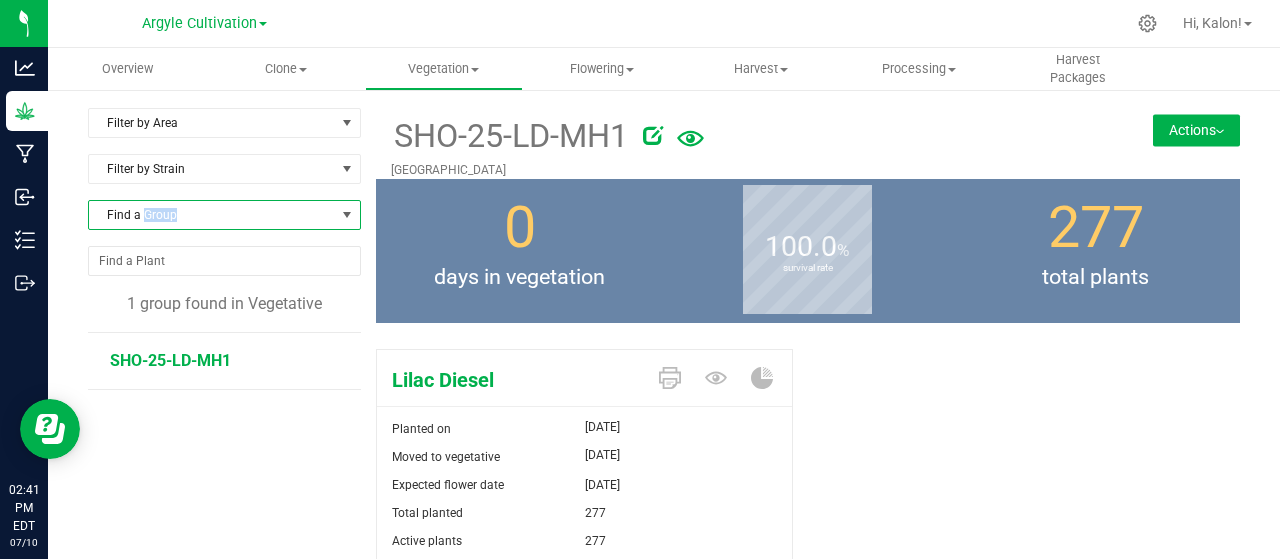 click on "Find a Group" at bounding box center (212, 215) 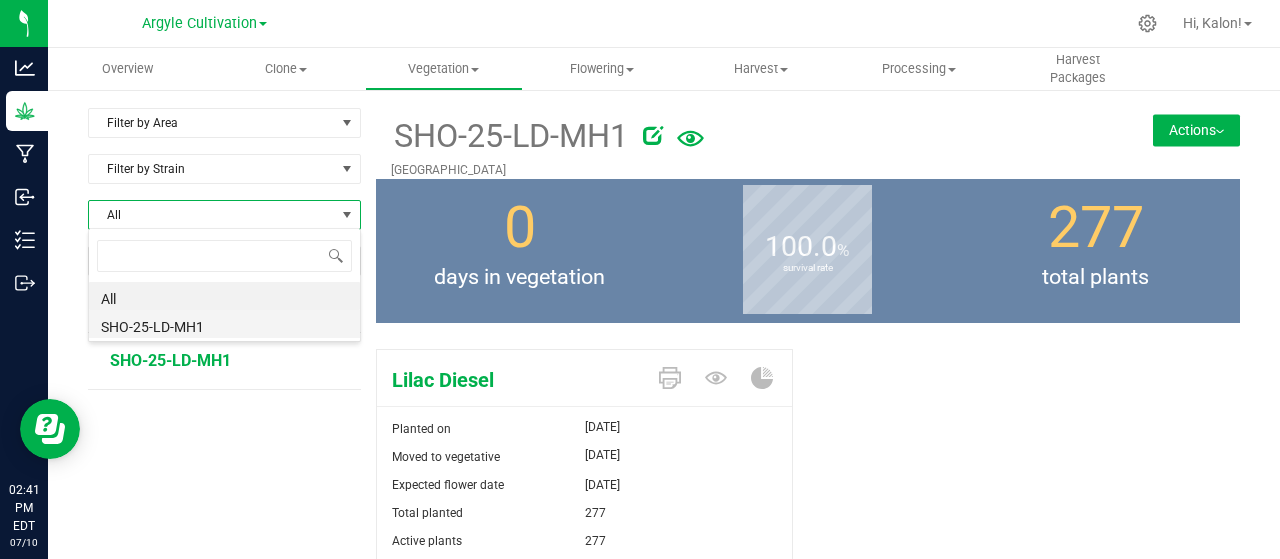 scroll, scrollTop: 99971, scrollLeft: 99727, axis: both 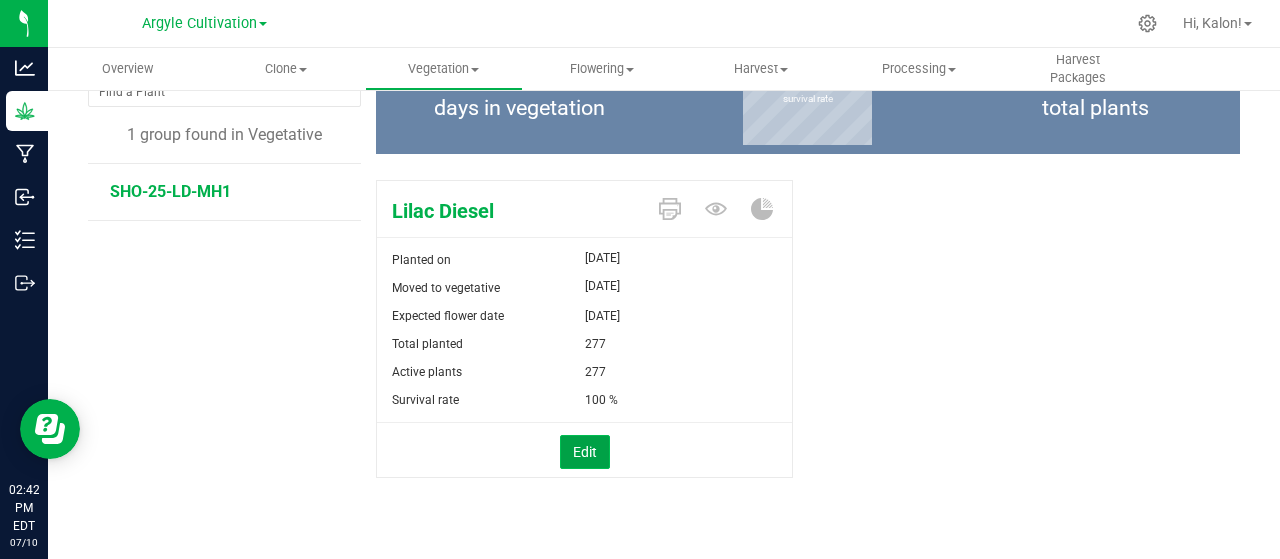 click on "Edit" at bounding box center (585, 452) 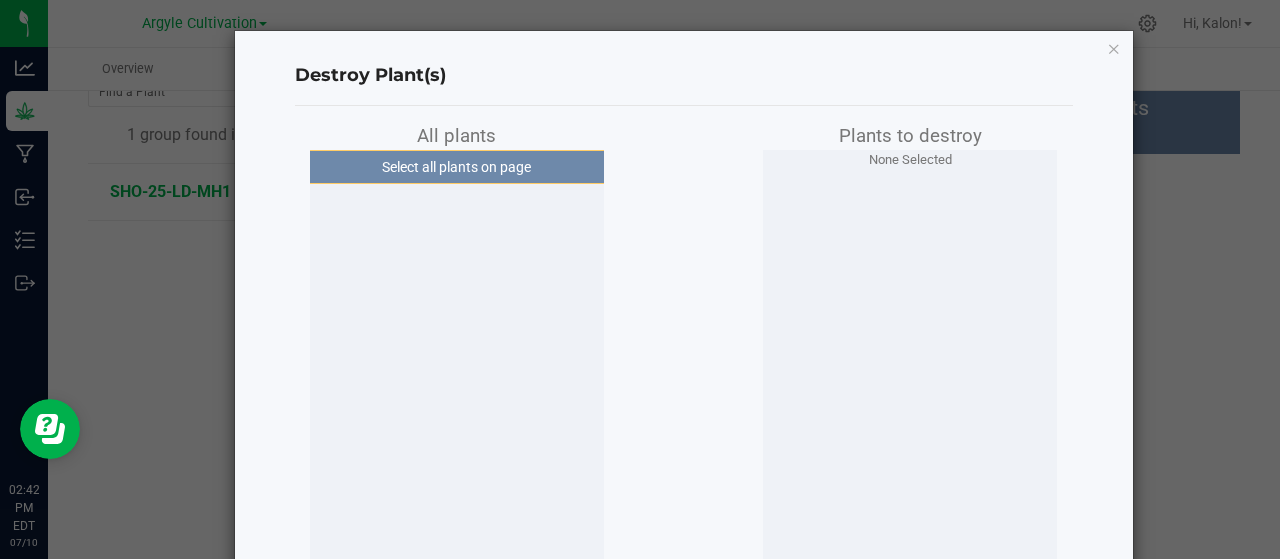 scroll, scrollTop: 169, scrollLeft: 0, axis: vertical 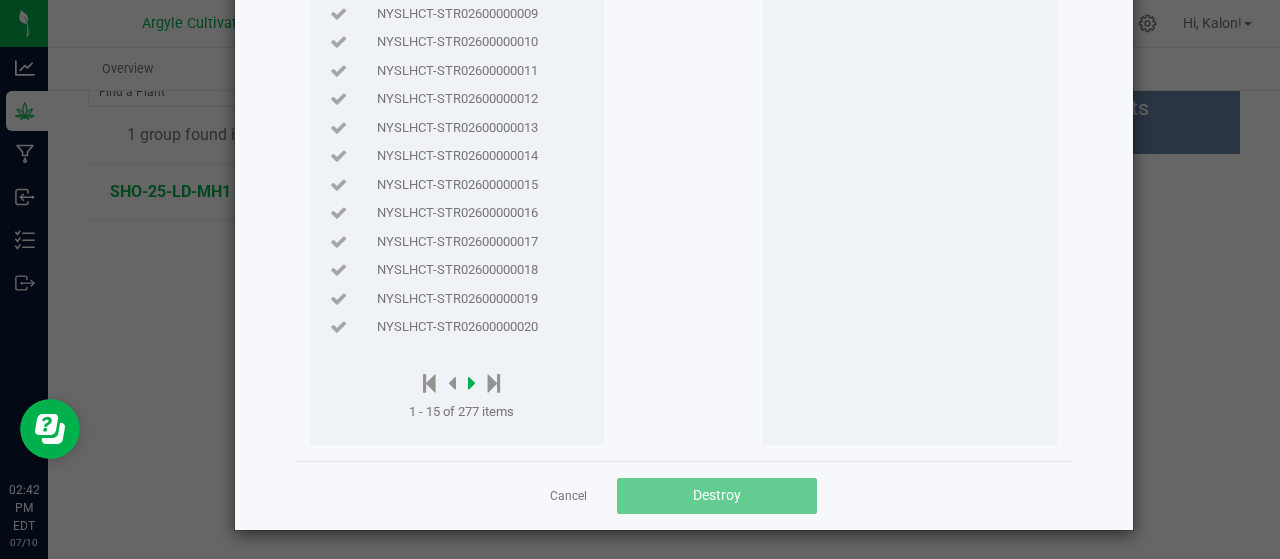 click 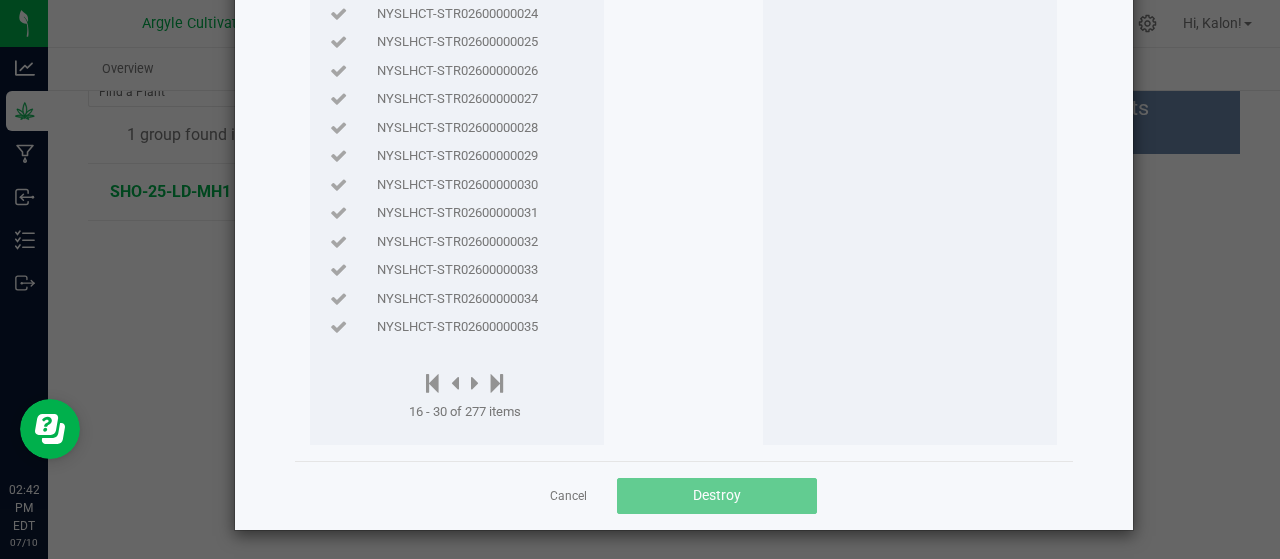click on "NYSLHCT-STR02600000033" 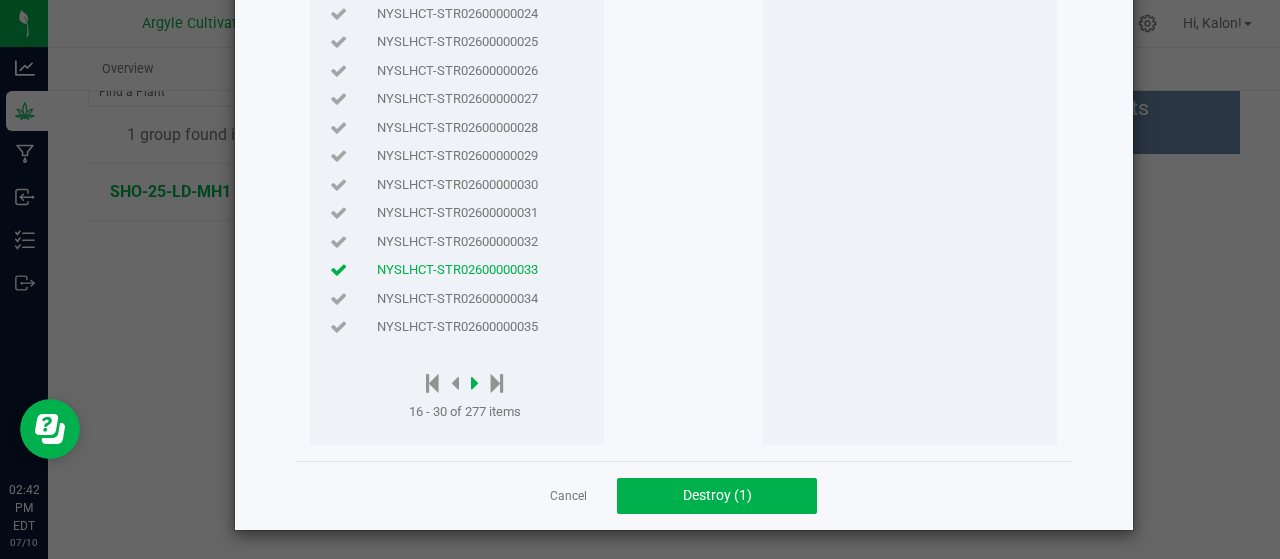 click 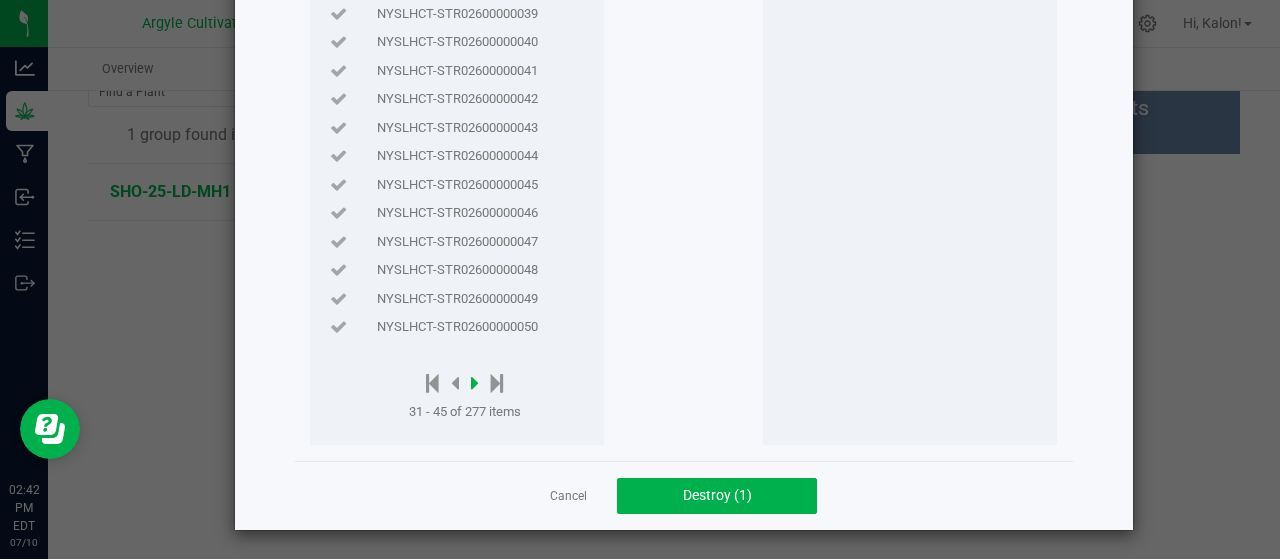click 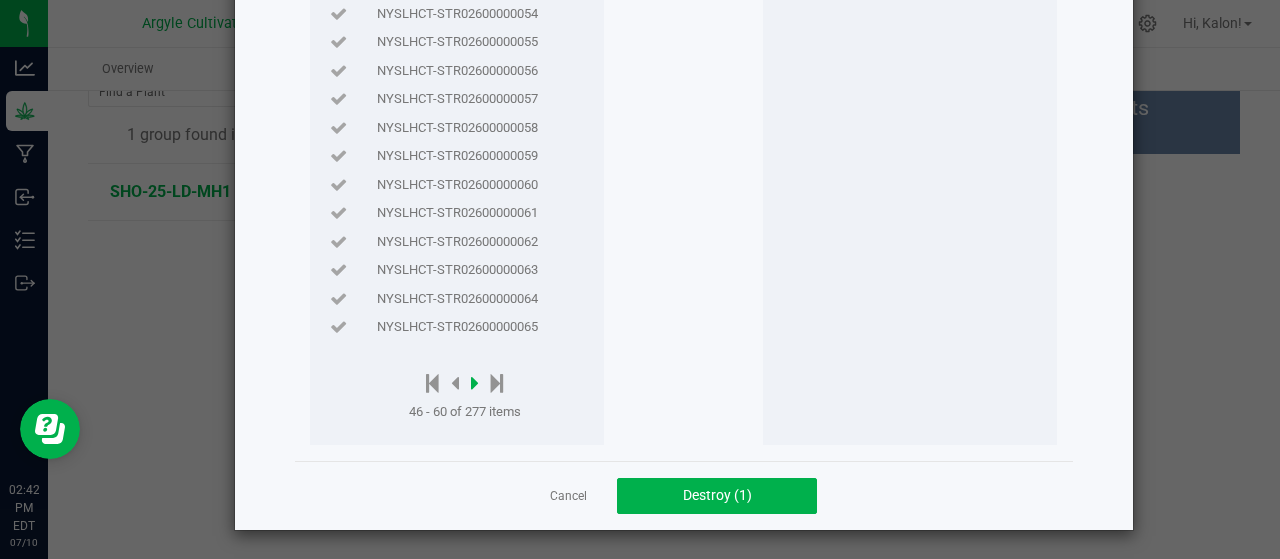 click 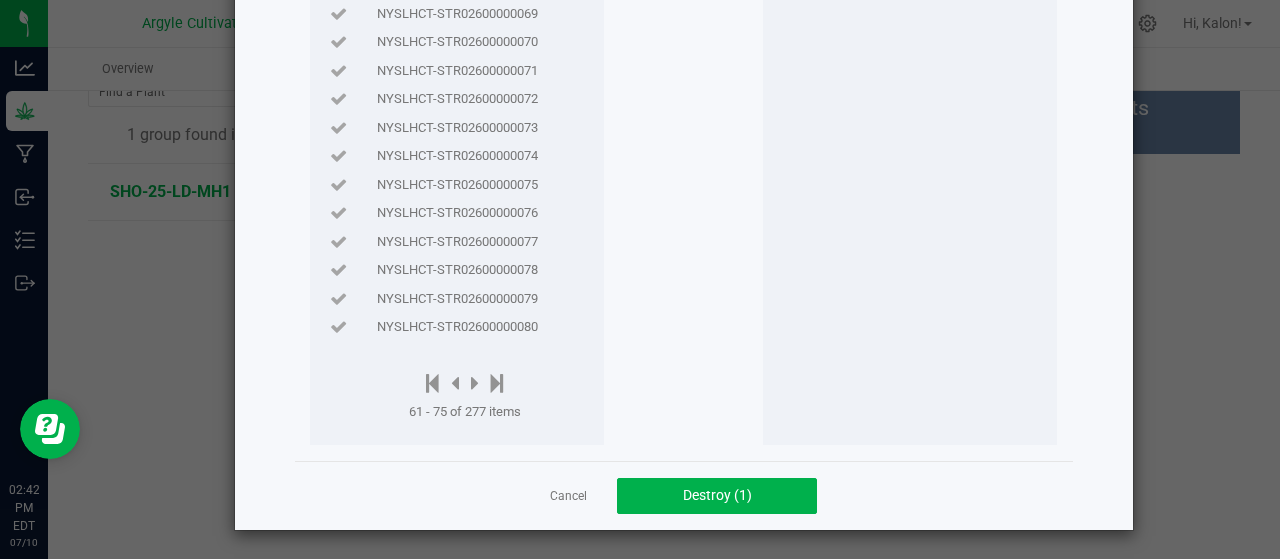 click on "NYSLHCT-STR02600000077" 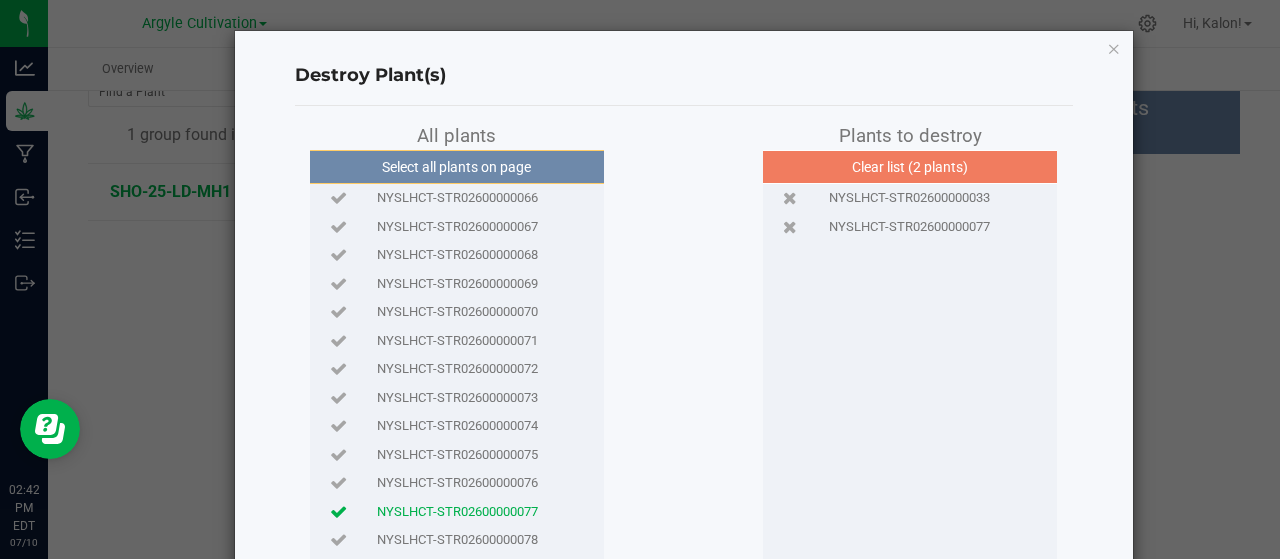 scroll, scrollTop: 270, scrollLeft: 0, axis: vertical 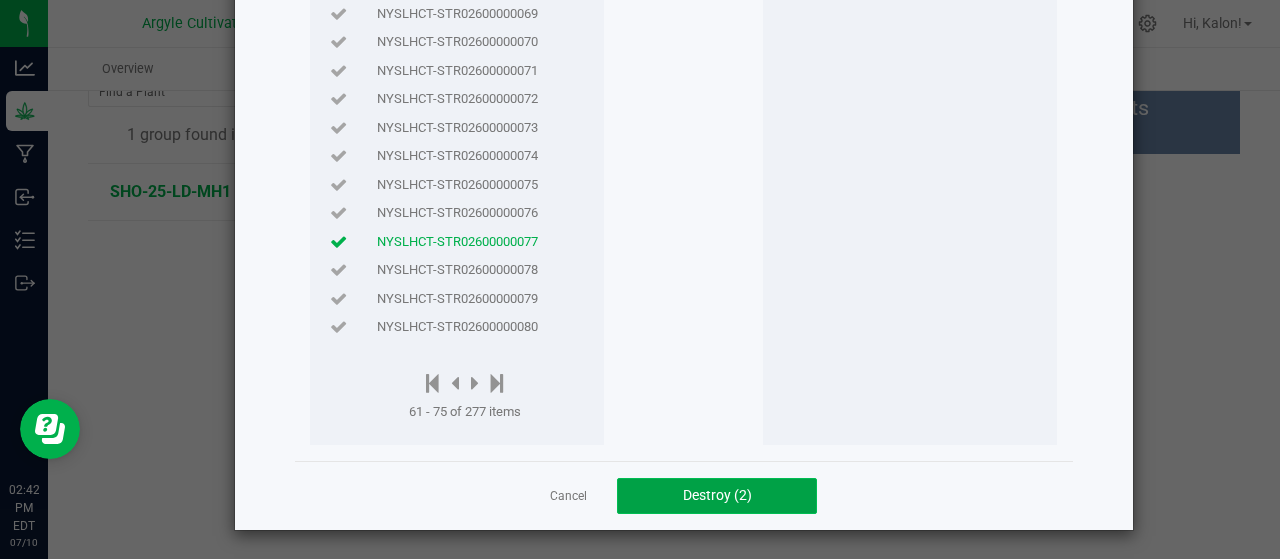 click on "Destroy (2)" 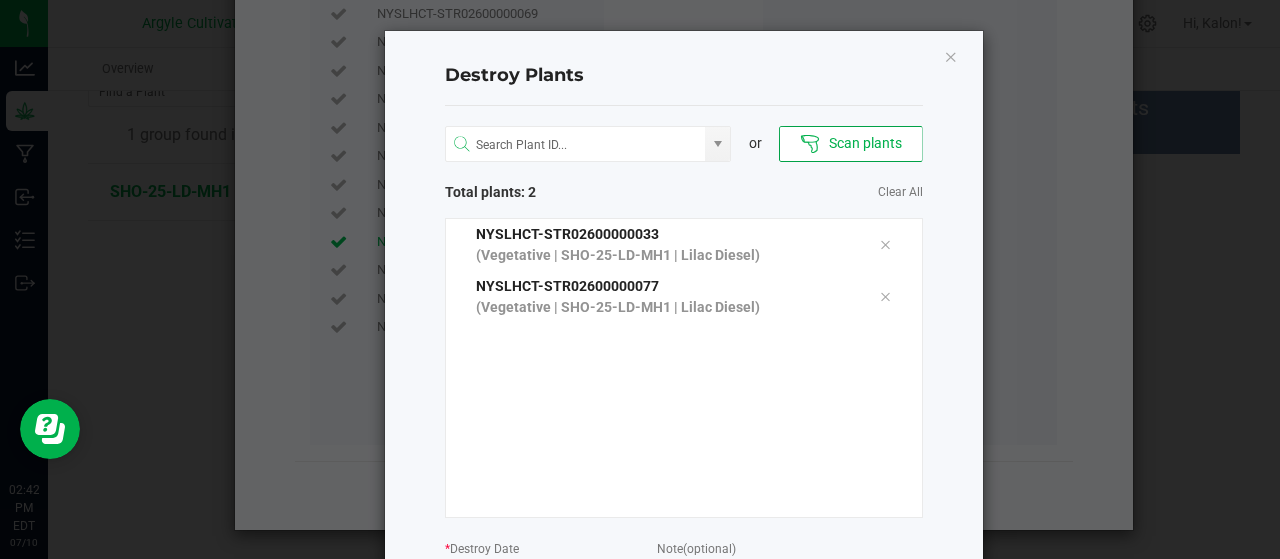 scroll, scrollTop: 169, scrollLeft: 0, axis: vertical 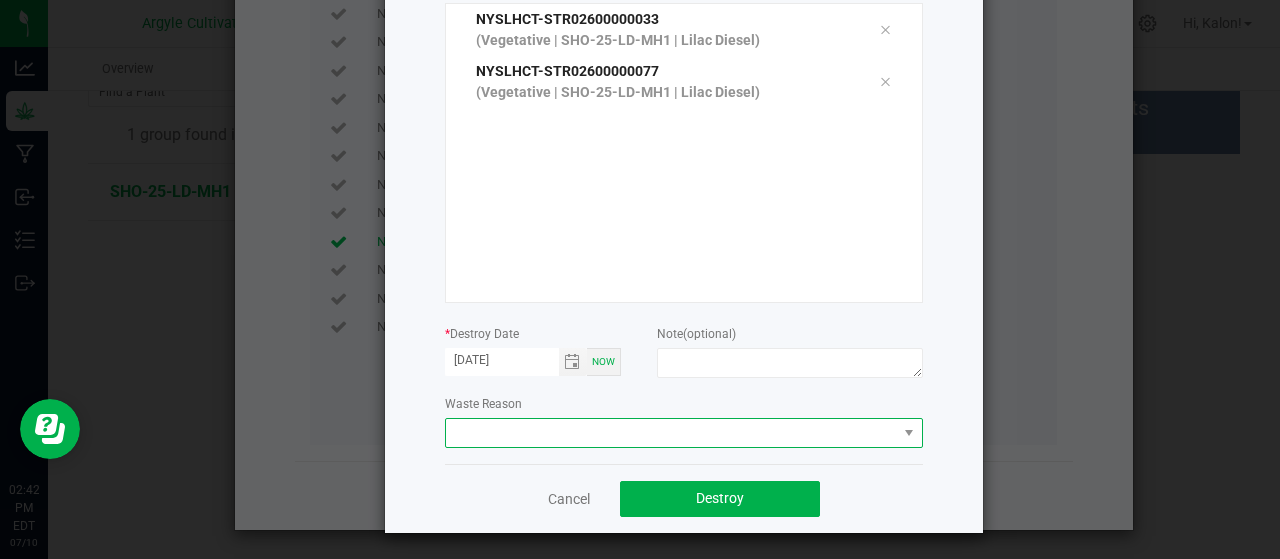 click at bounding box center [671, 433] 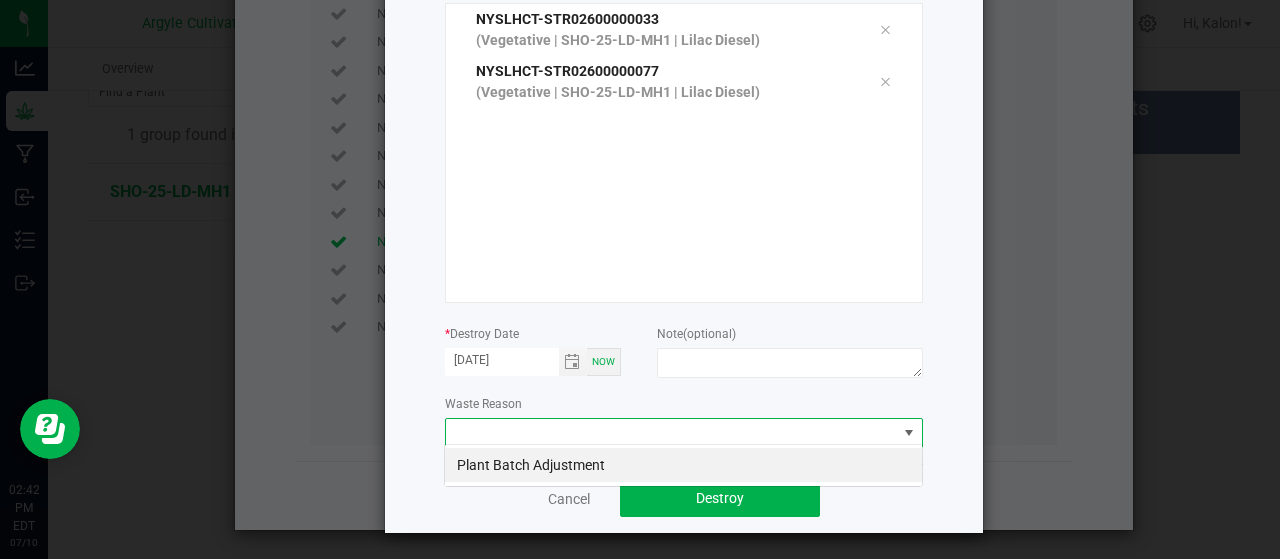scroll, scrollTop: 99971, scrollLeft: 99521, axis: both 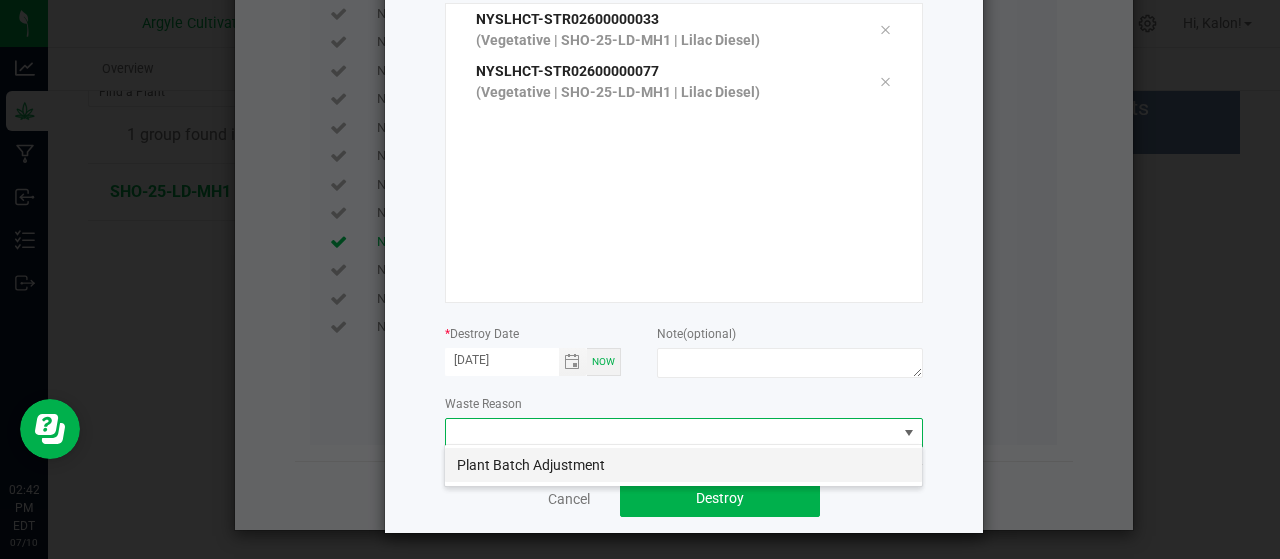click on "Plant Batch Adjustment" at bounding box center [683, 465] 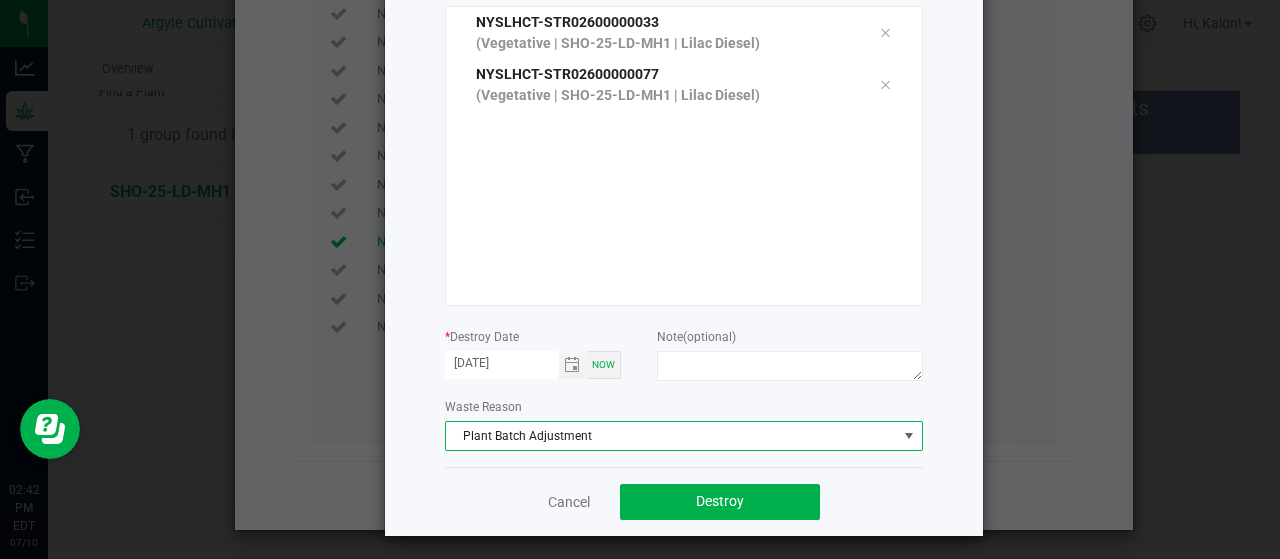 scroll, scrollTop: 215, scrollLeft: 0, axis: vertical 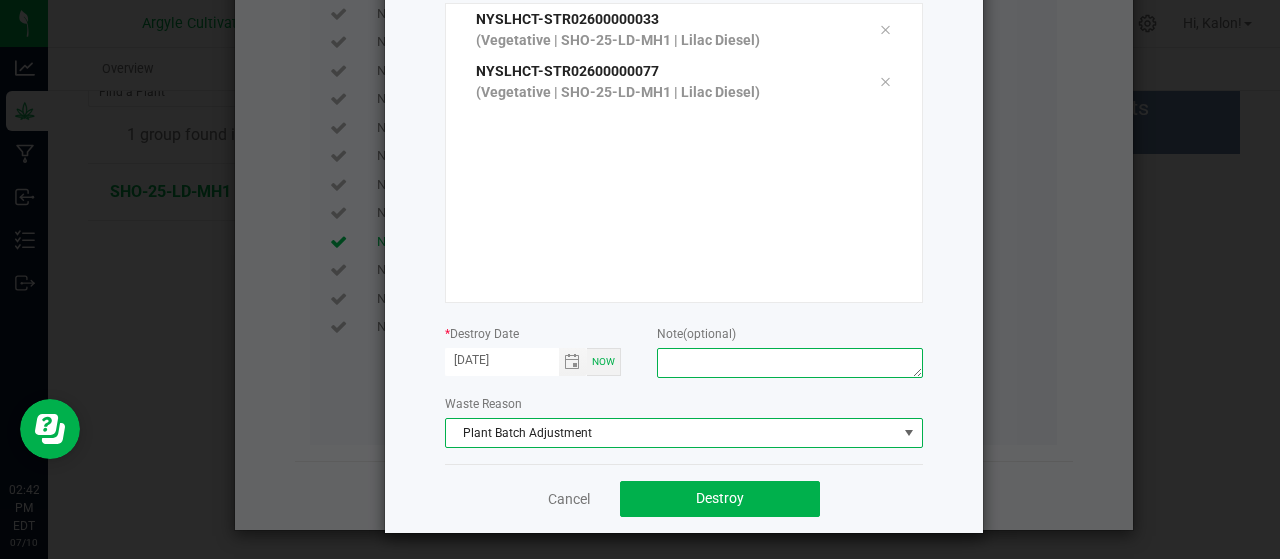 click at bounding box center (789, 363) 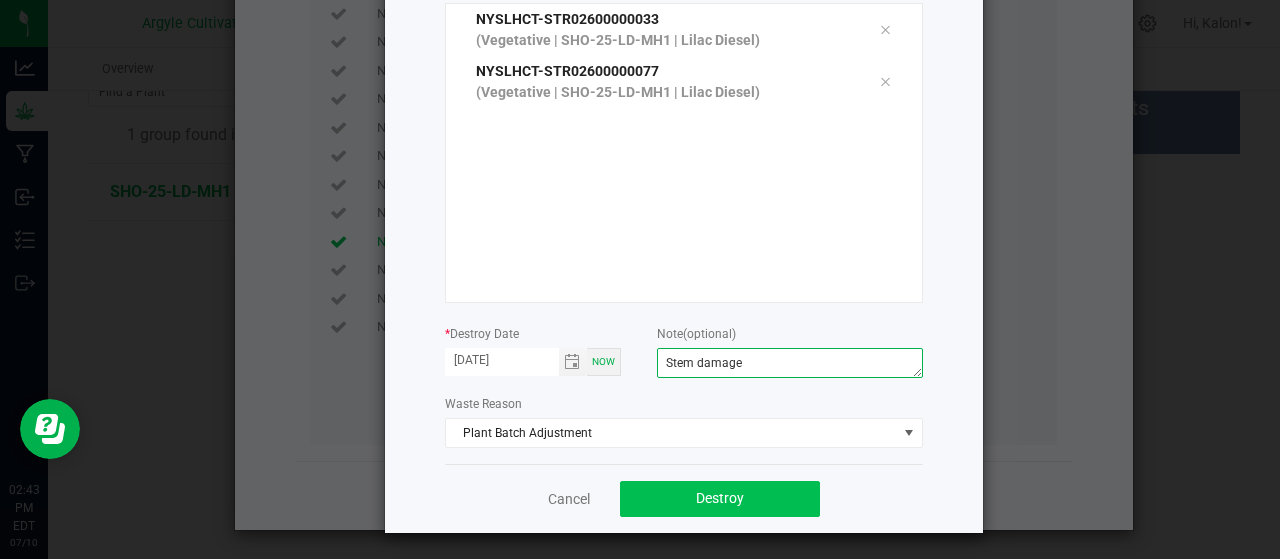 type on "Stem damage" 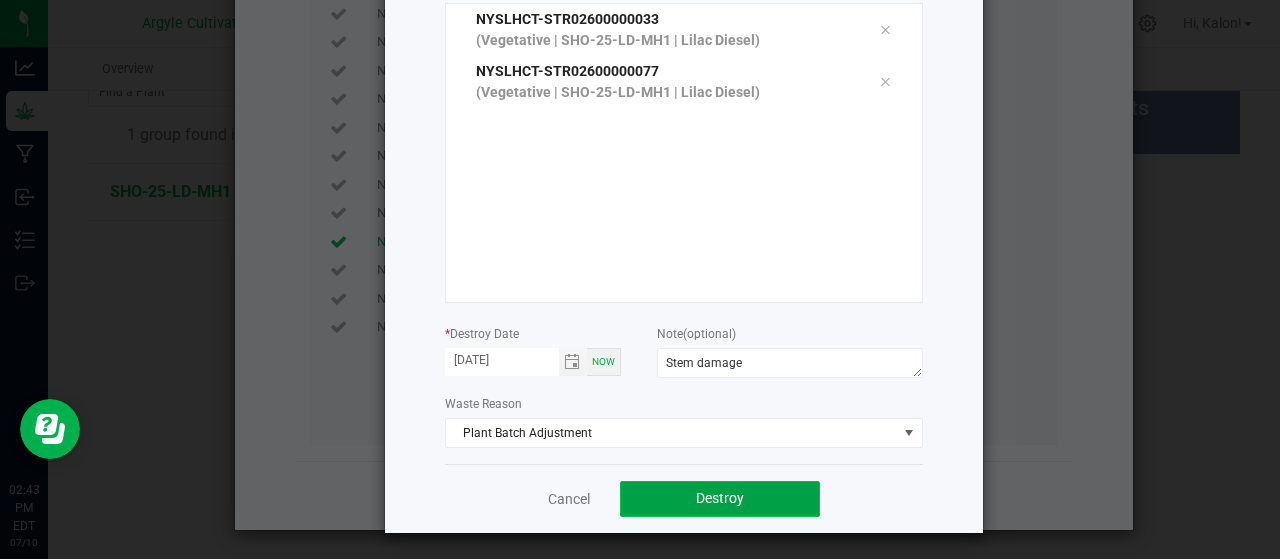 click on "Destroy" 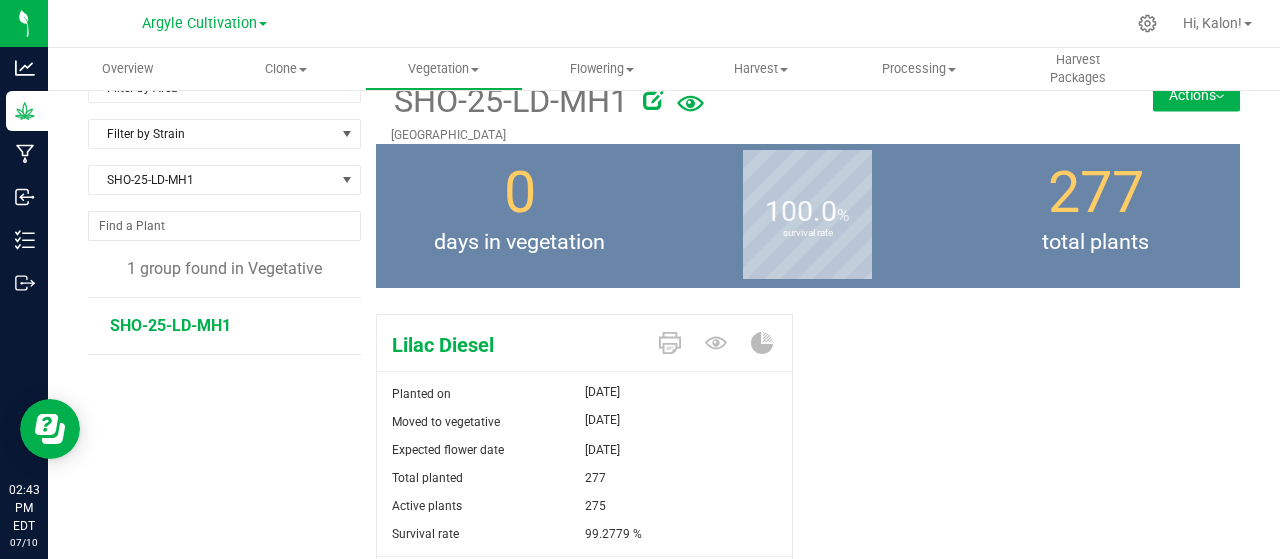 scroll, scrollTop: 0, scrollLeft: 0, axis: both 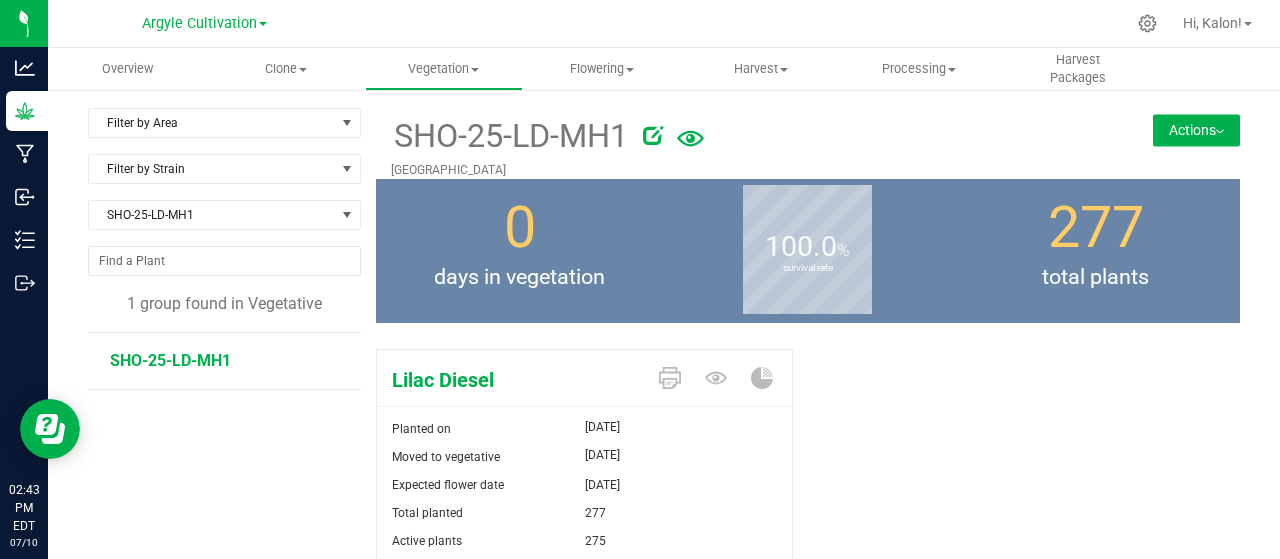 click on "Actions" at bounding box center [1196, 130] 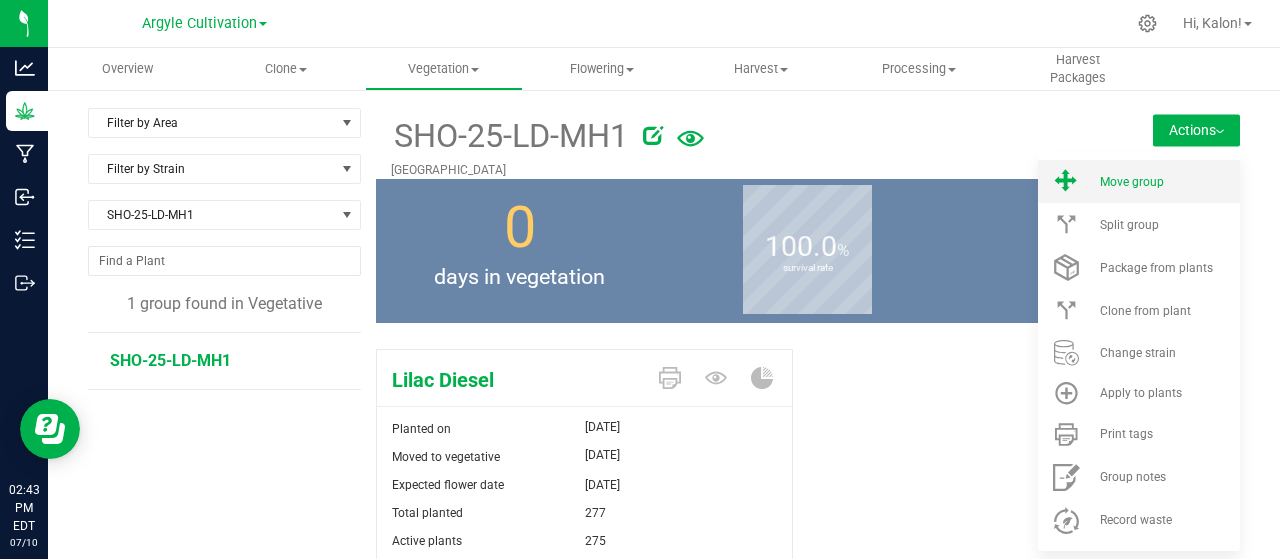 click on "Move group" at bounding box center [1139, 181] 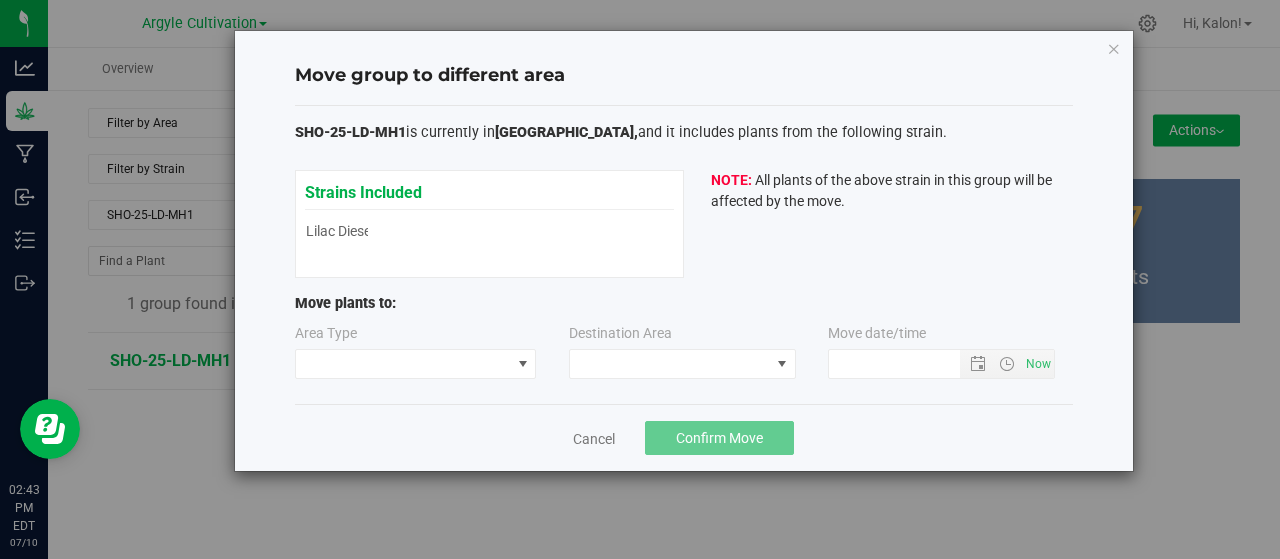 type on "[DATE] 2:43 PM" 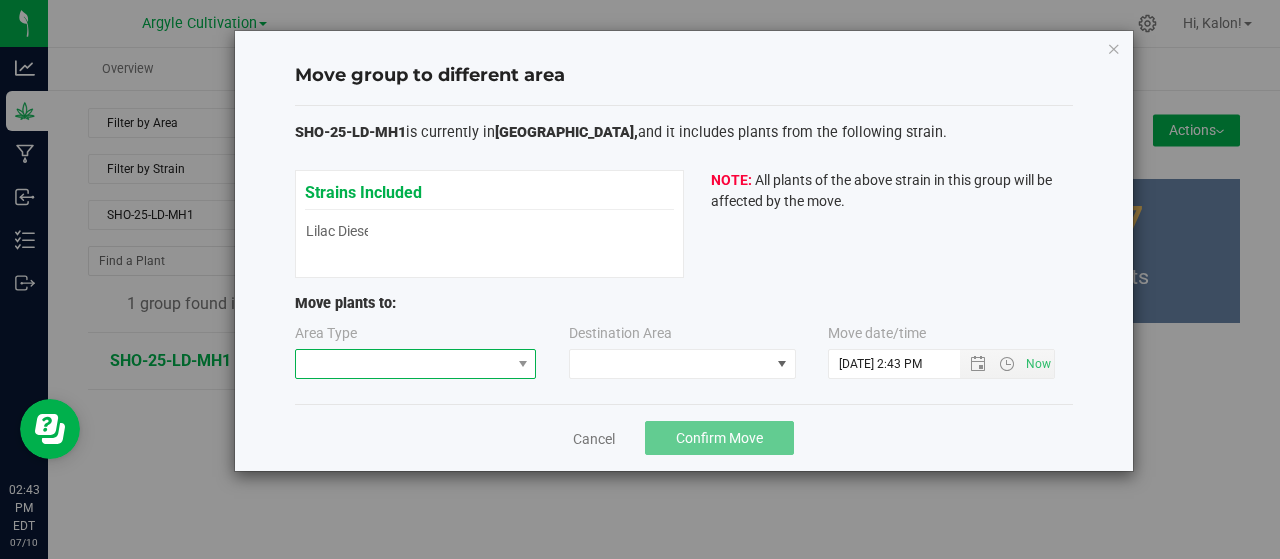 click at bounding box center (403, 364) 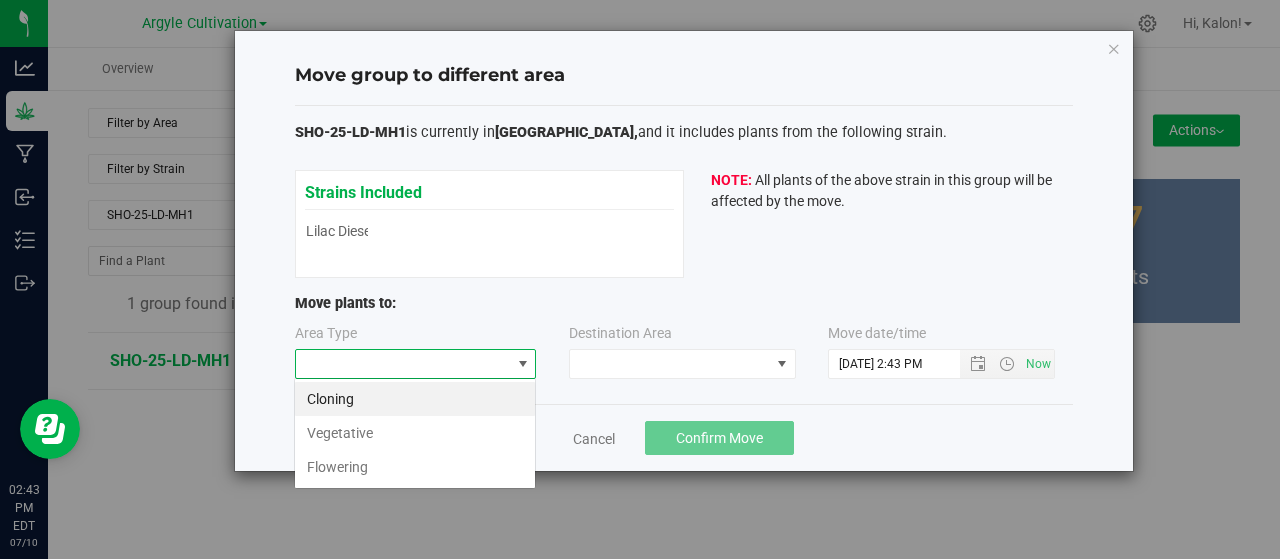 scroll, scrollTop: 99971, scrollLeft: 99758, axis: both 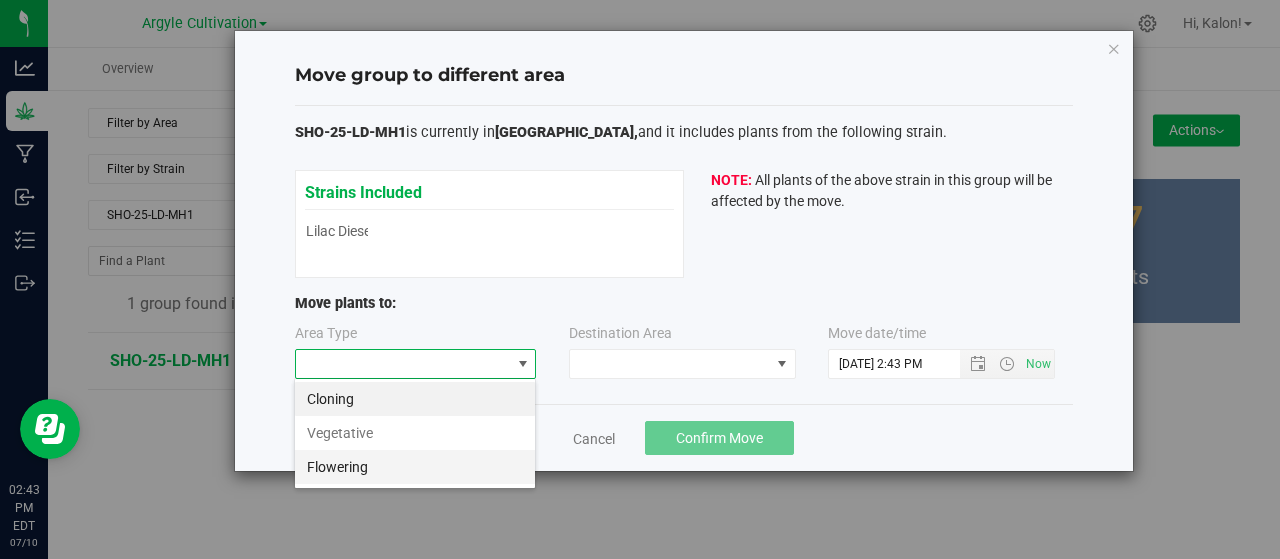 click on "Flowering" at bounding box center (415, 467) 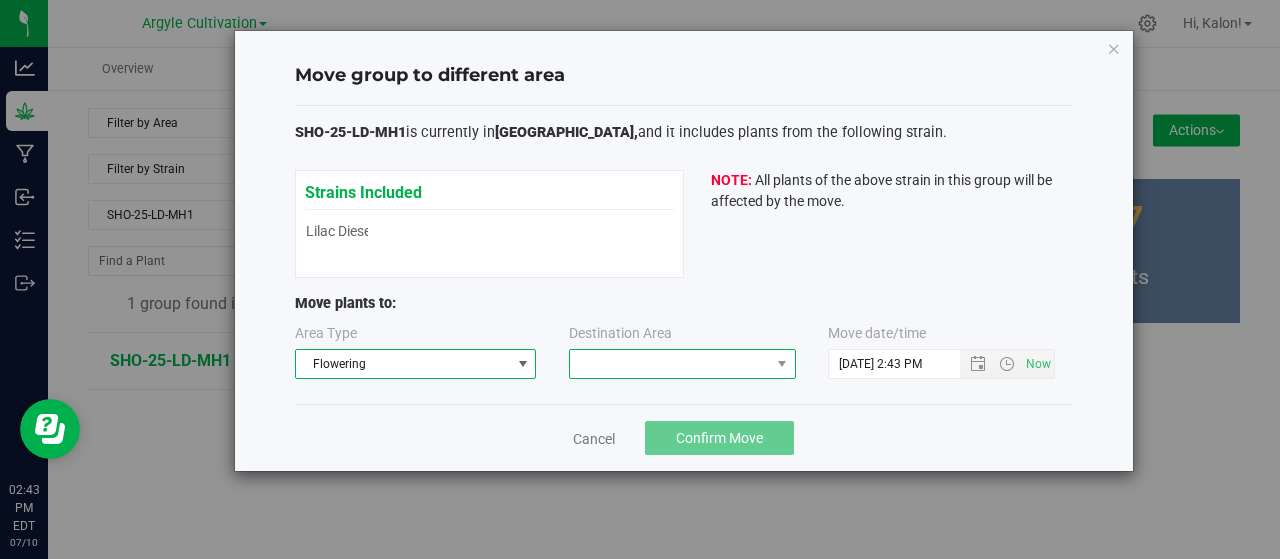 click at bounding box center (670, 364) 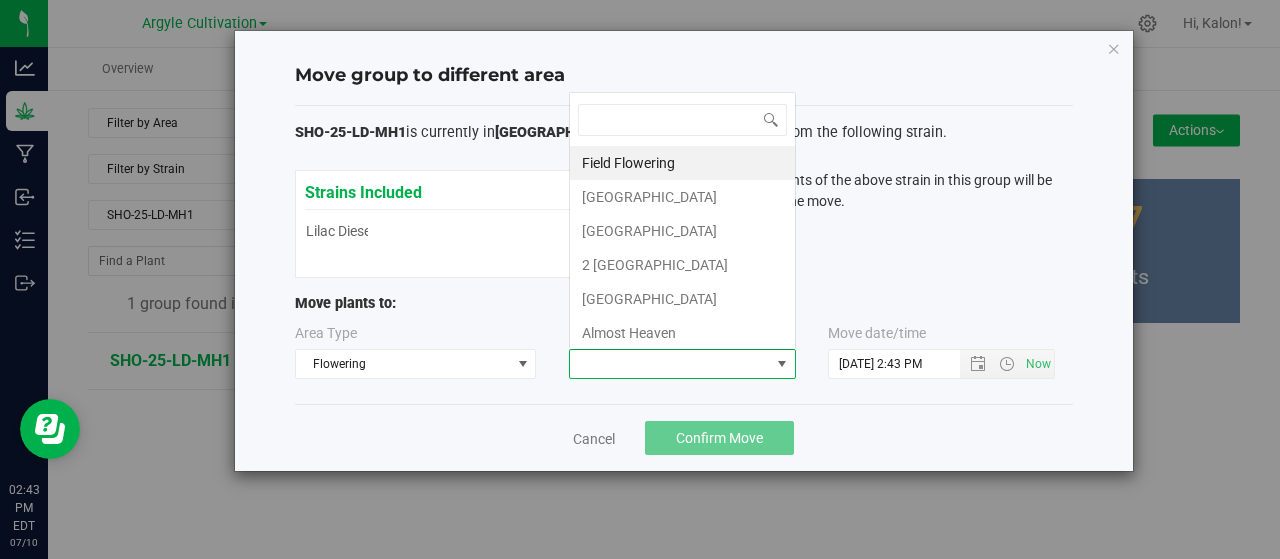 scroll, scrollTop: 0, scrollLeft: 0, axis: both 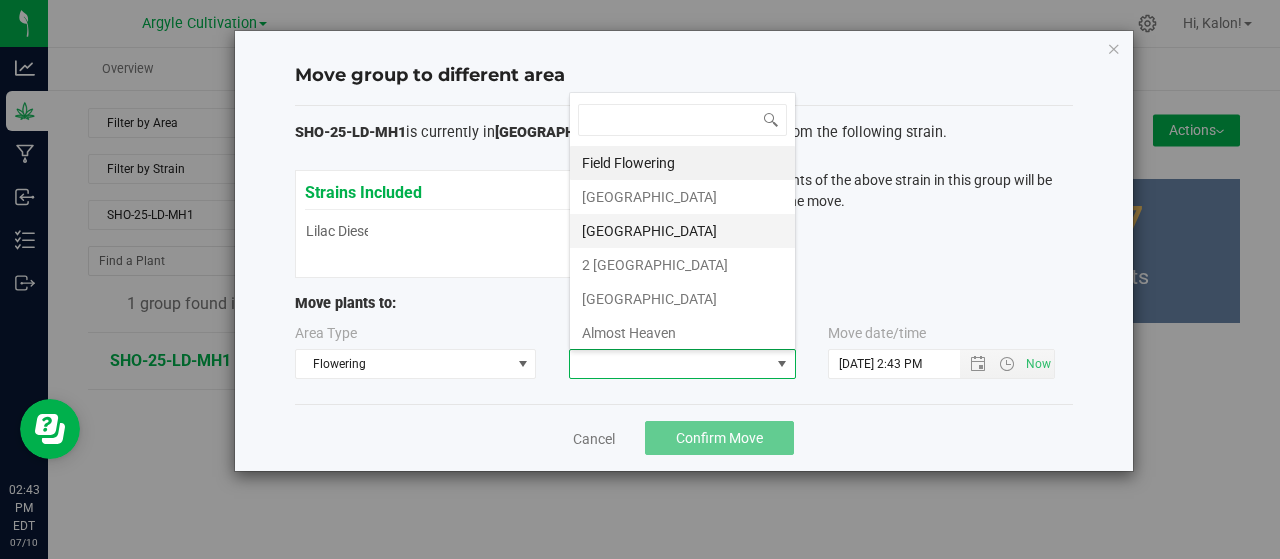 click on "[GEOGRAPHIC_DATA]" at bounding box center [682, 231] 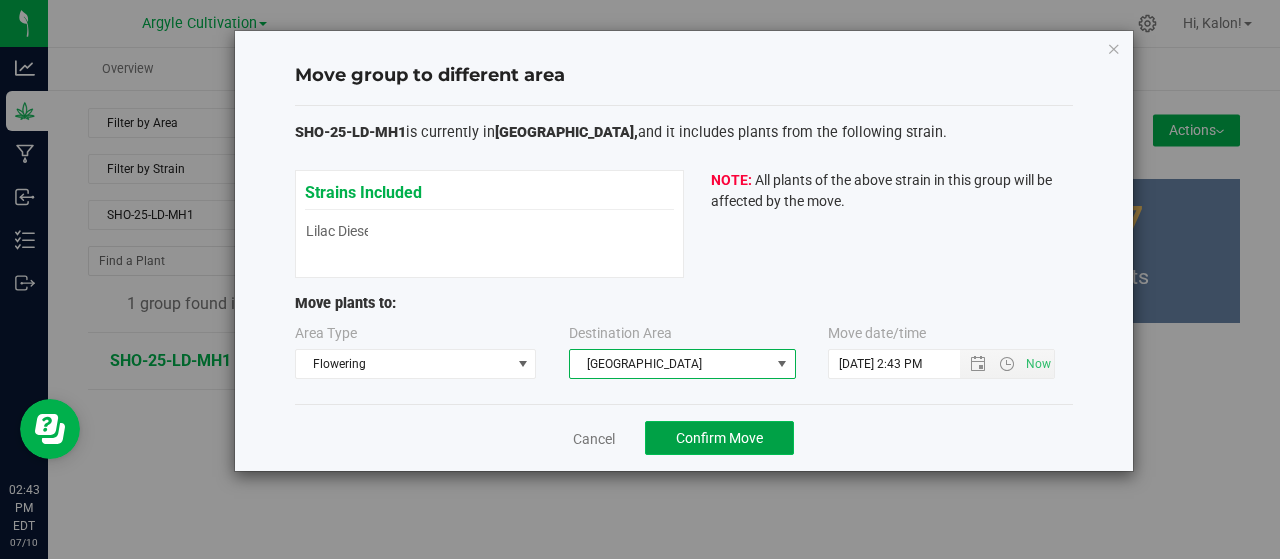 click on "Confirm Move" 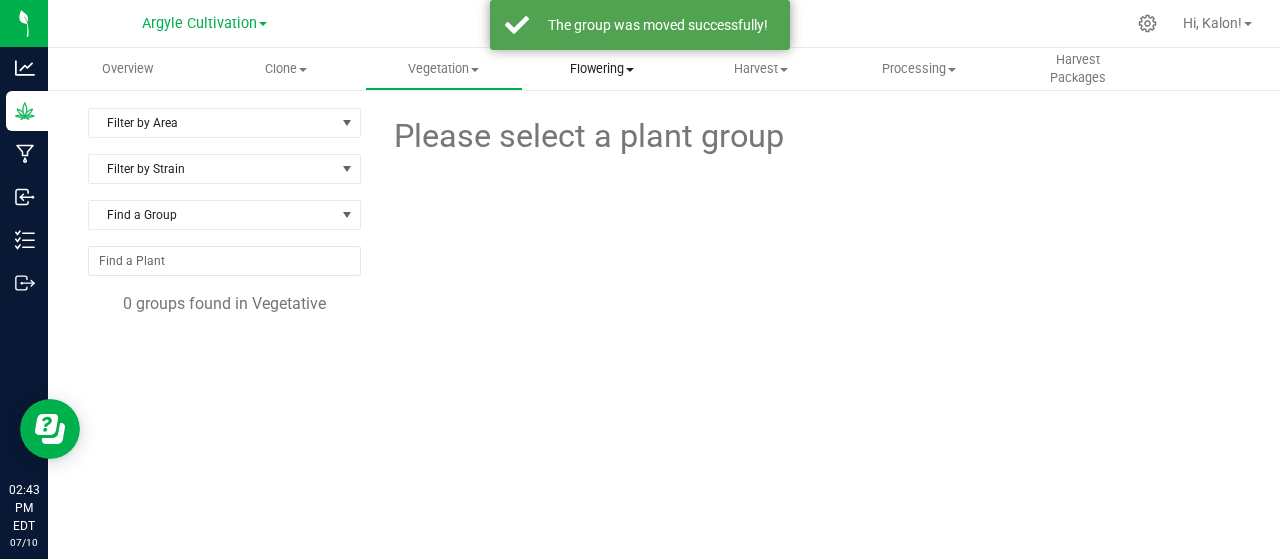 click on "Flowering" at bounding box center (602, 69) 